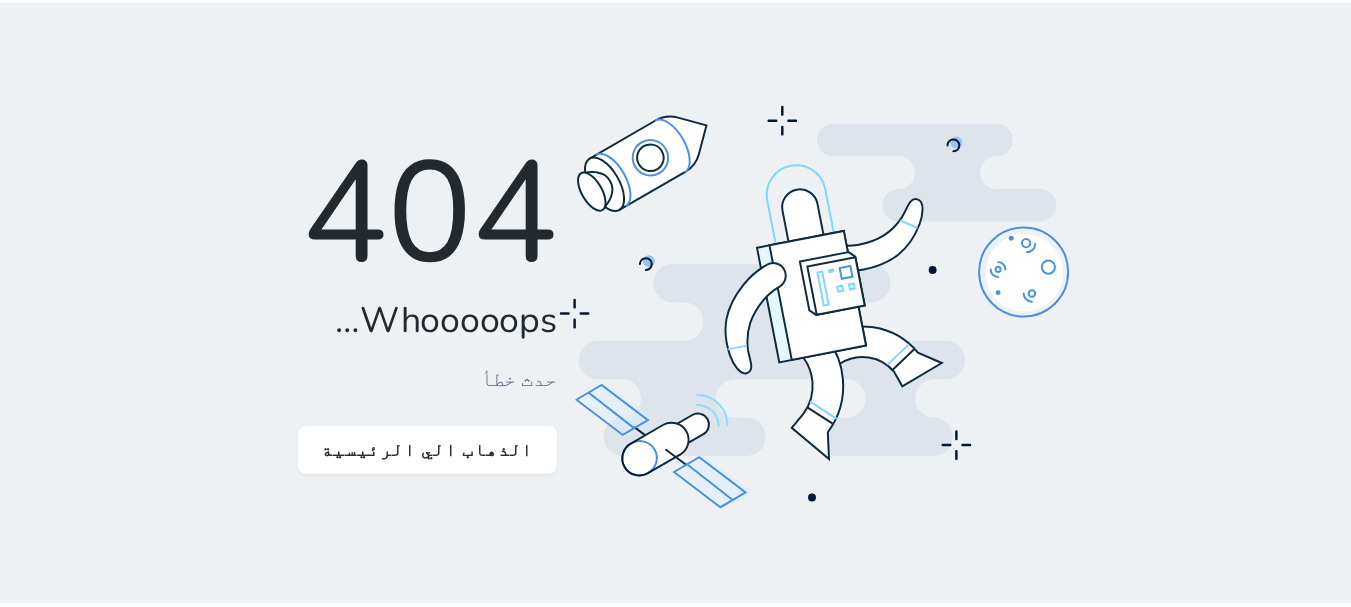 scroll, scrollTop: 0, scrollLeft: 0, axis: both 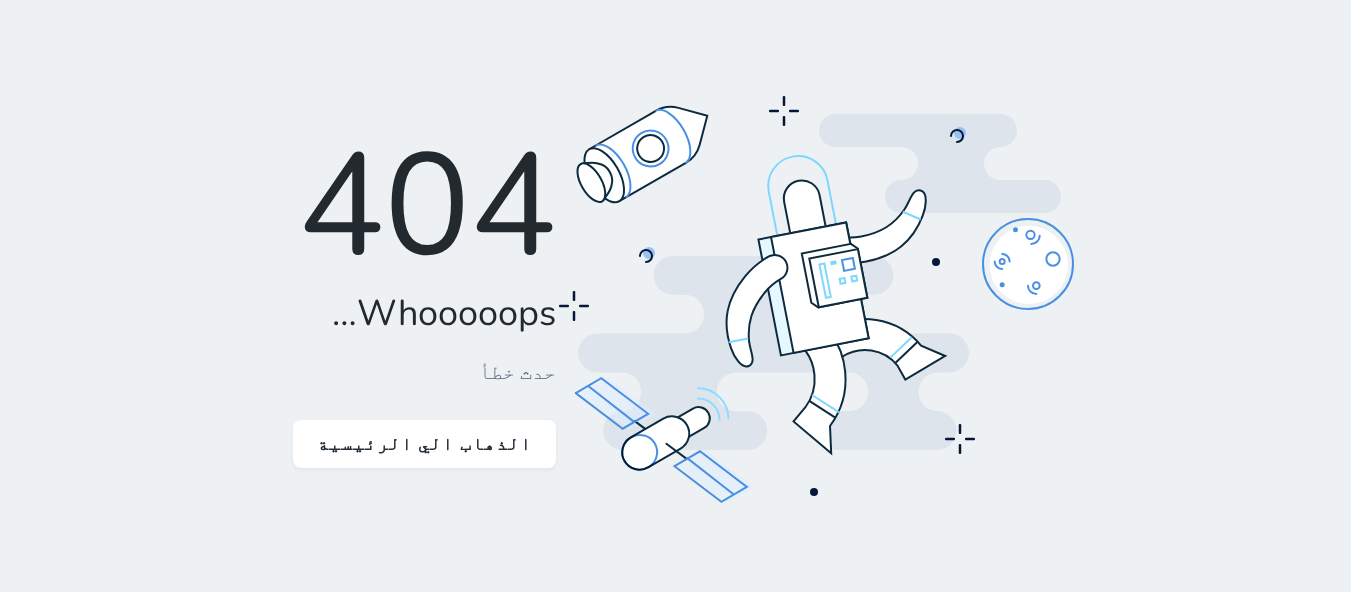 click on "تسكين الوحدات" at bounding box center (1242, 449) 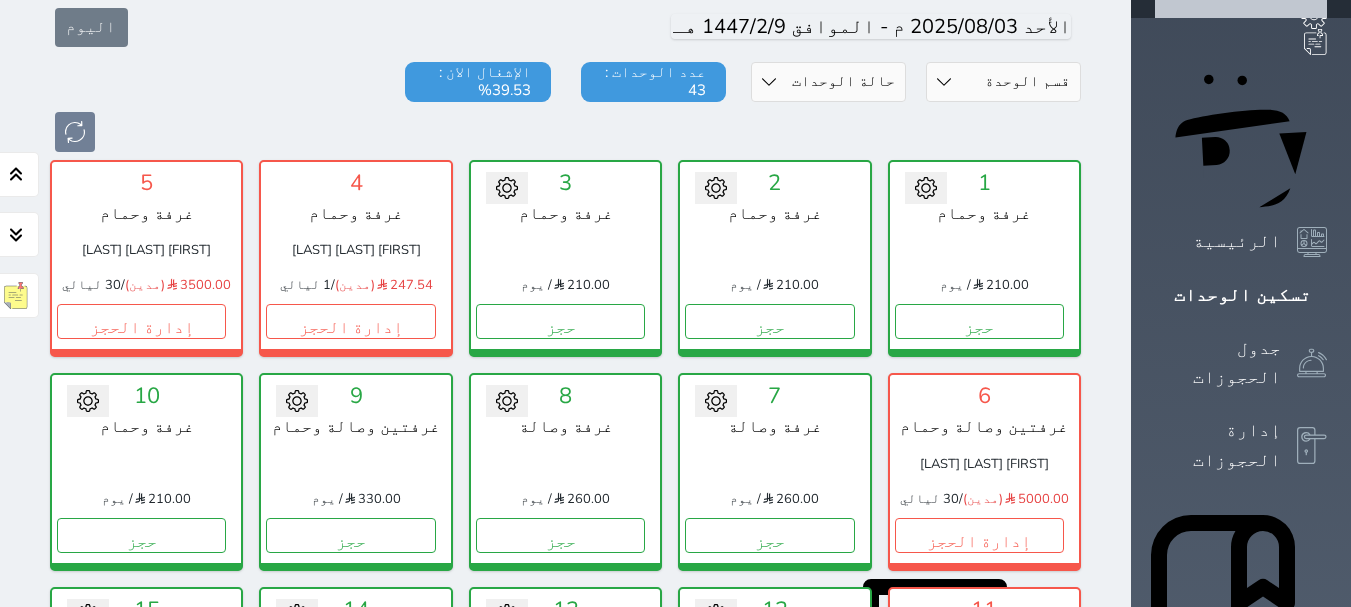 scroll, scrollTop: 178, scrollLeft: 0, axis: vertical 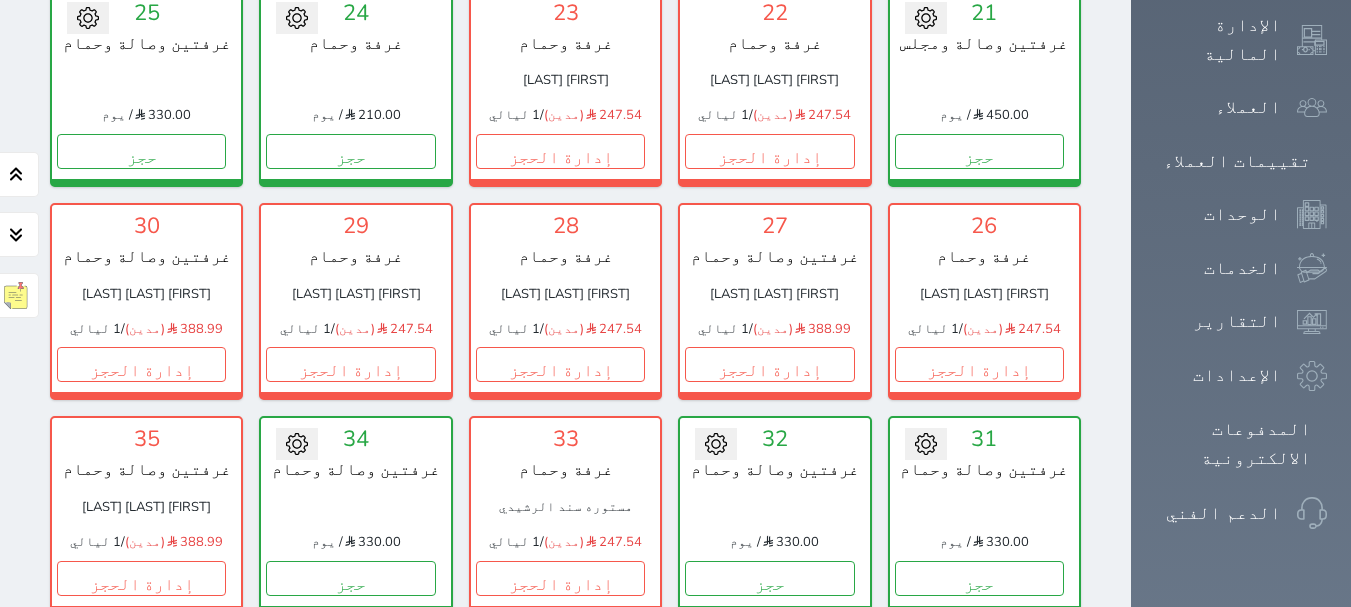 click on "إدارة الحجز" at bounding box center [350, 791] 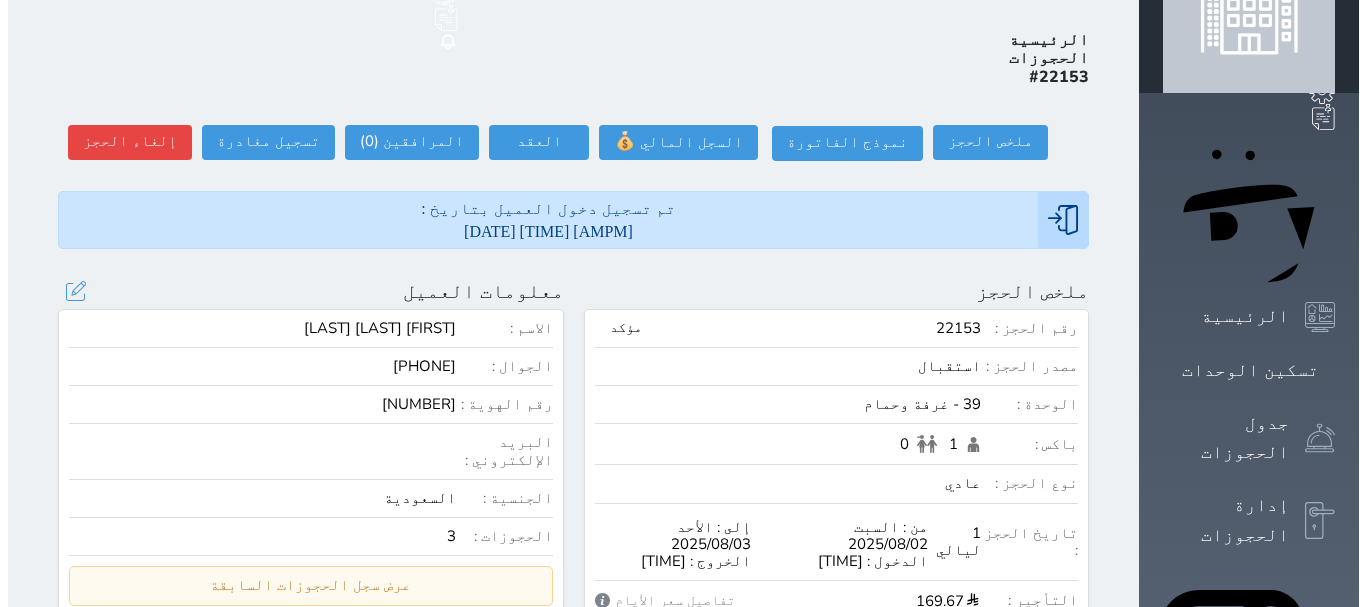 scroll, scrollTop: 100, scrollLeft: 0, axis: vertical 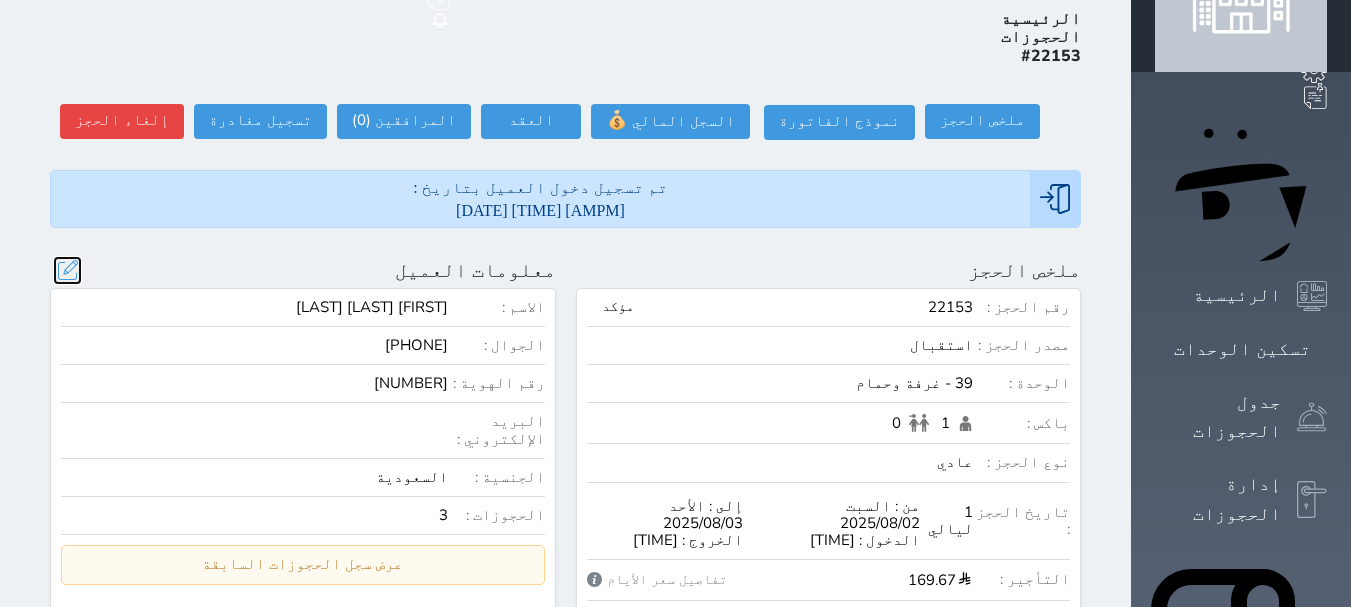 click at bounding box center [67, 270] 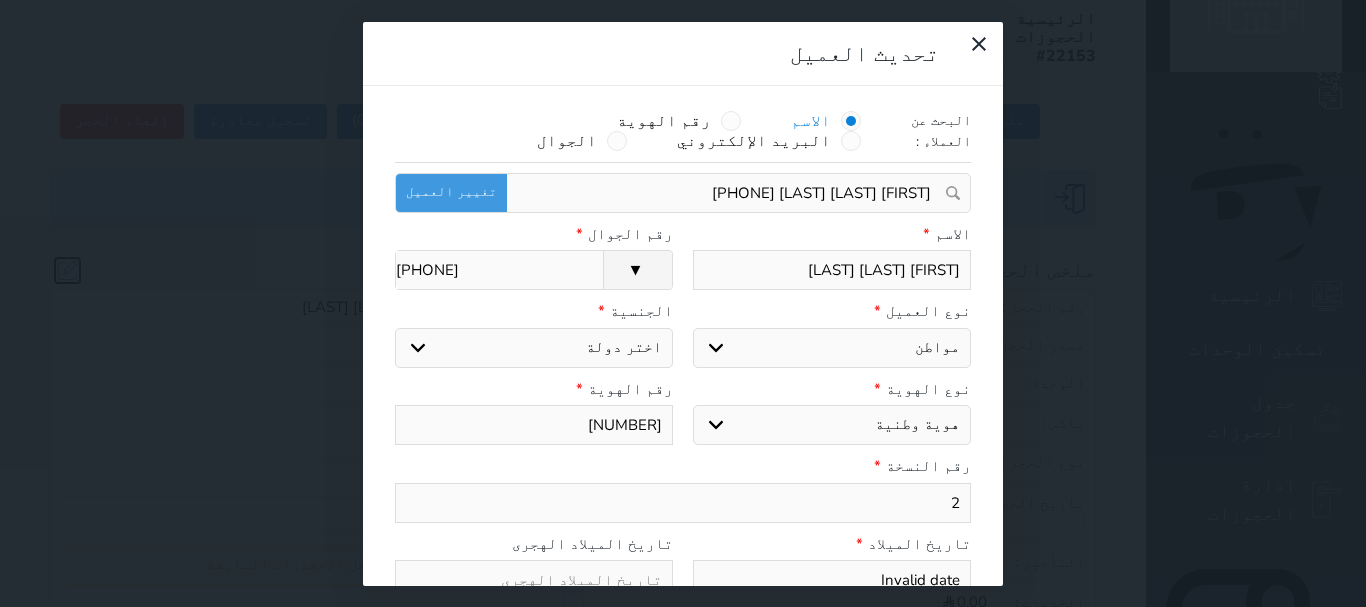 select on "113" 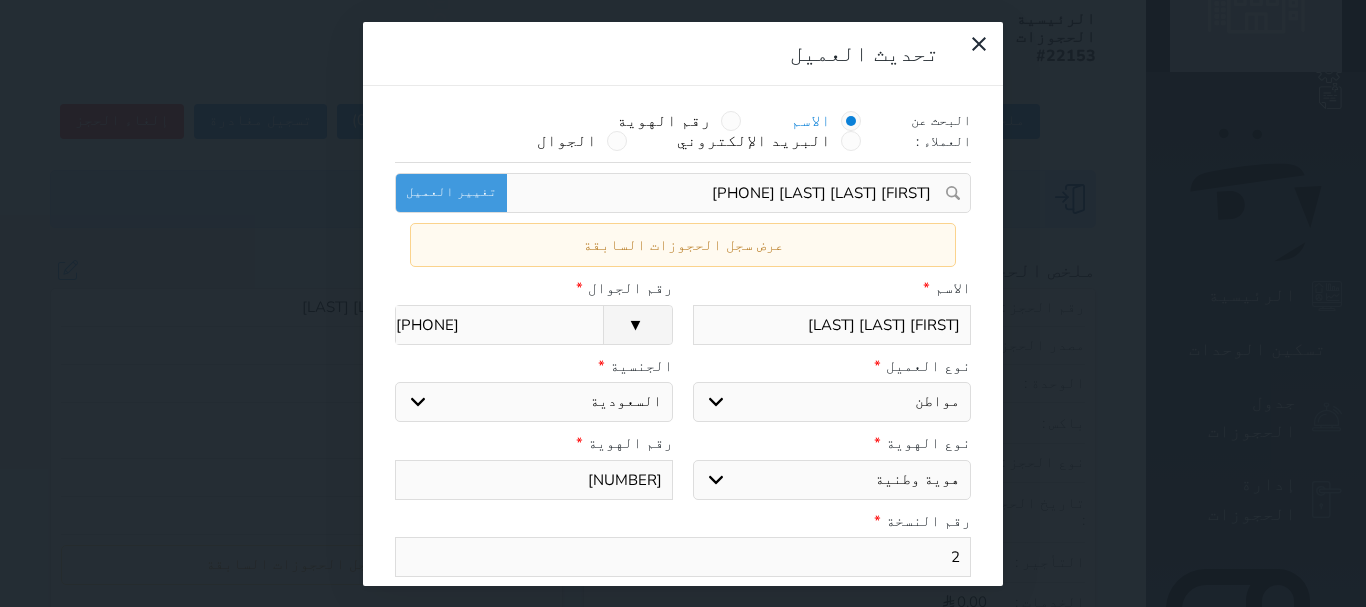 click on "[FIRST] [LAST] [LAST]" at bounding box center (832, 325) 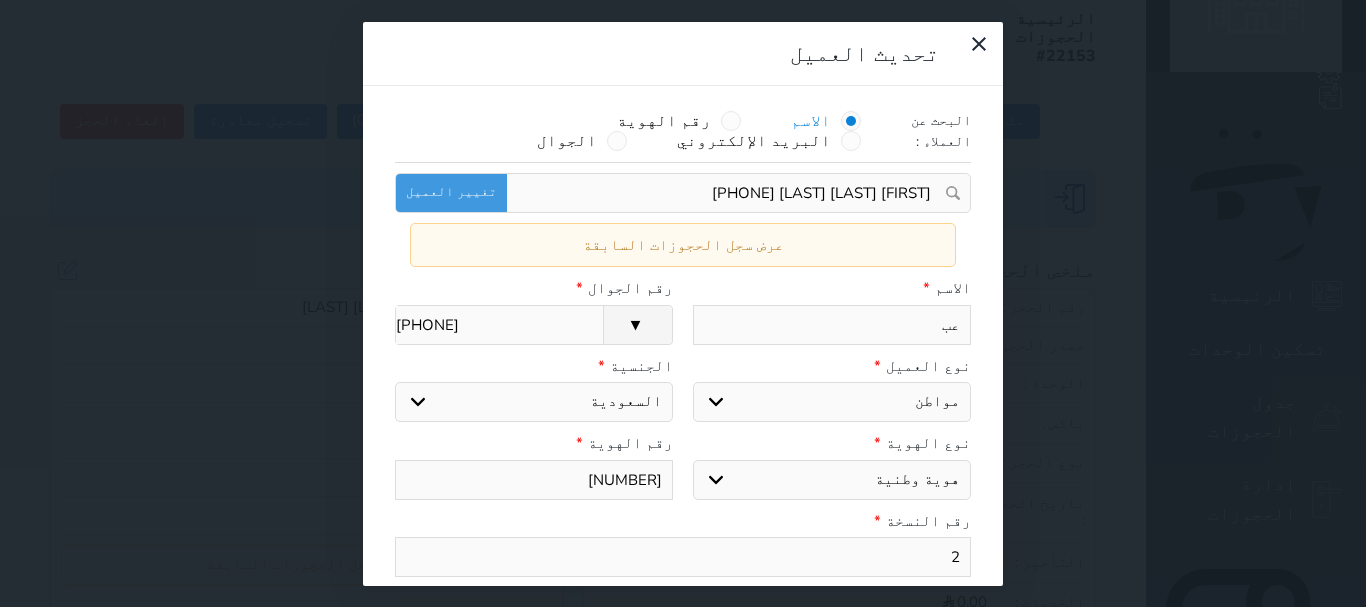 type on "ع" 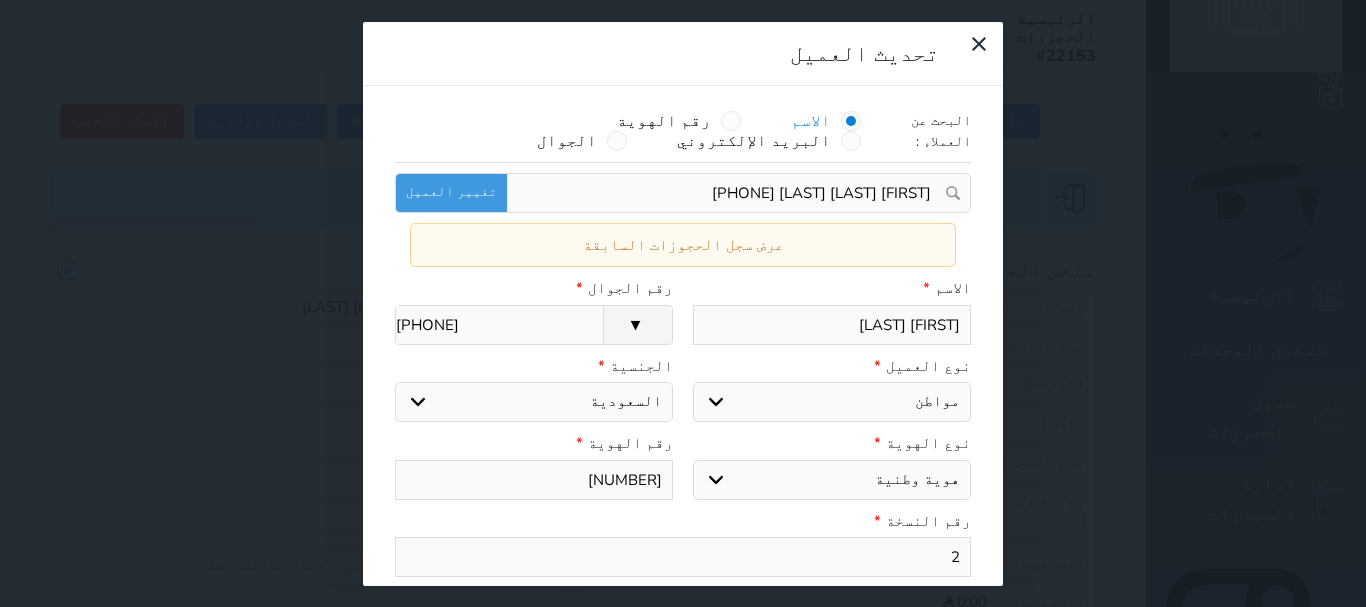 type on "[FIRST] [LAST]" 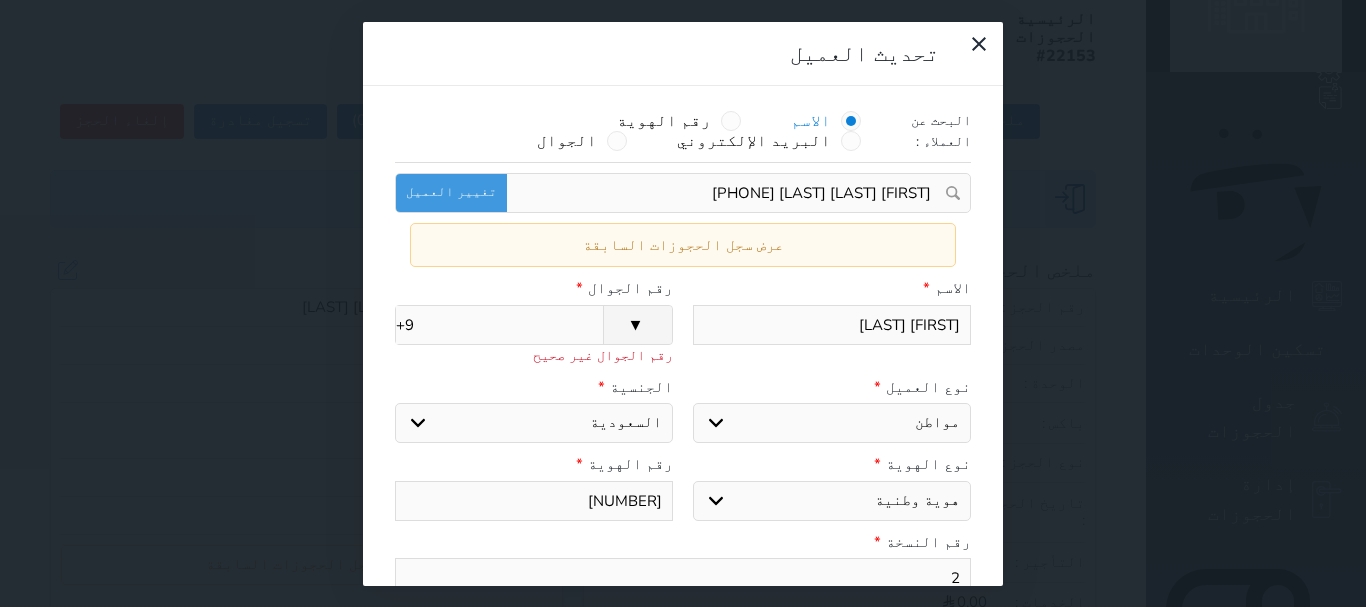 type on "+" 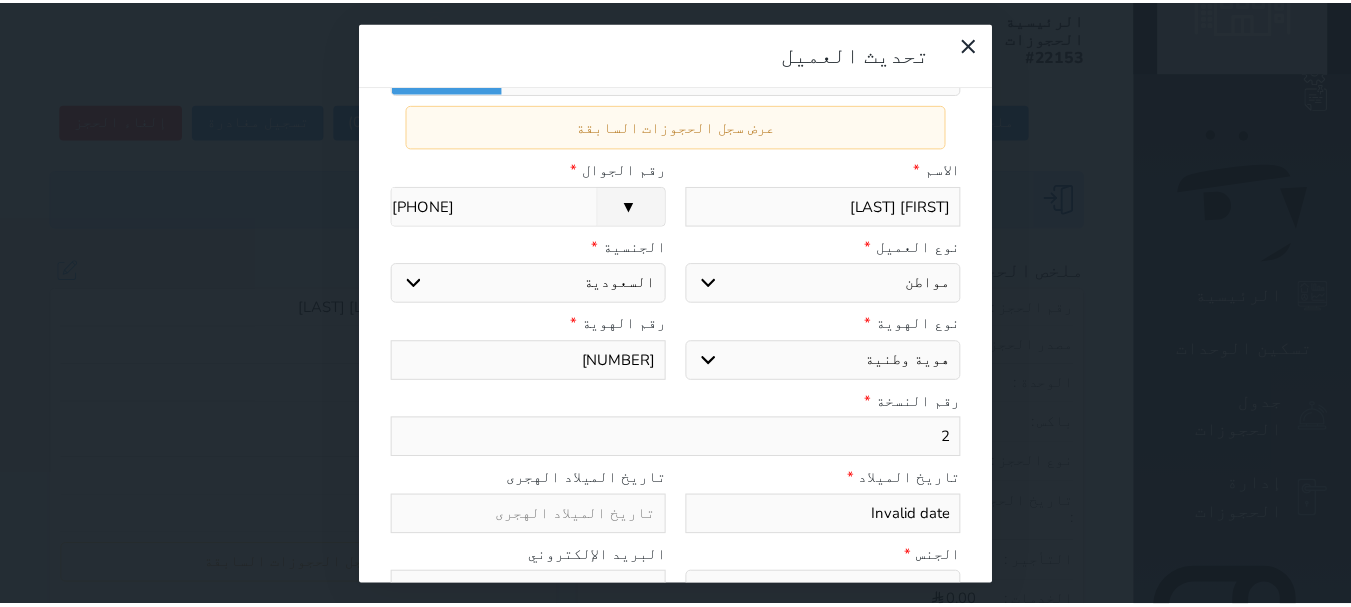scroll, scrollTop: 254, scrollLeft: 0, axis: vertical 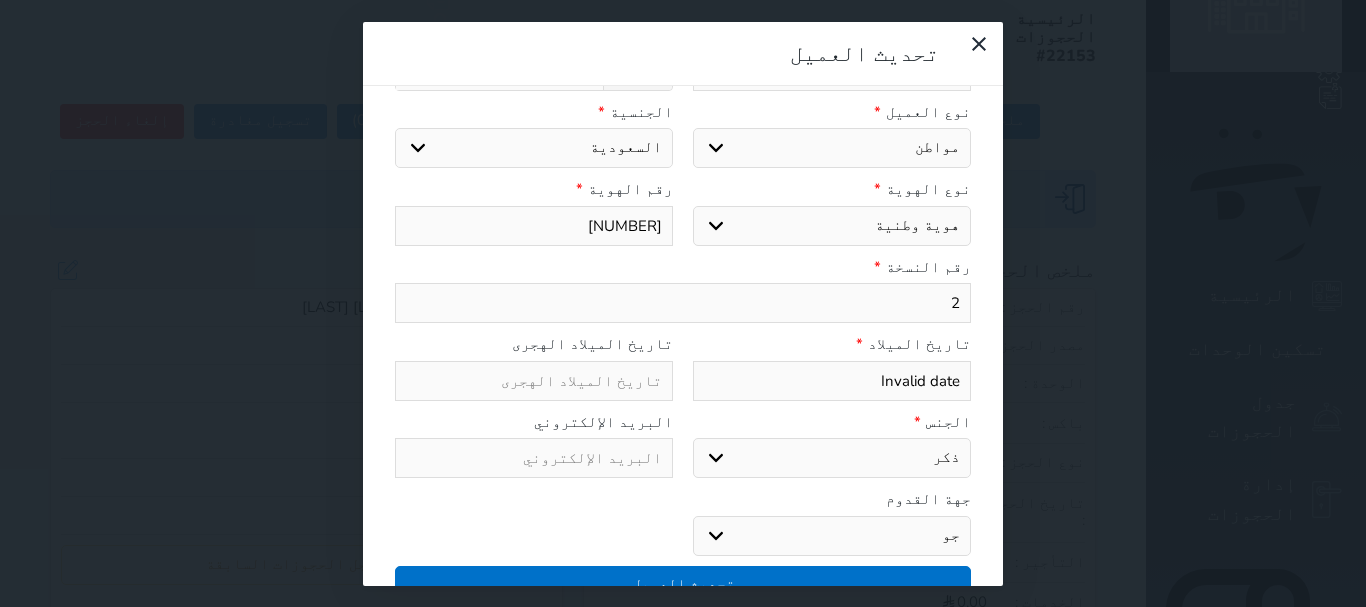 type on "[PHONE]" 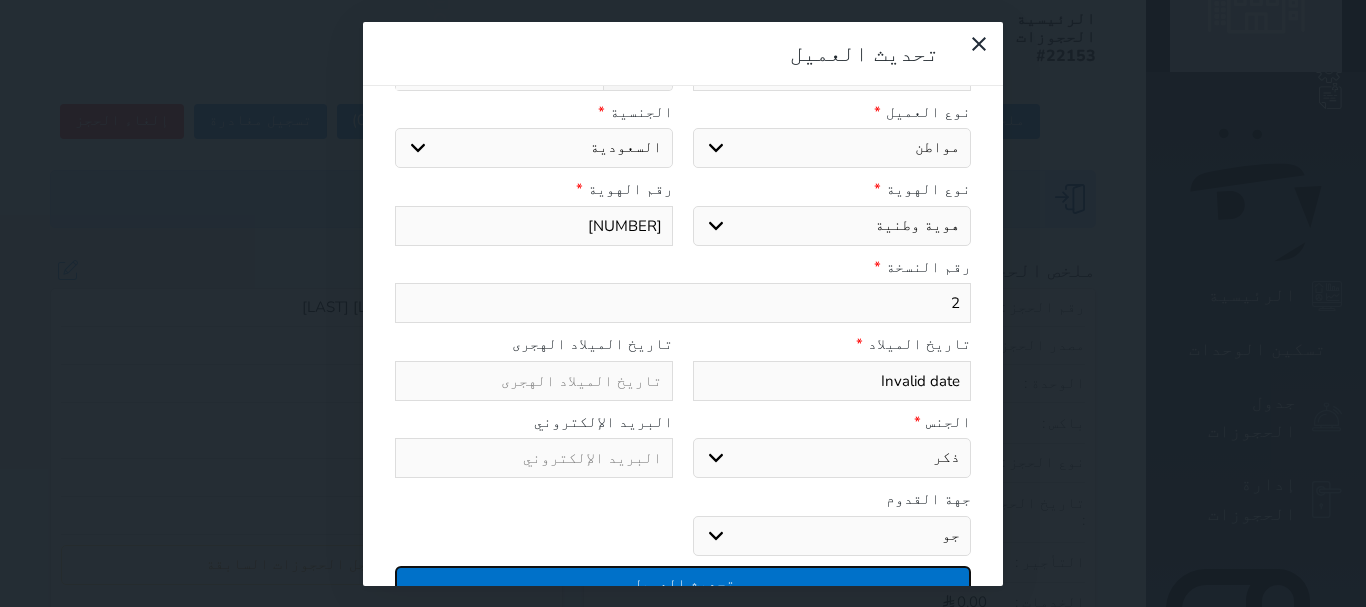 click on "تحديث العميل" at bounding box center (683, 583) 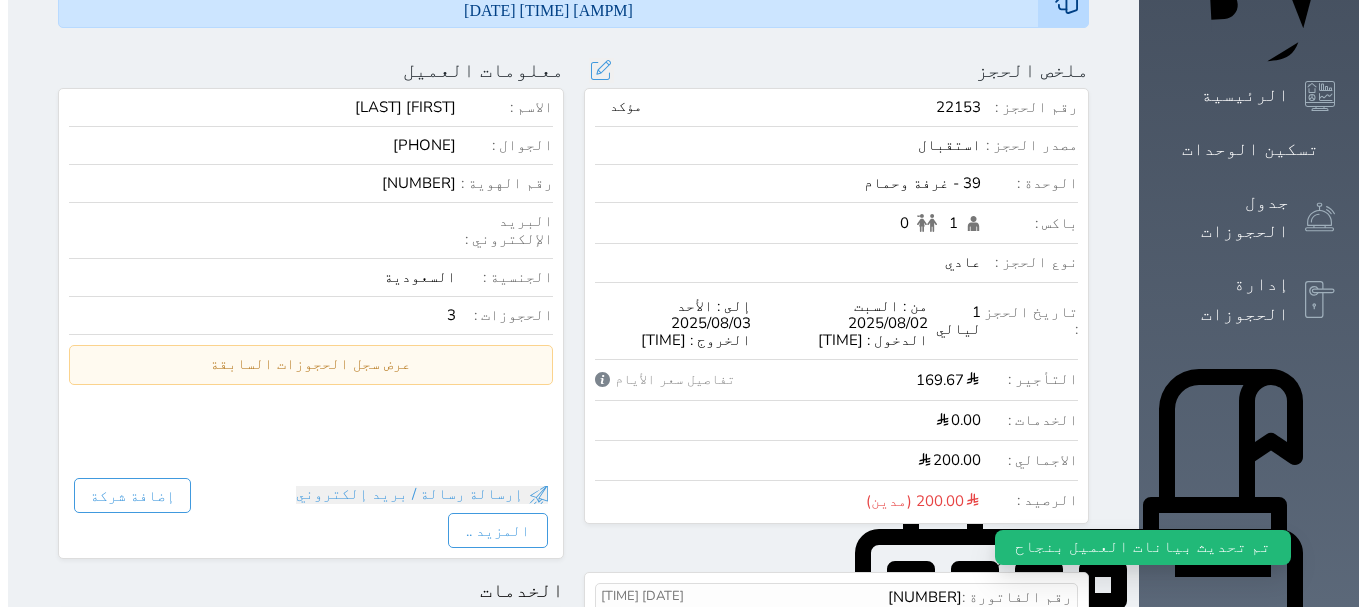 scroll, scrollTop: 400, scrollLeft: 0, axis: vertical 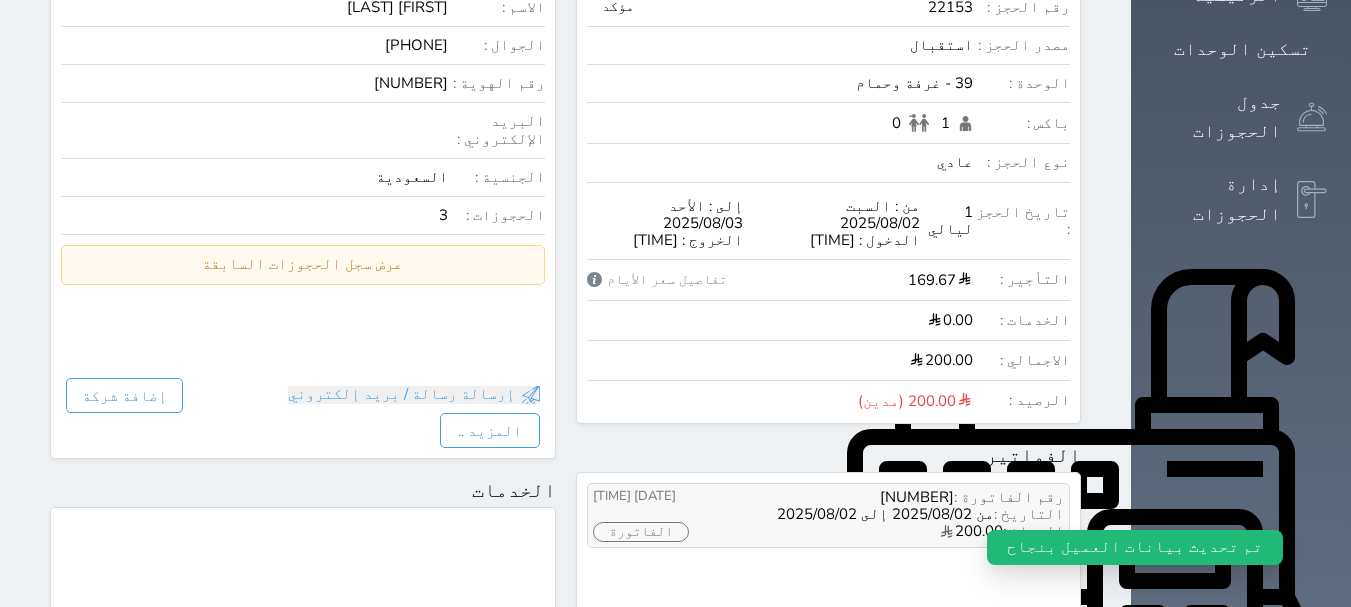 click on "الفاتورة" at bounding box center [641, 532] 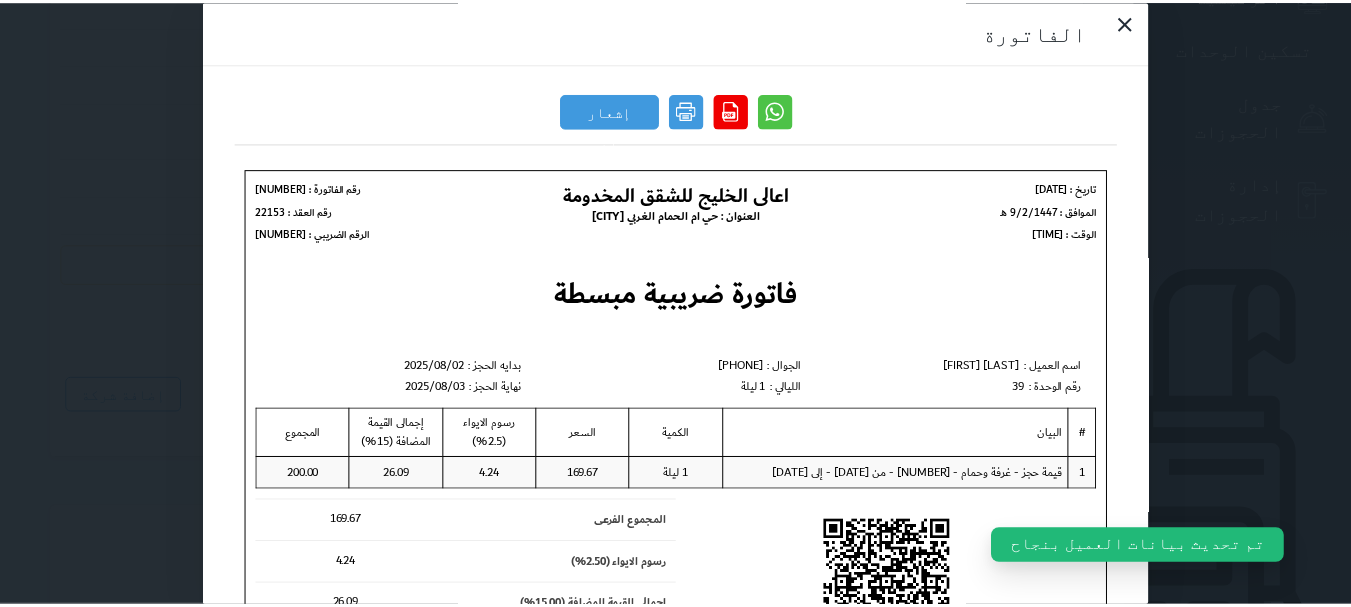 scroll, scrollTop: 0, scrollLeft: 0, axis: both 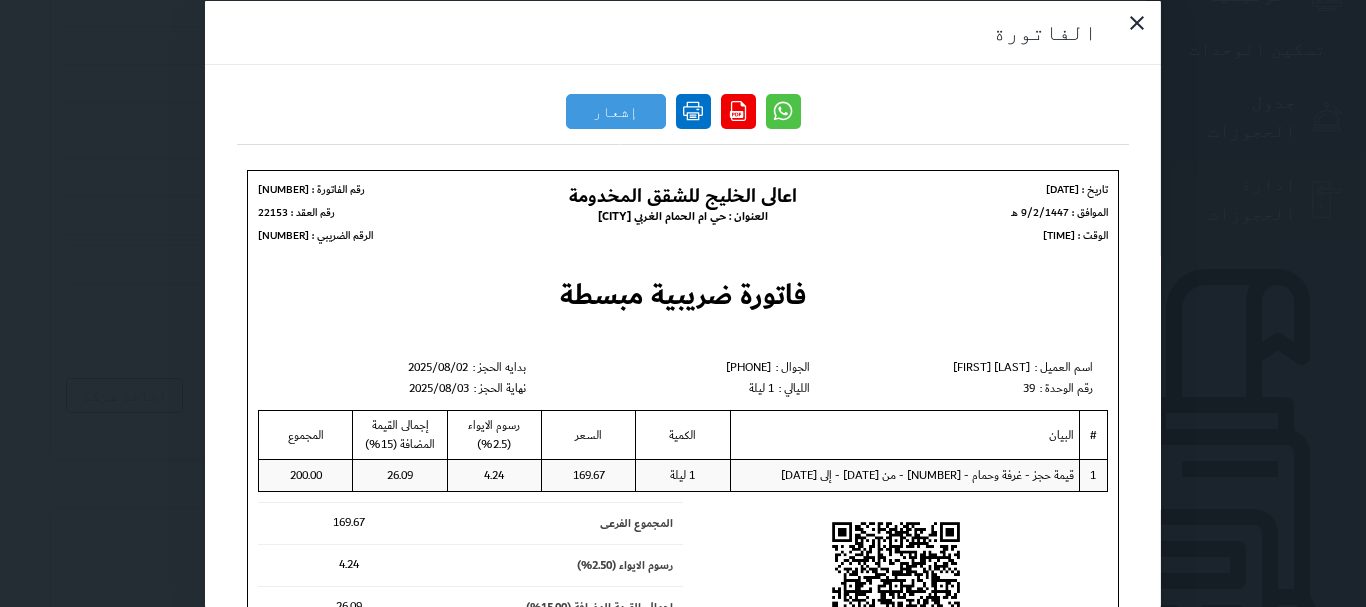 click at bounding box center [693, 110] 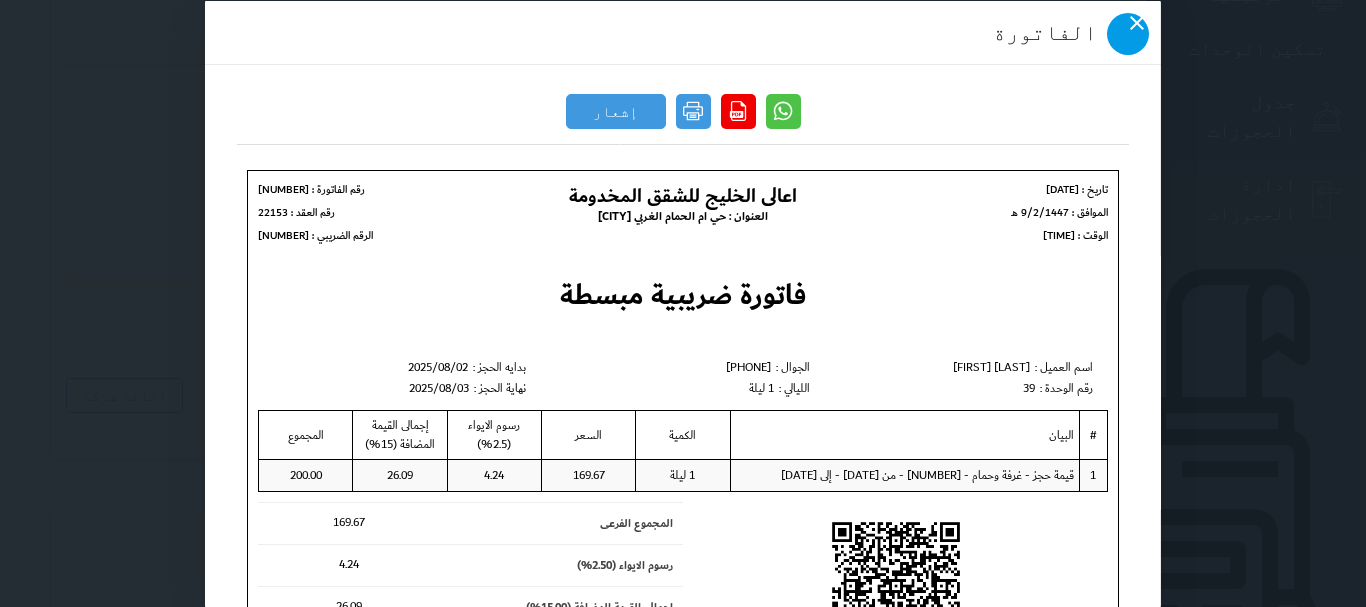 click 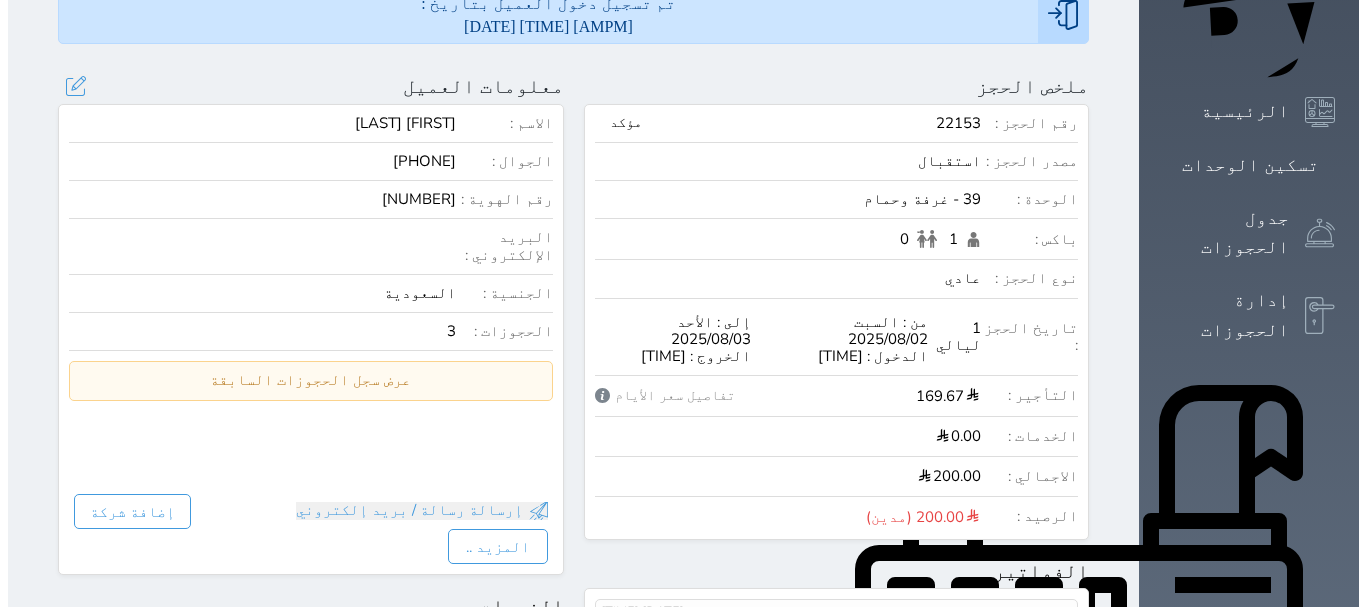 scroll, scrollTop: 0, scrollLeft: 0, axis: both 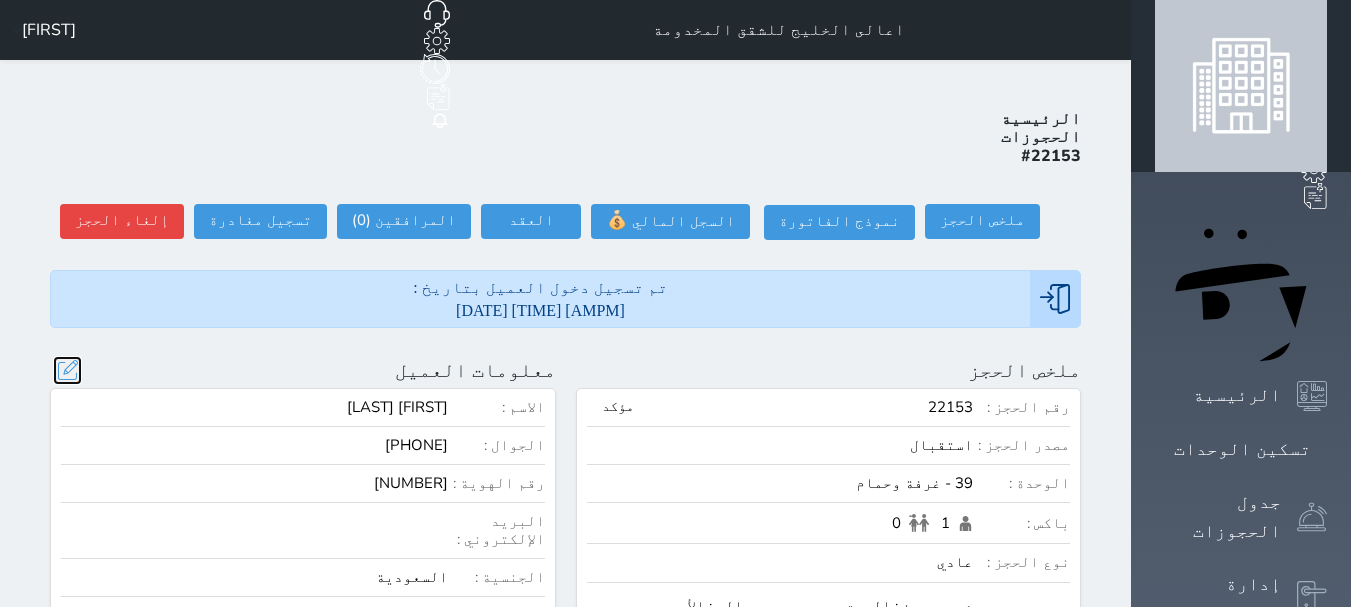 click at bounding box center (67, 370) 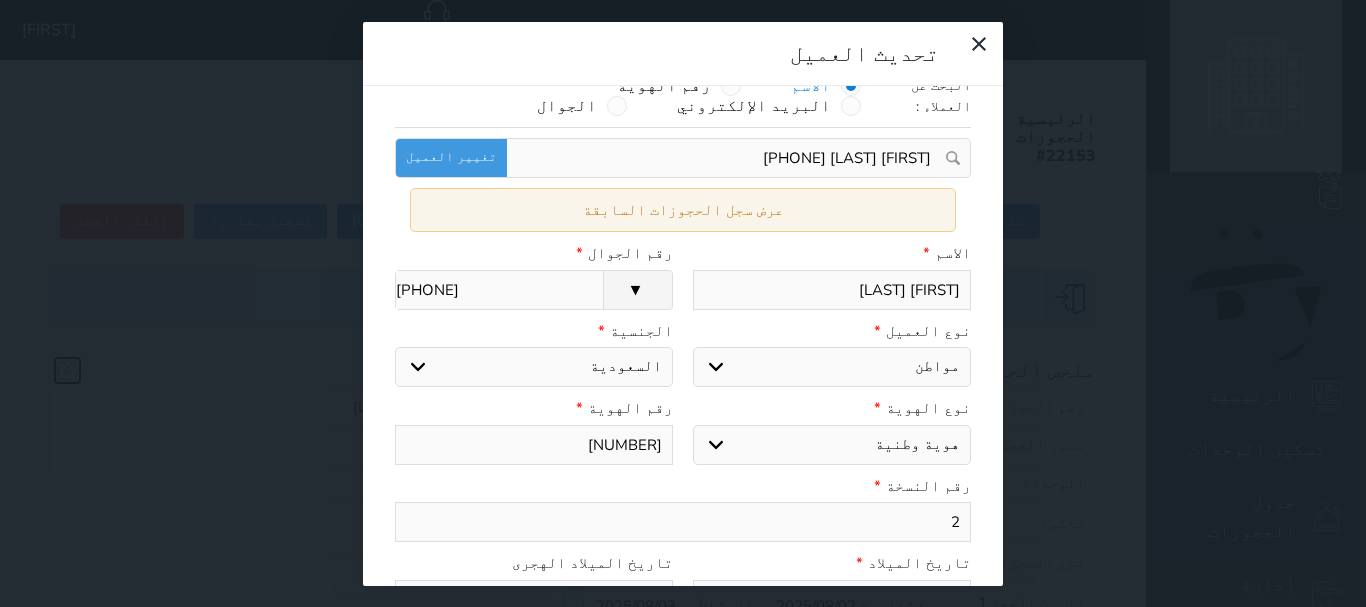 scroll, scrollTop: 0, scrollLeft: 0, axis: both 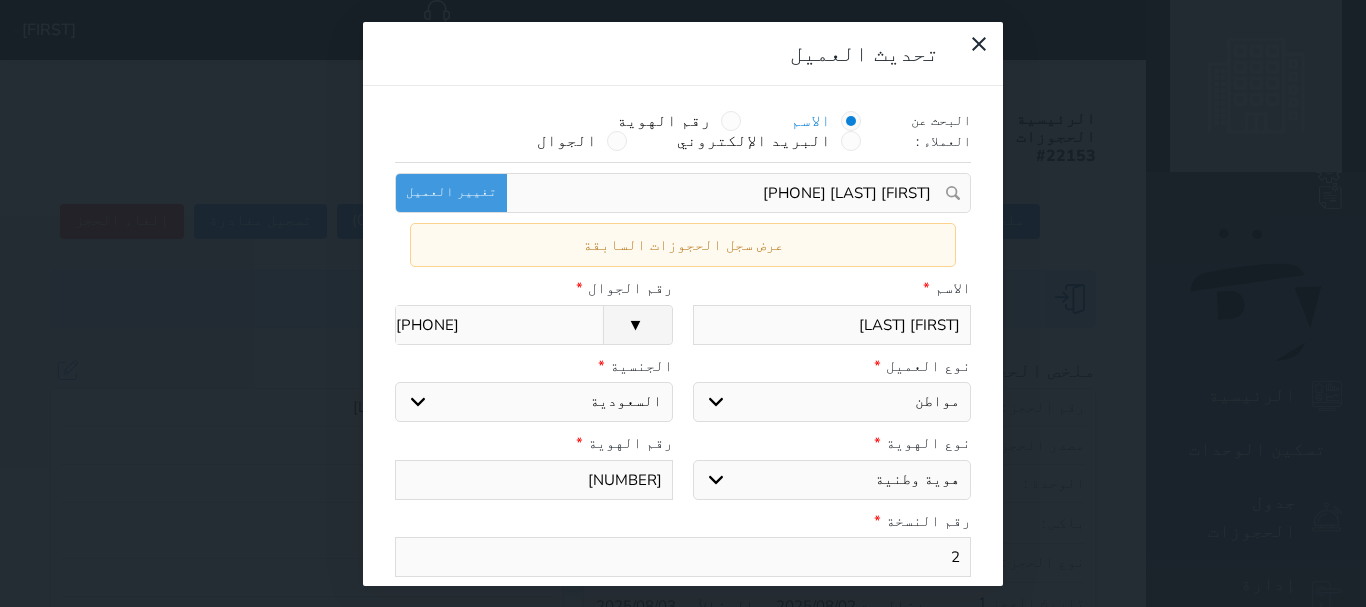click on "[FIRST] [LAST]" at bounding box center (832, 325) 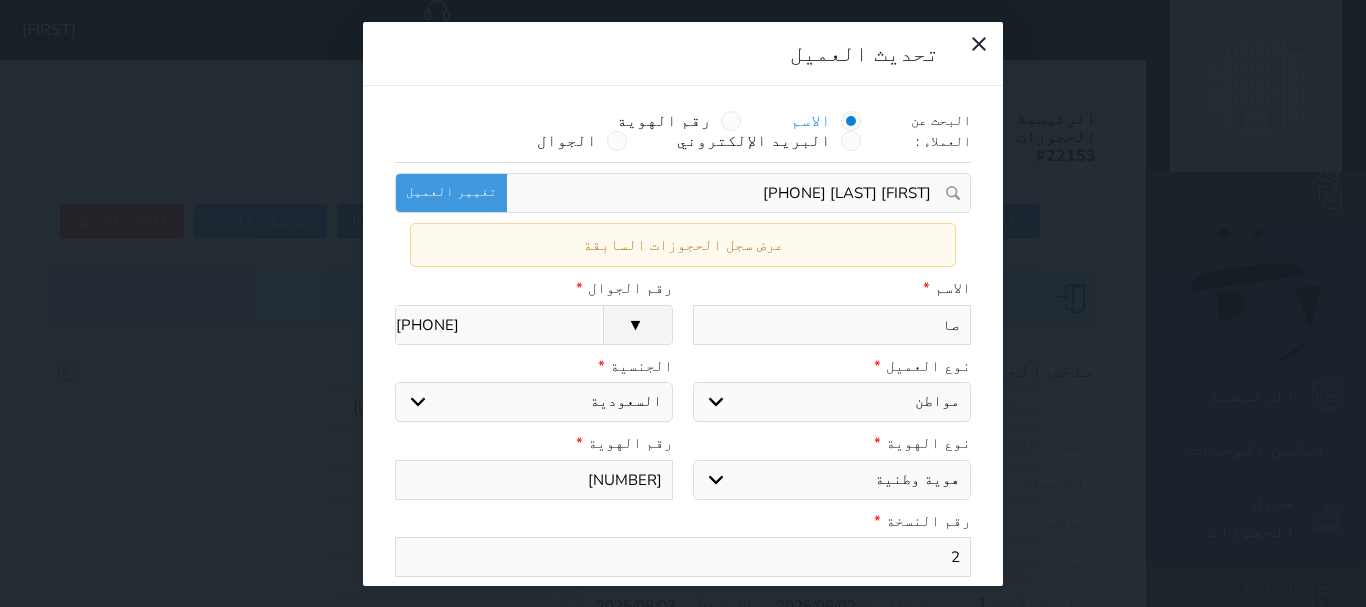 type on "ص" 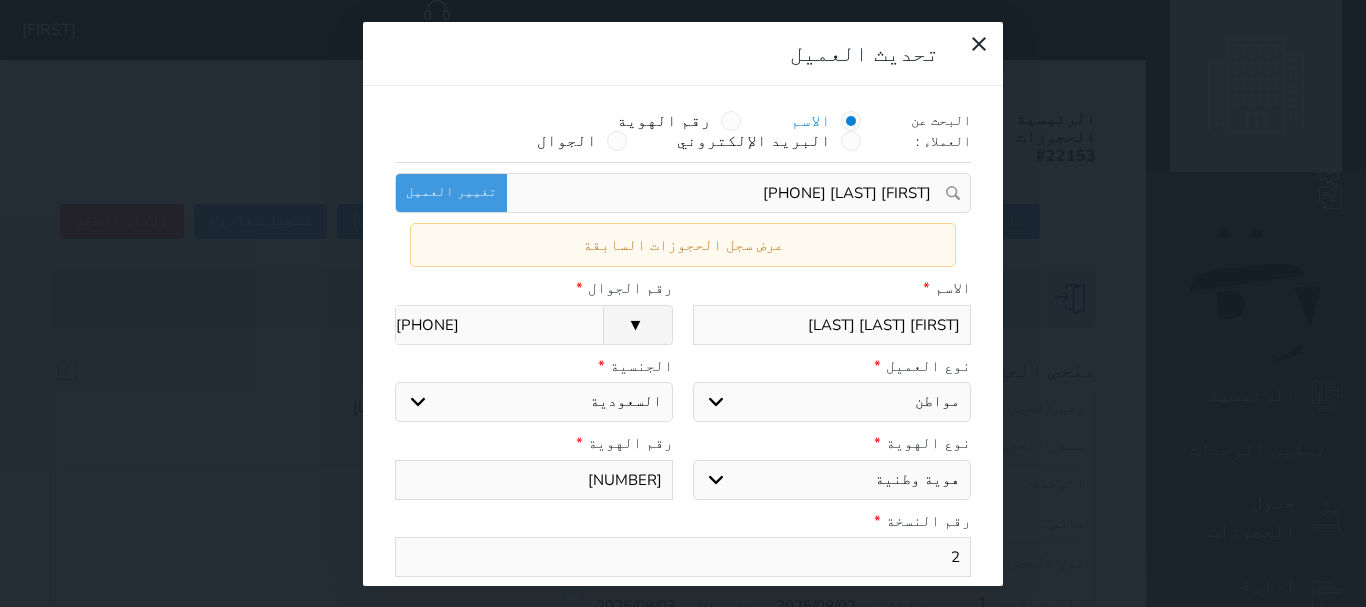 type on "[FIRST] [LAST] [LAST]" 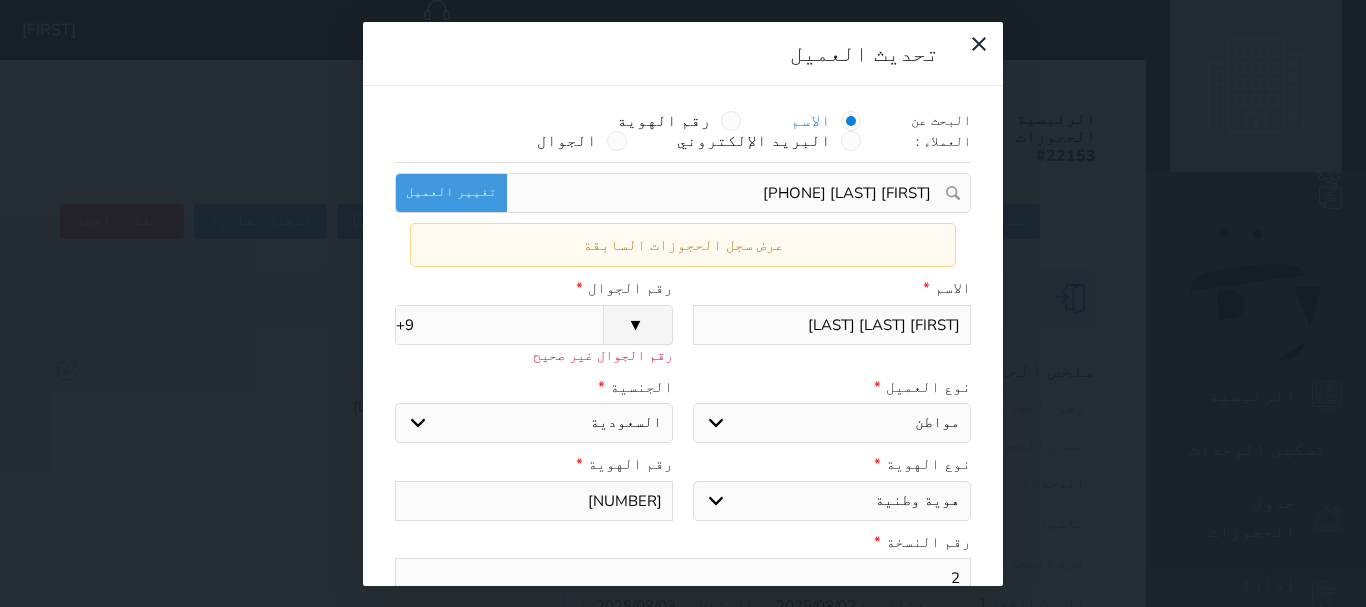 type on "+" 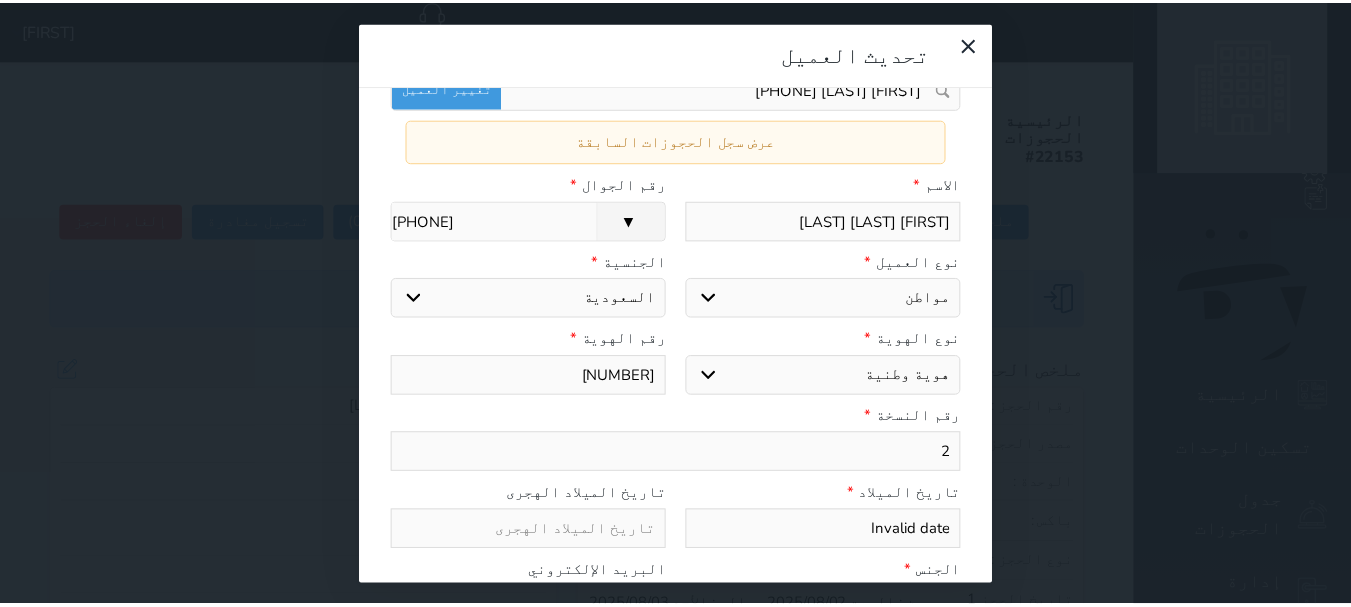 scroll, scrollTop: 254, scrollLeft: 0, axis: vertical 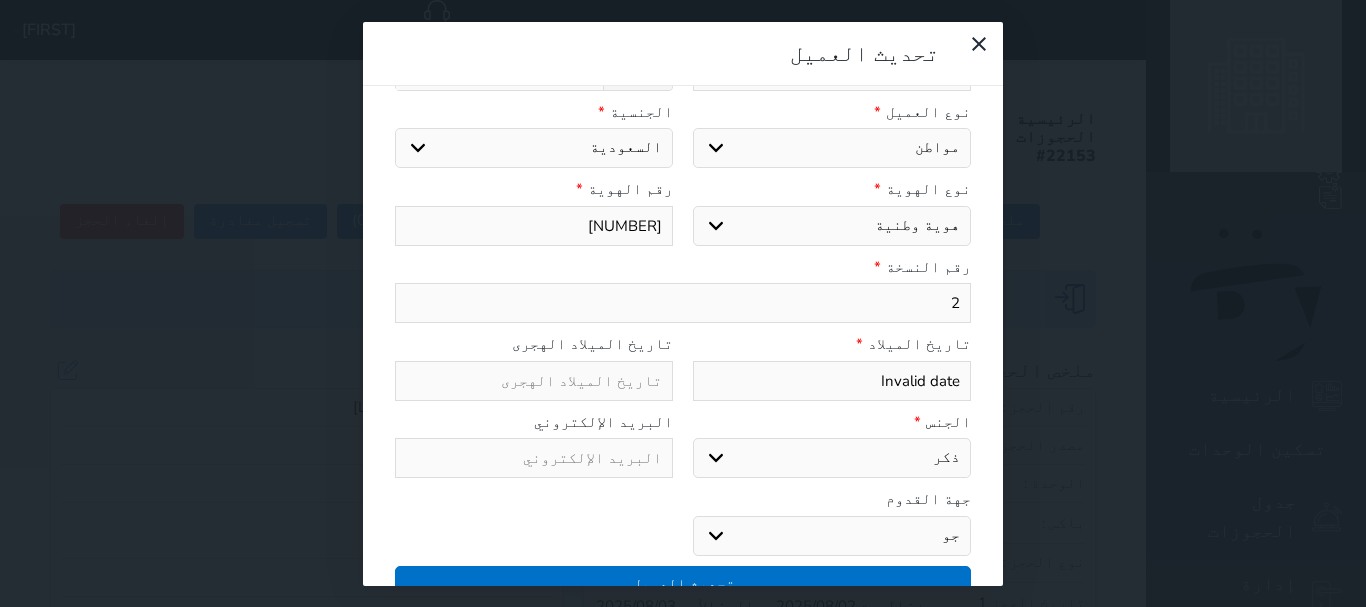 type on "[PHONE]" 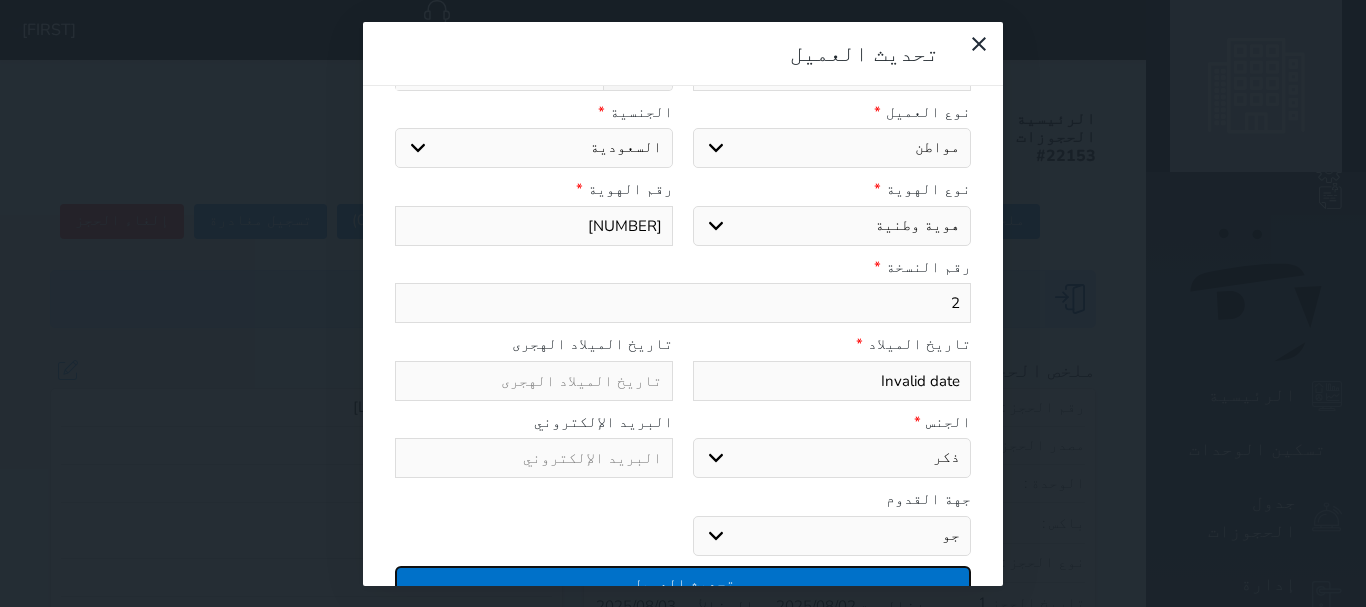 click on "تحديث العميل" at bounding box center (683, 583) 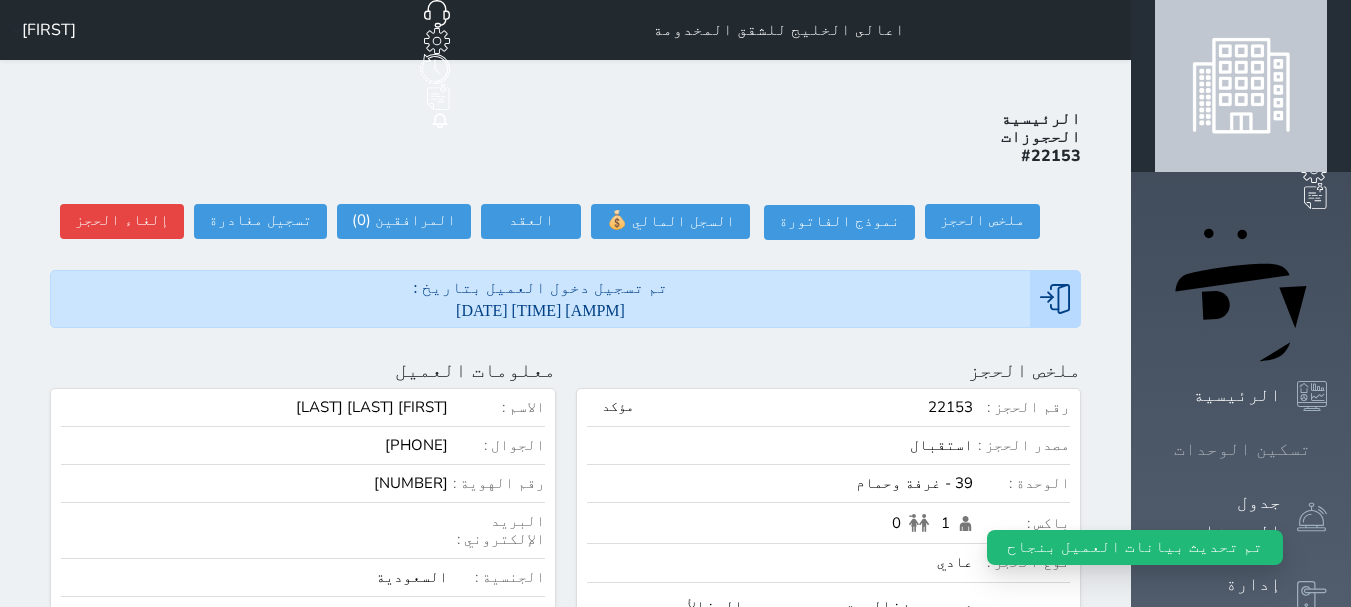 click at bounding box center (1327, 449) 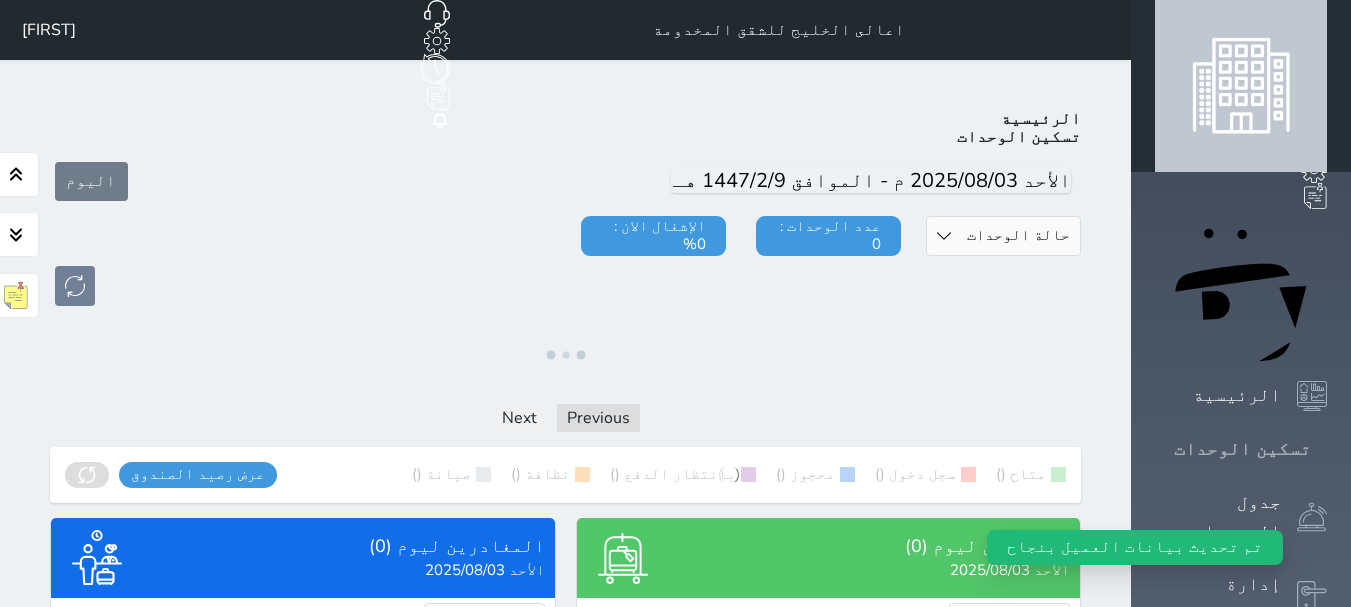 click at bounding box center [1327, 449] 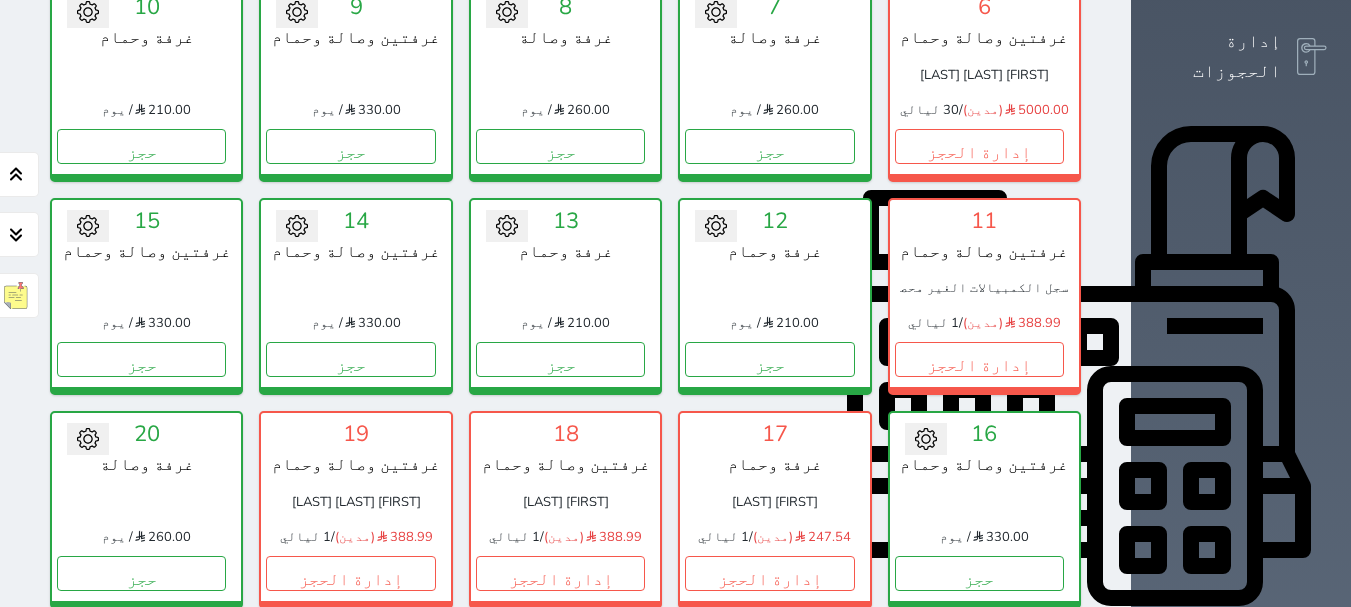 scroll, scrollTop: 578, scrollLeft: 0, axis: vertical 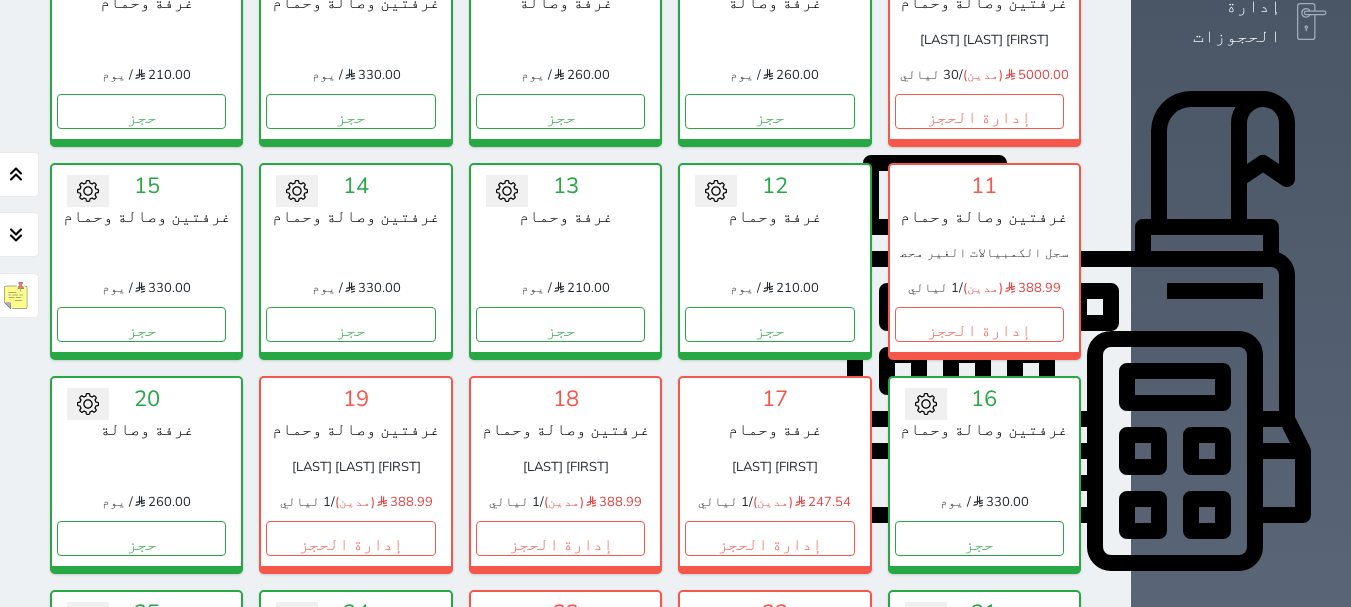 click on "إدارة الحجز" at bounding box center [560, 751] 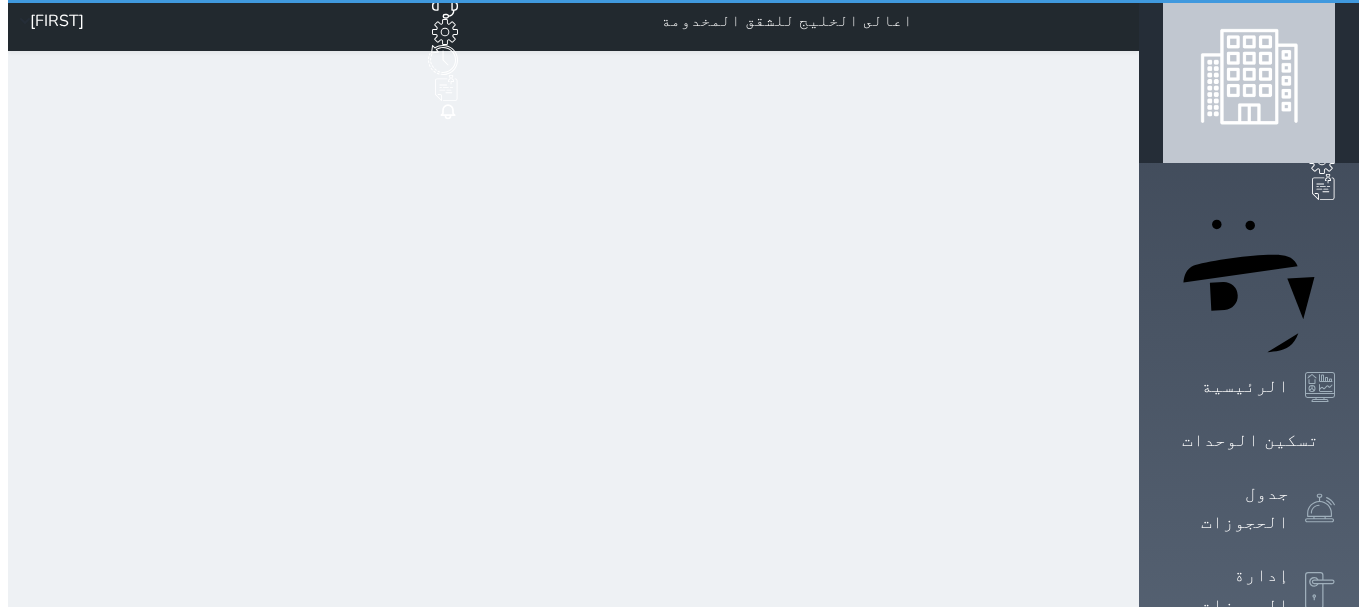 scroll, scrollTop: 0, scrollLeft: 0, axis: both 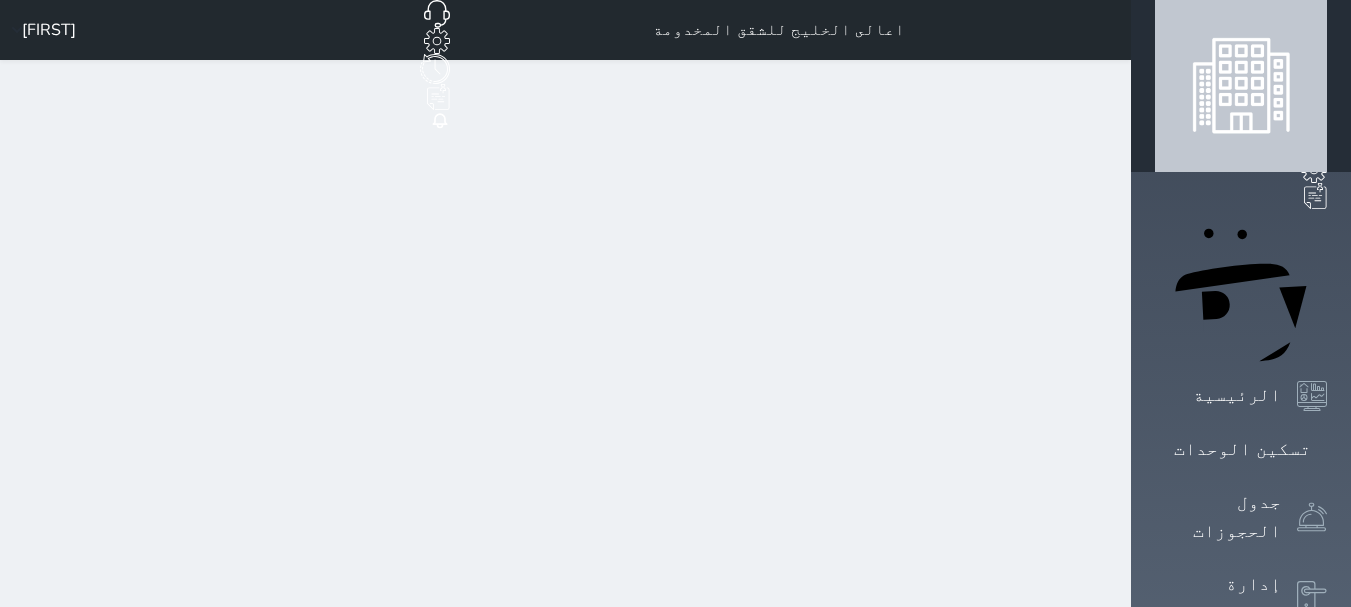 select on "1" 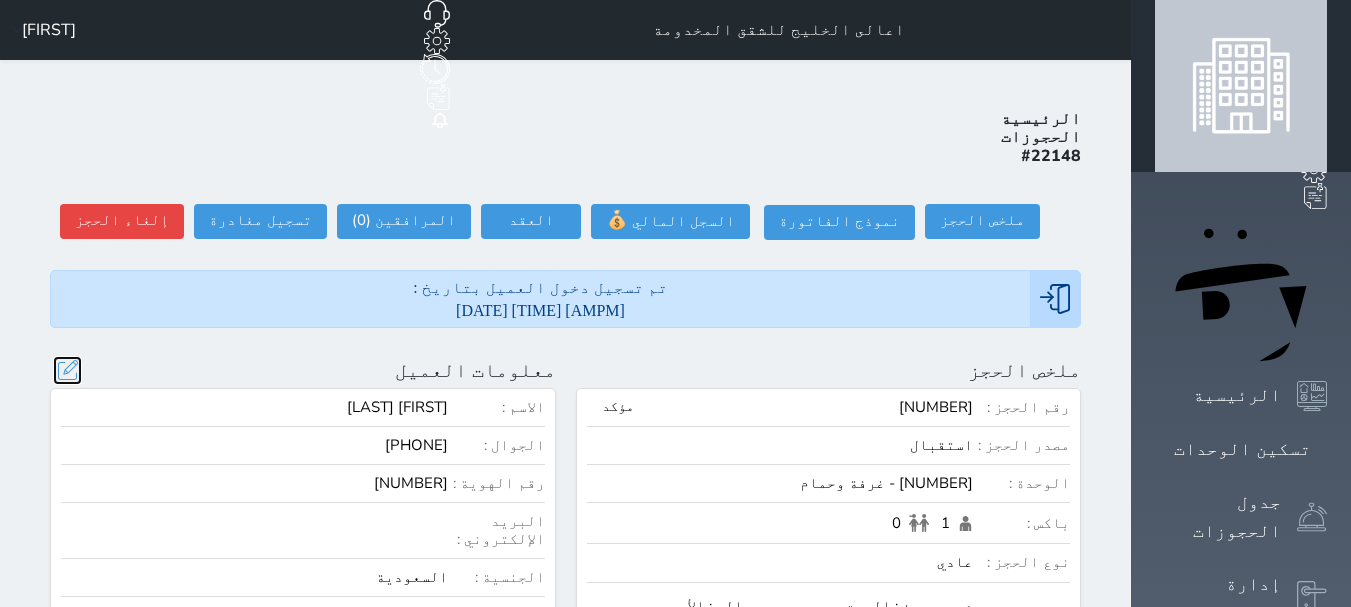 click at bounding box center (67, 370) 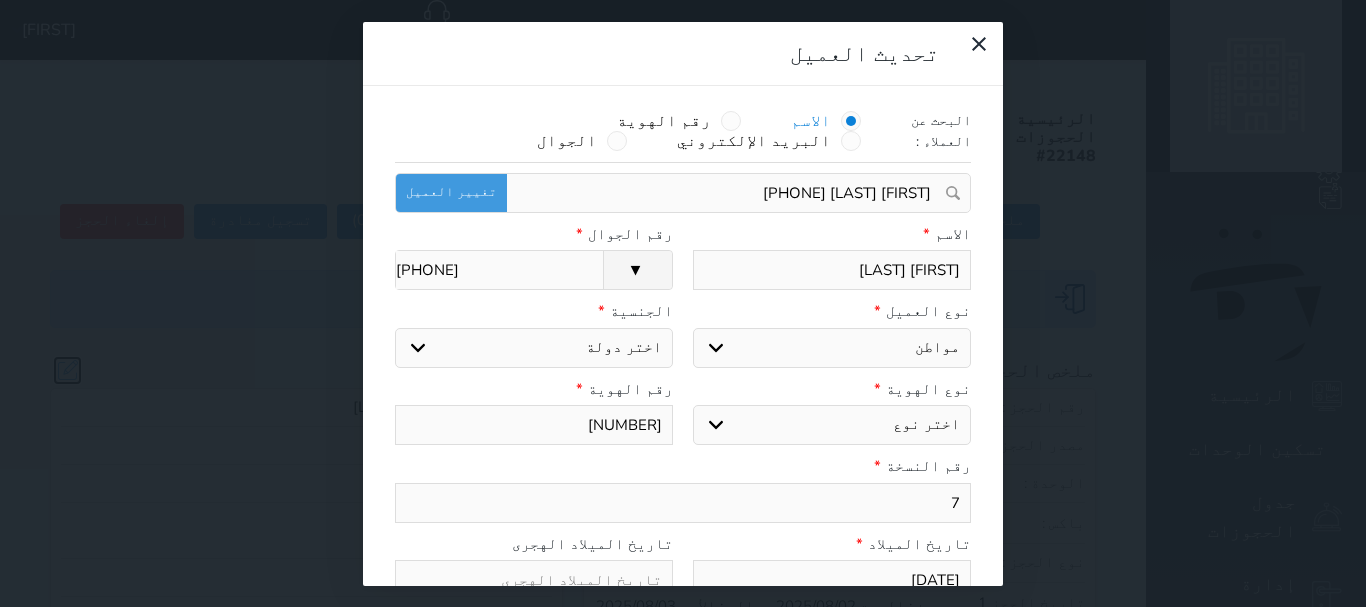 select 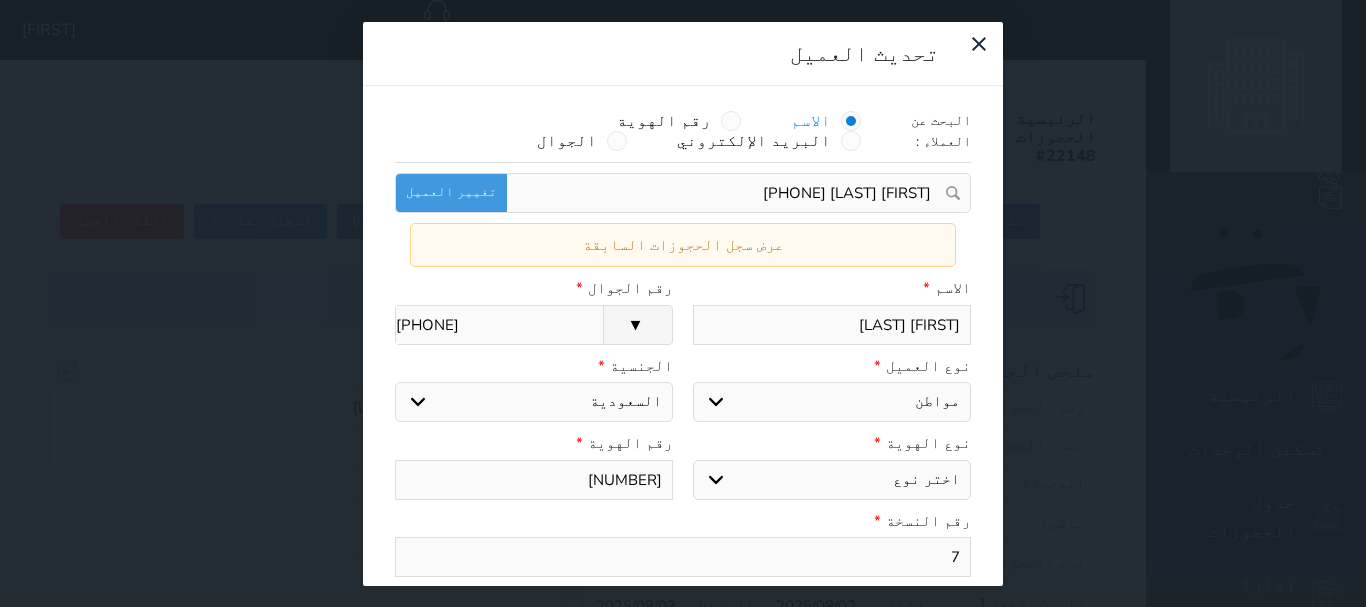 select 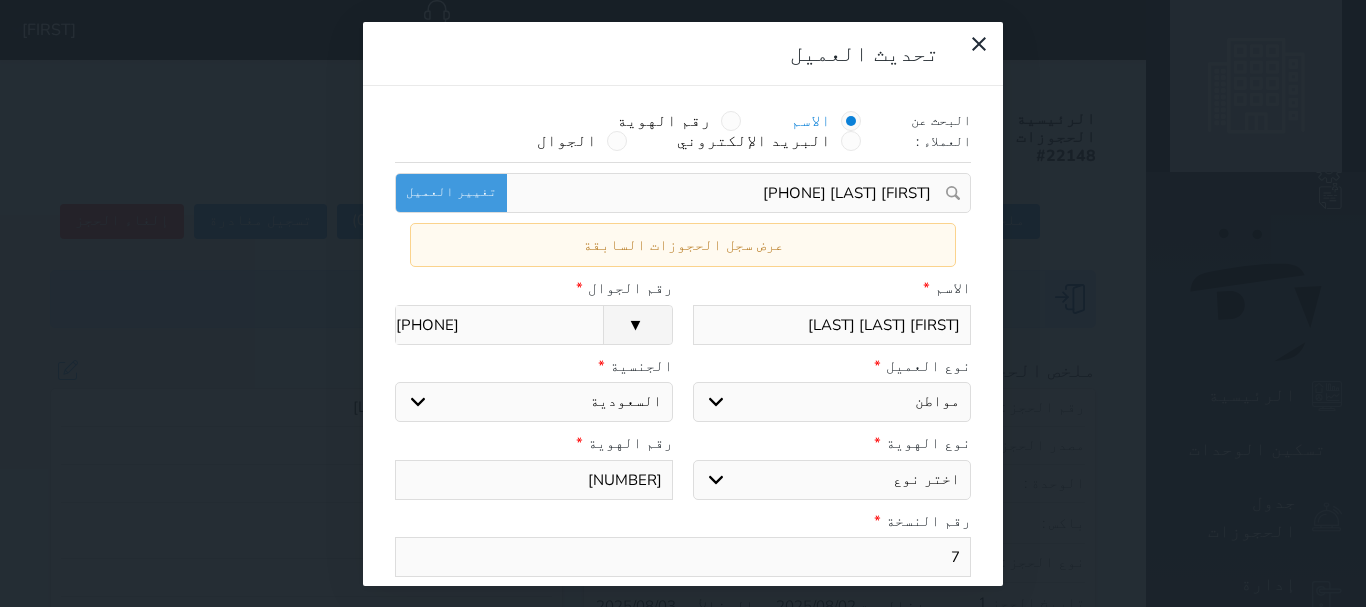 type on "سجل الكمبيالات الغير محصلة على العميل [FIRST] [LAST] [LAST]" 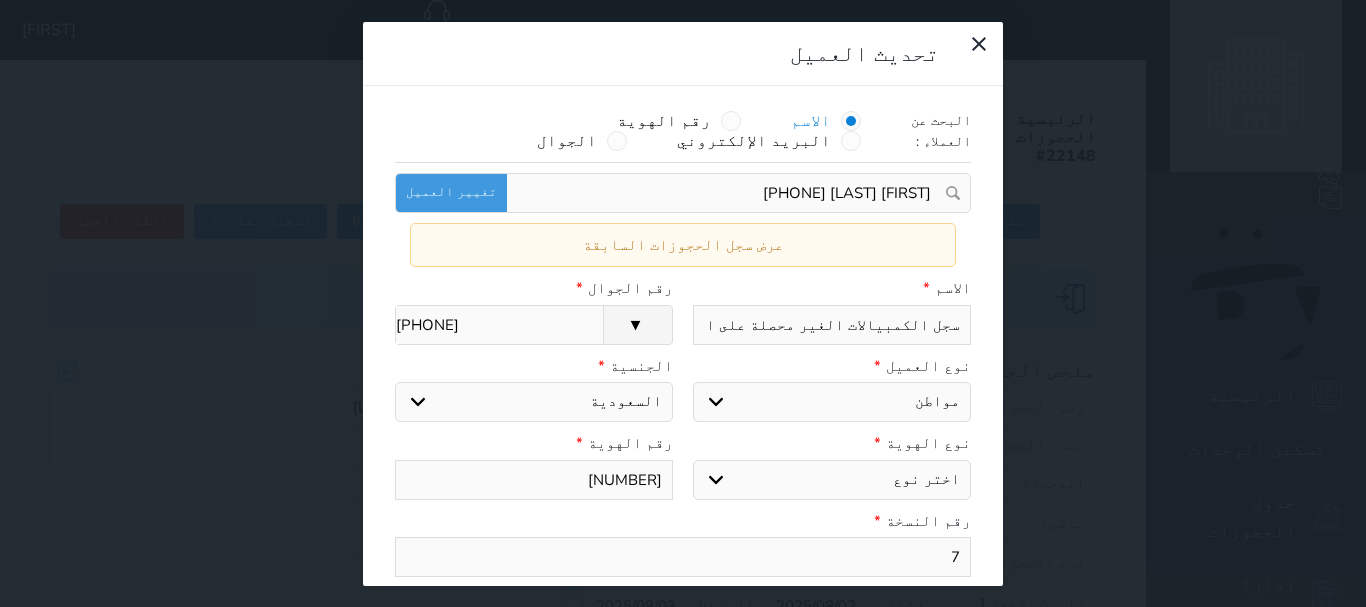 type on "[FIRST] [LAST] [LAST]" 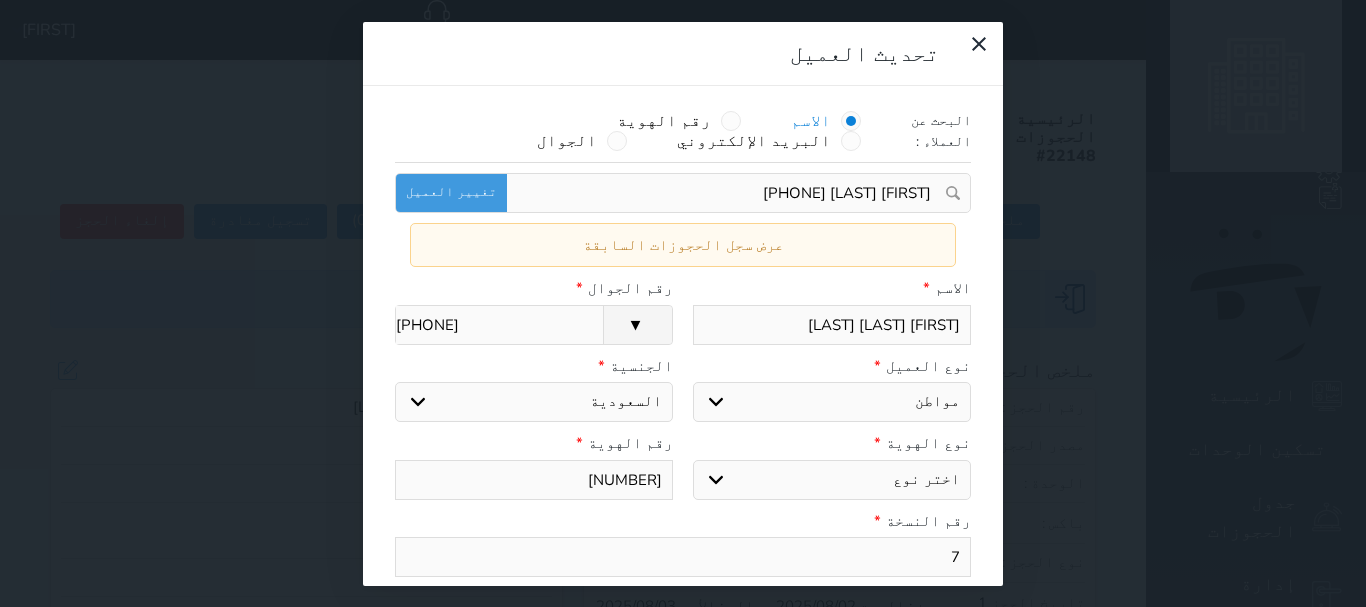 type on "[FIRST] [LAST] [LAST]" 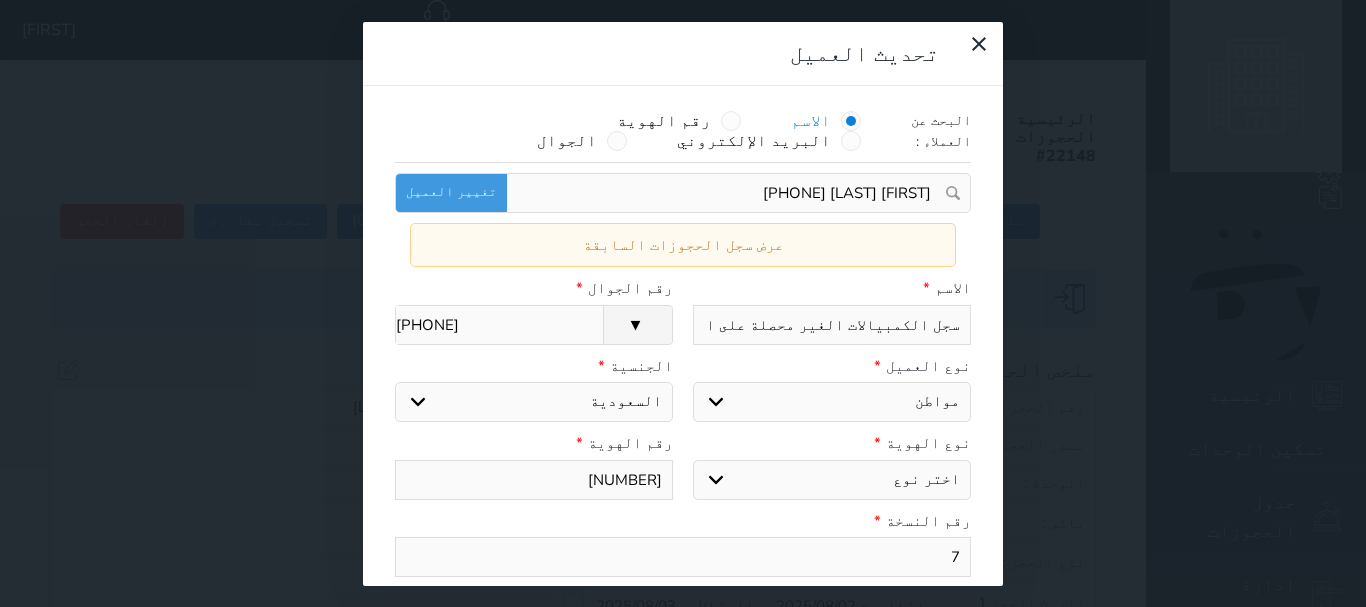 type on "[FIRST] [LAST]" 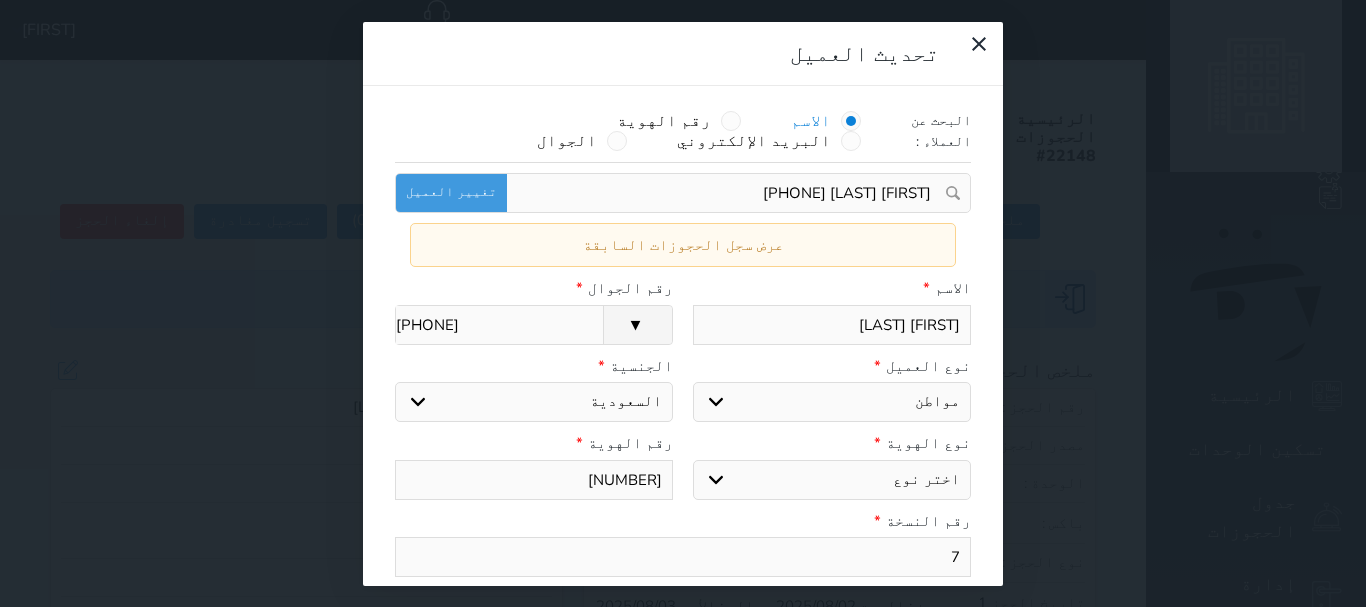 type on "[FIRST] [LAST]" 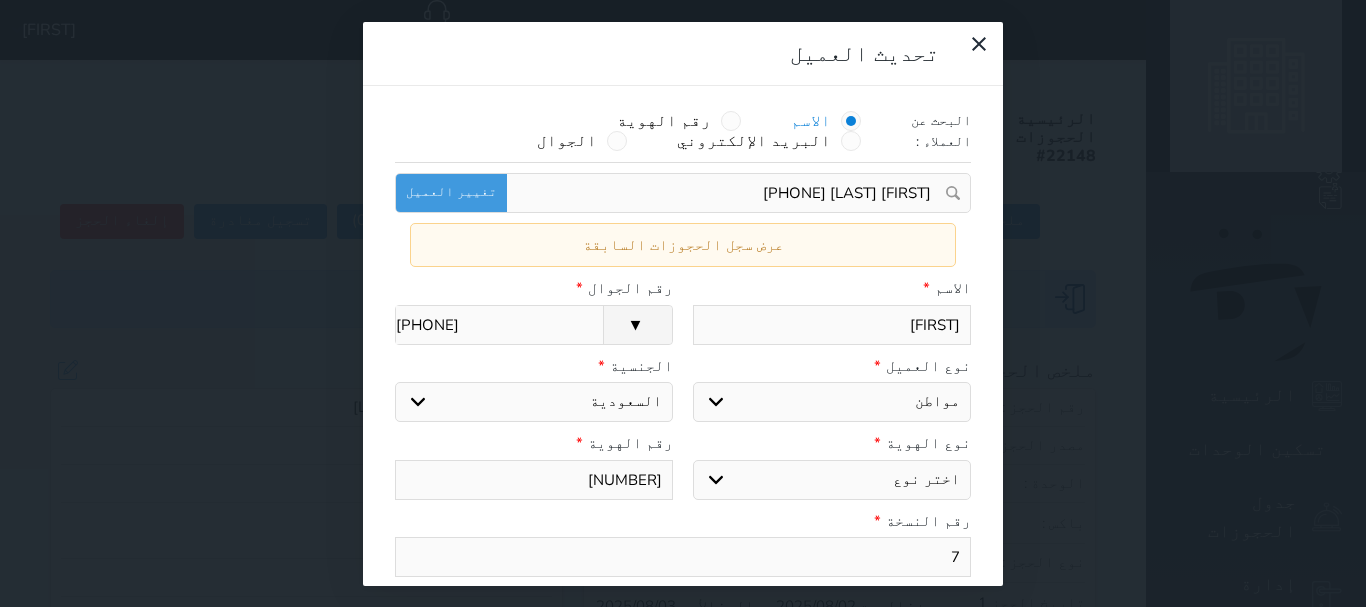 type on "[FIRST]" 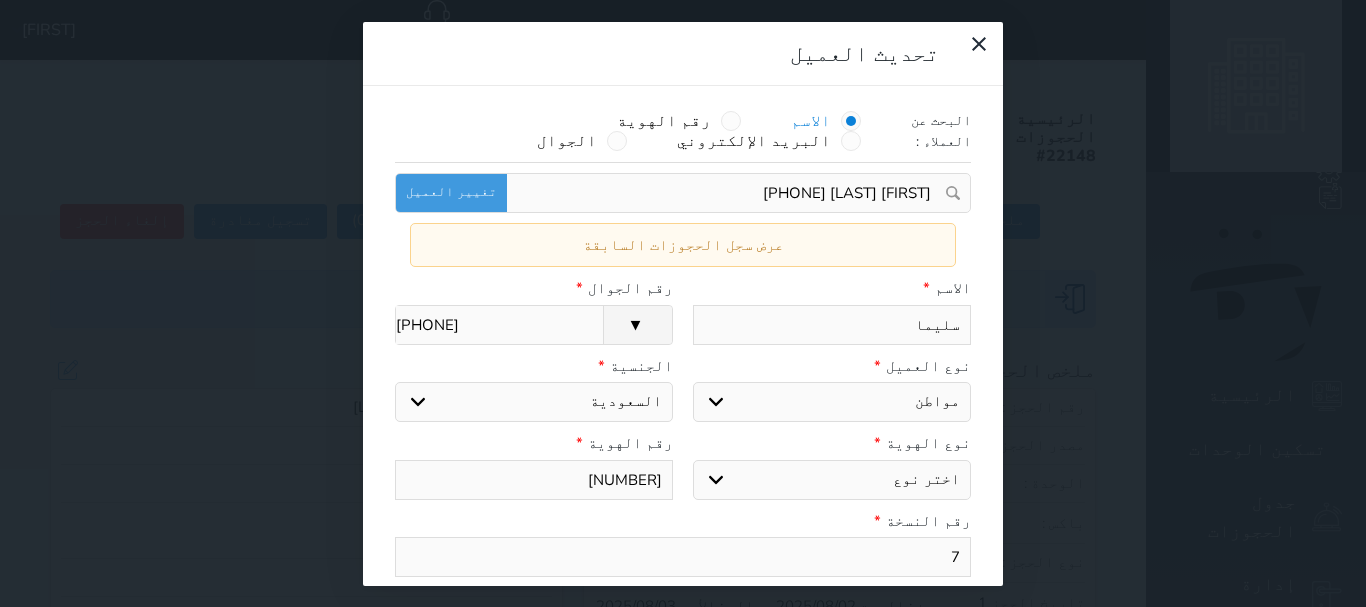 type on "[LAST]" 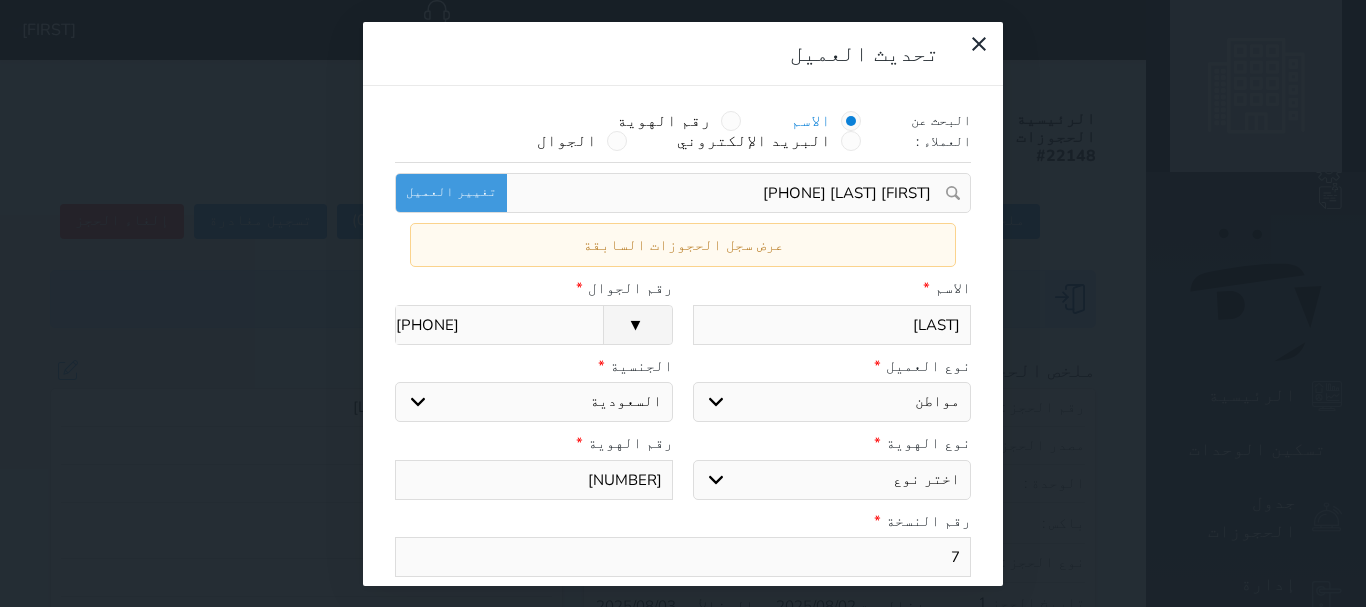 type on "سلي" 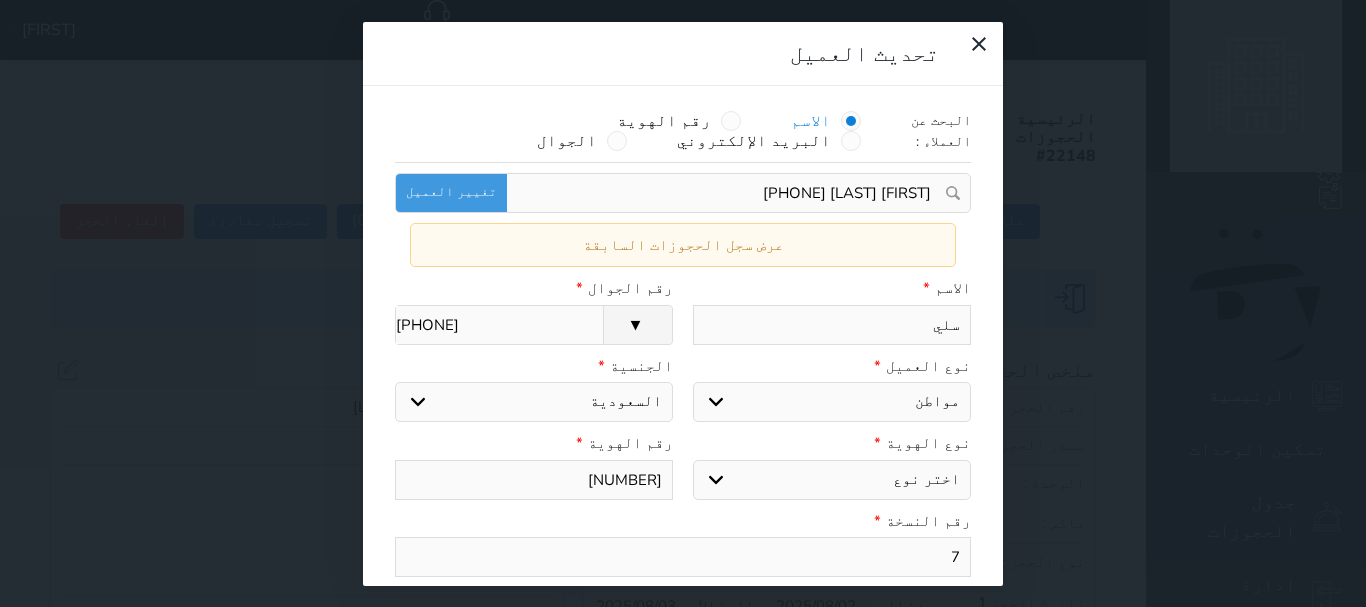 type on "سل" 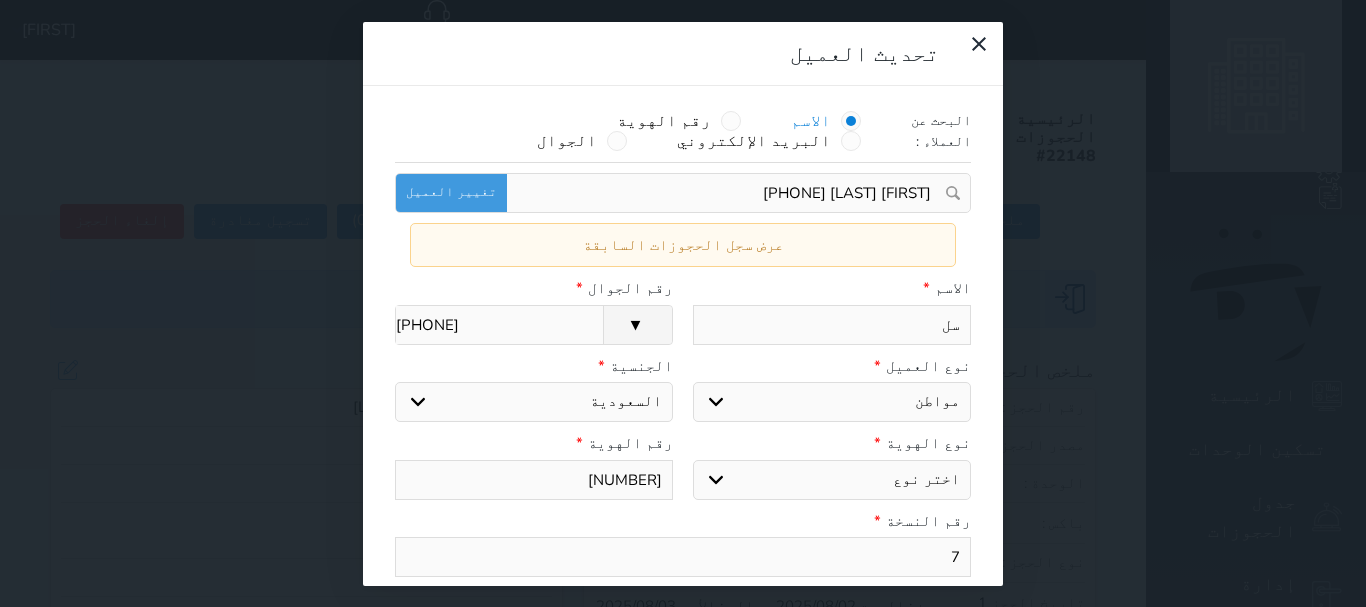 type on "س" 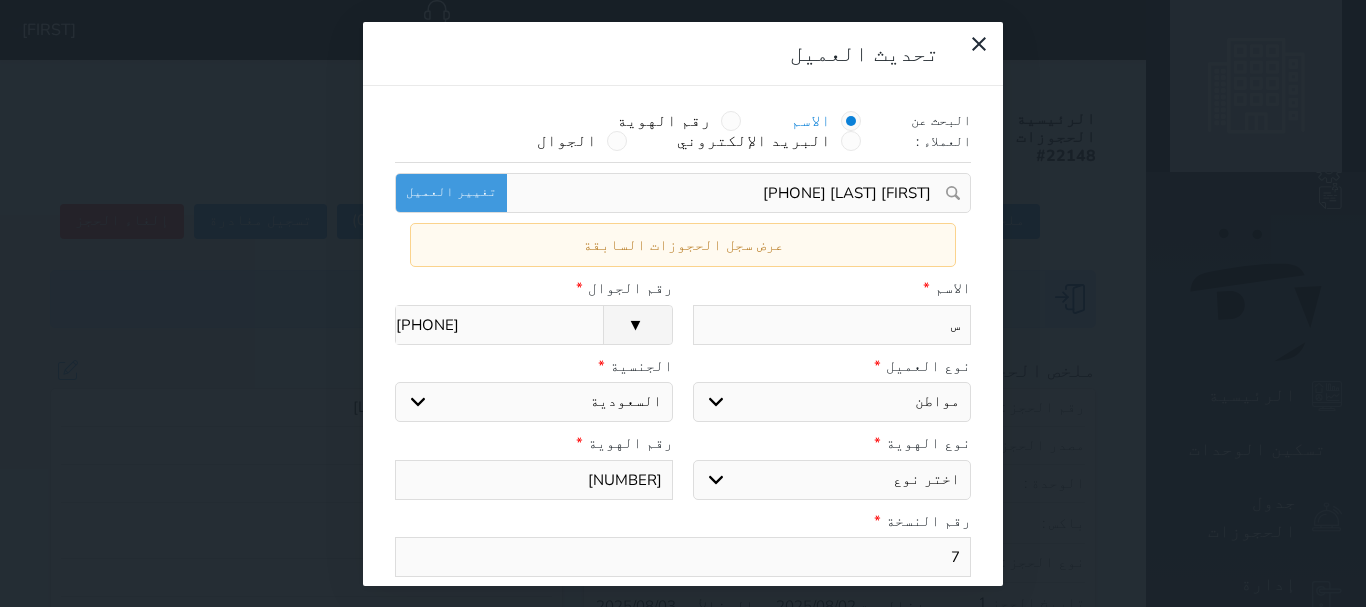 select 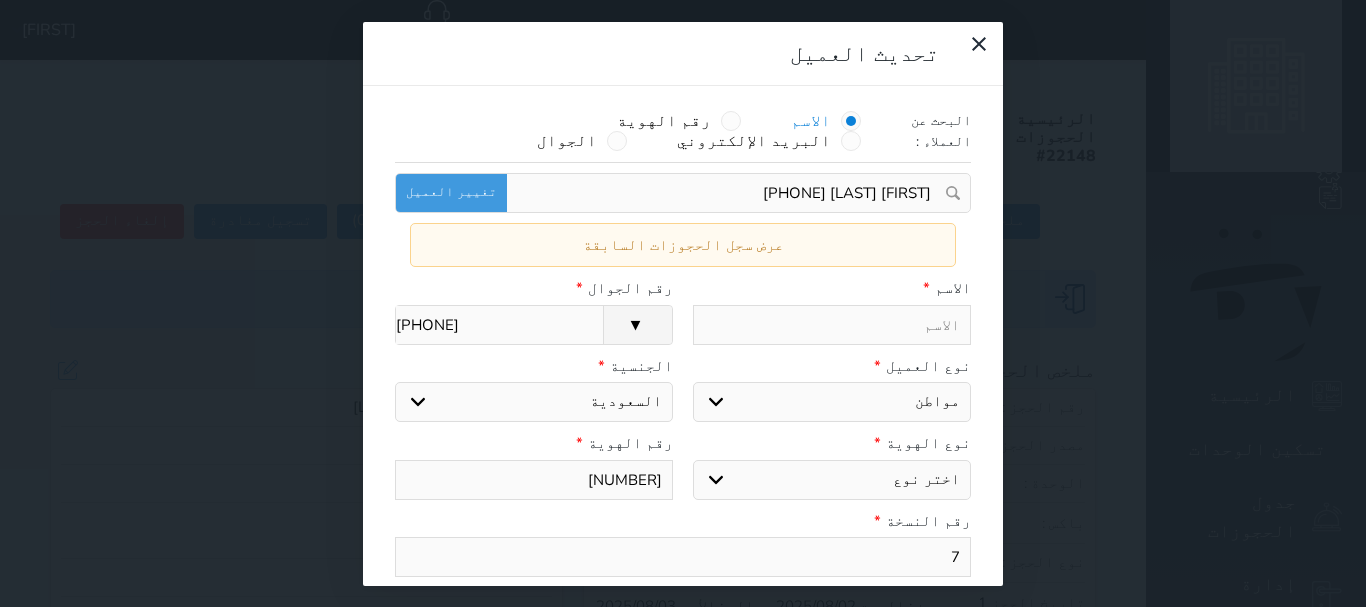 type on "س" 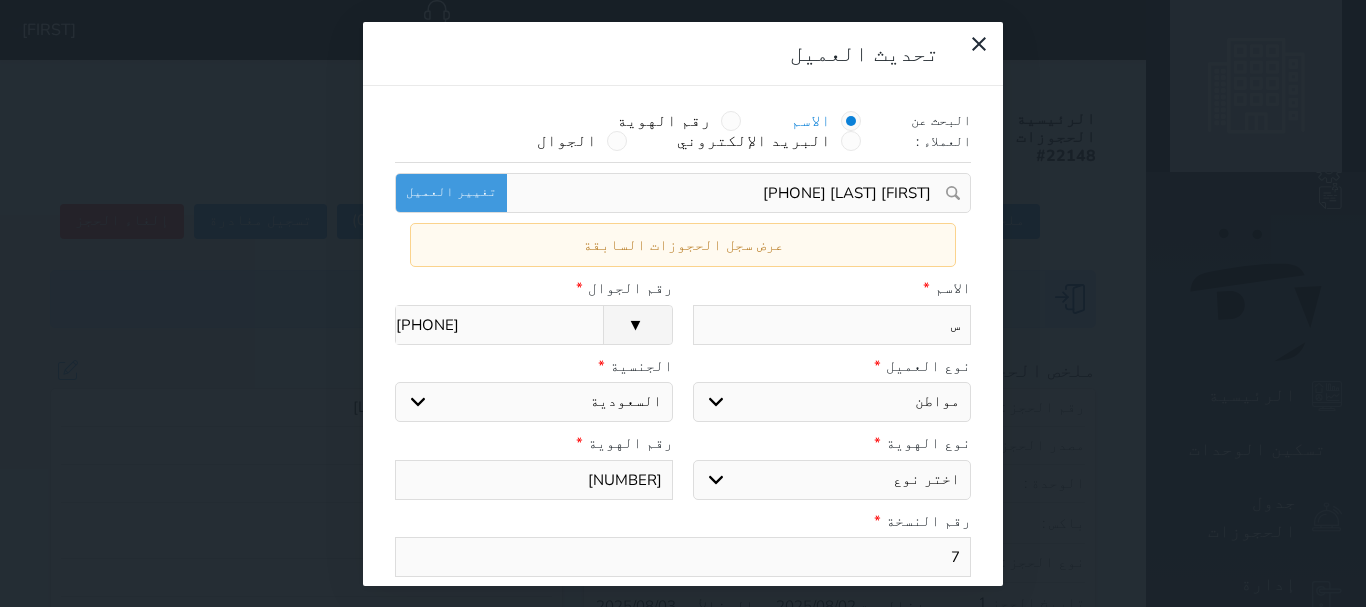 type on "سا" 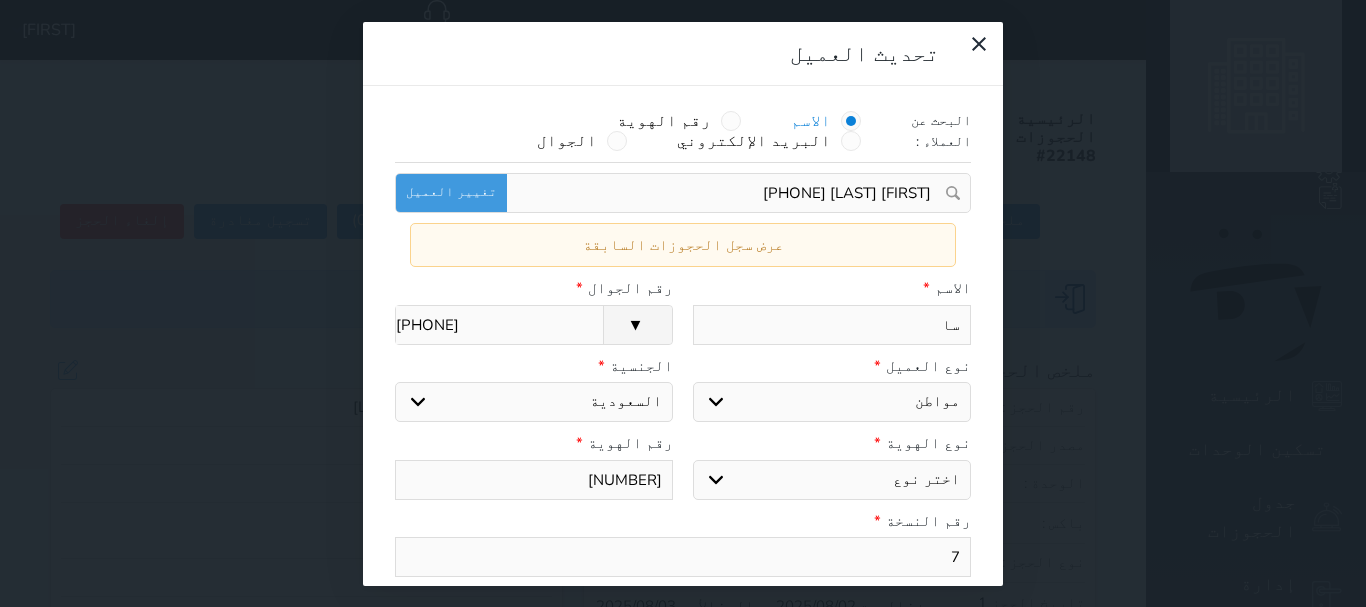 type on "سال" 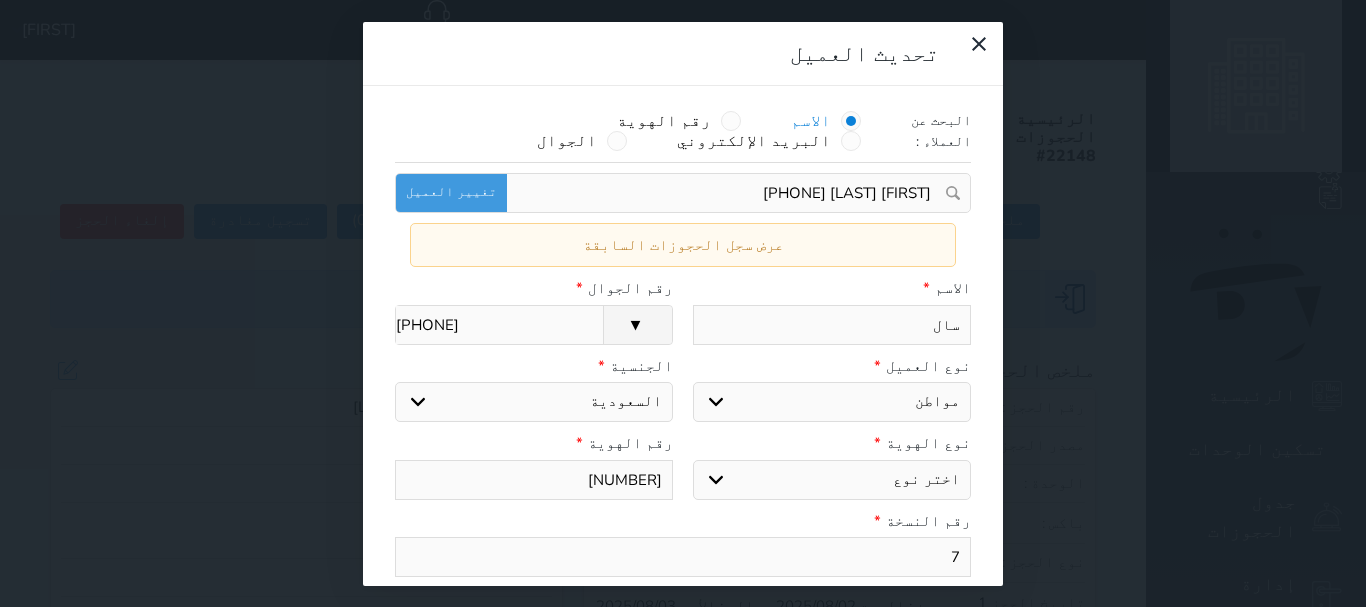 type on "سالم" 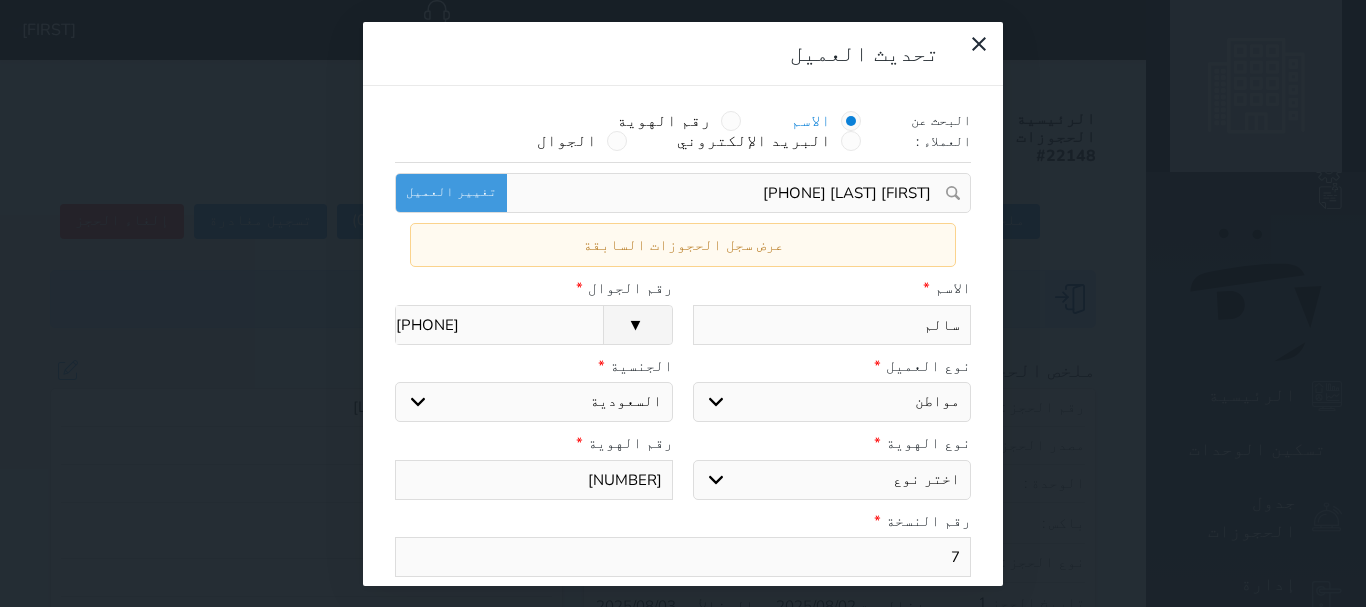 select 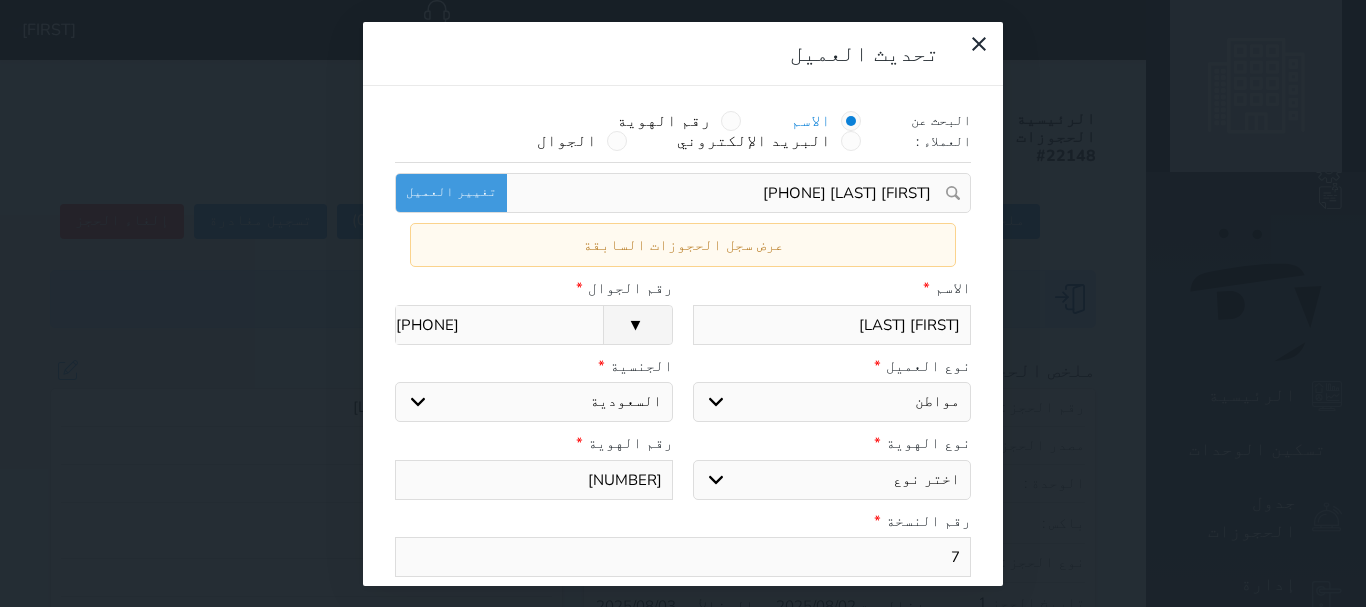 type on "[FIRST] [LAST]" 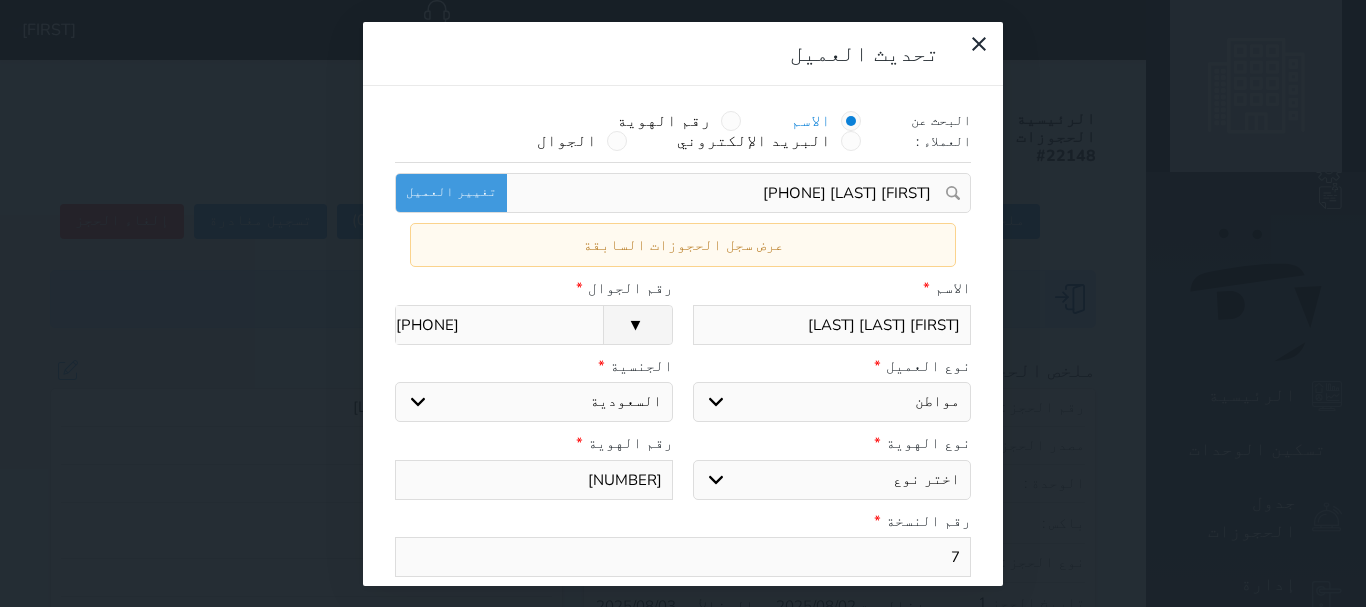 select 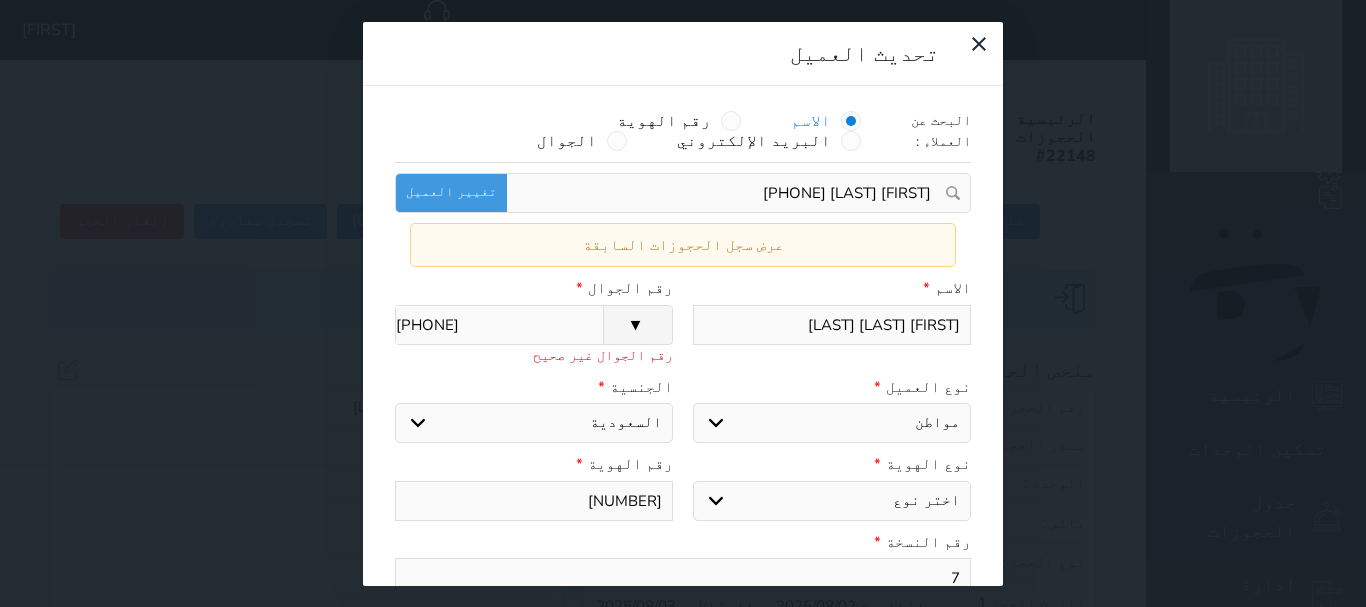type on "[PHONE]" 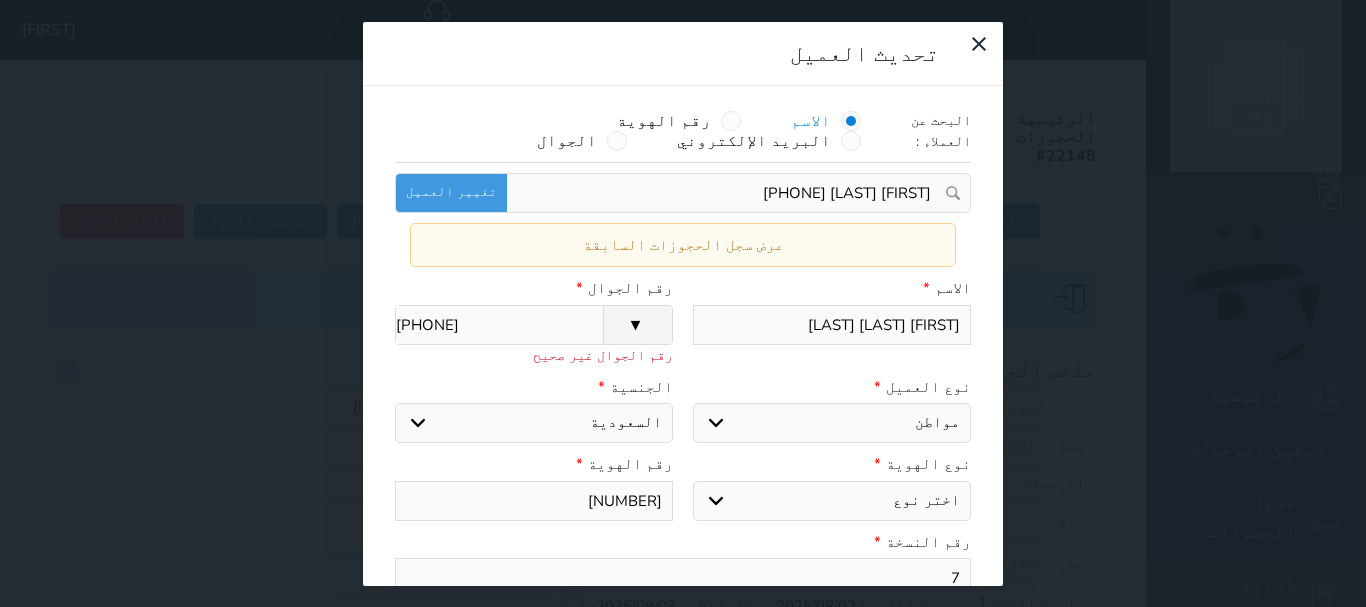 select 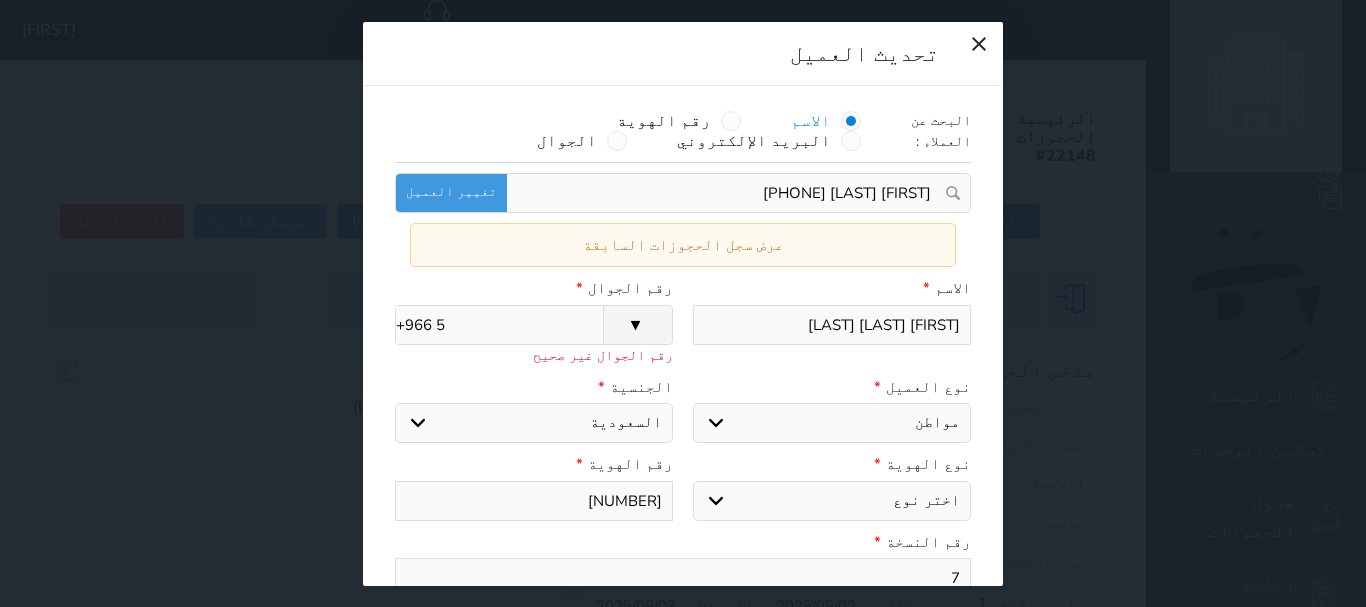 type on "+966" 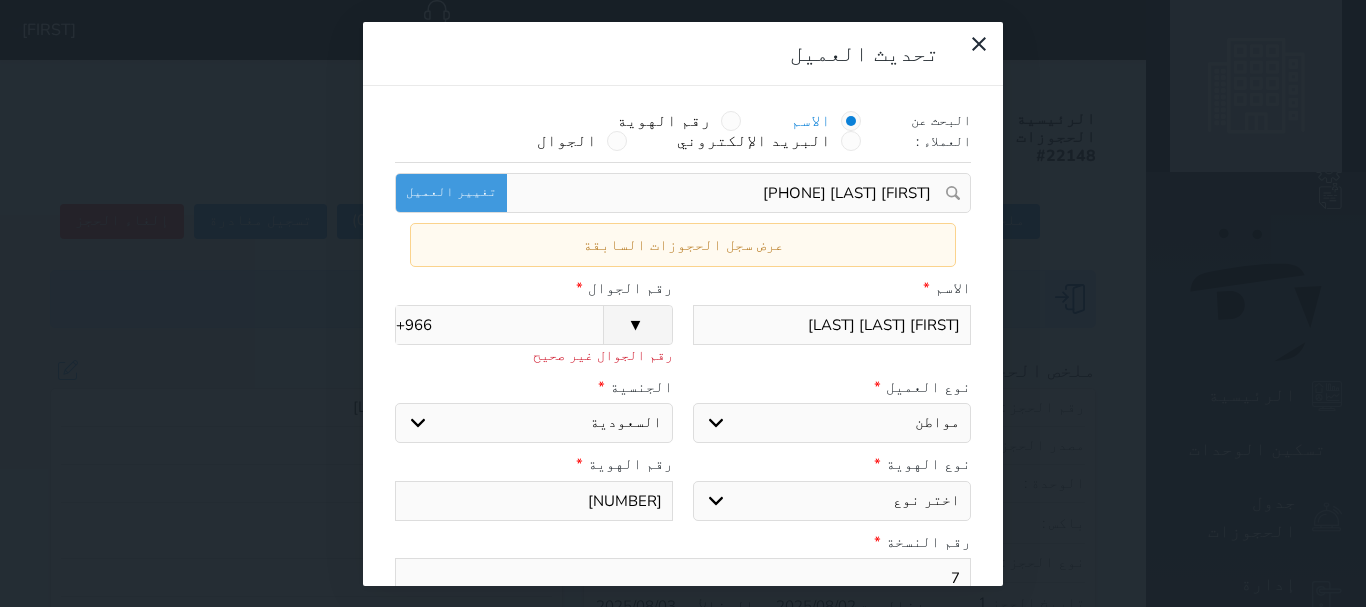 type on "+966" 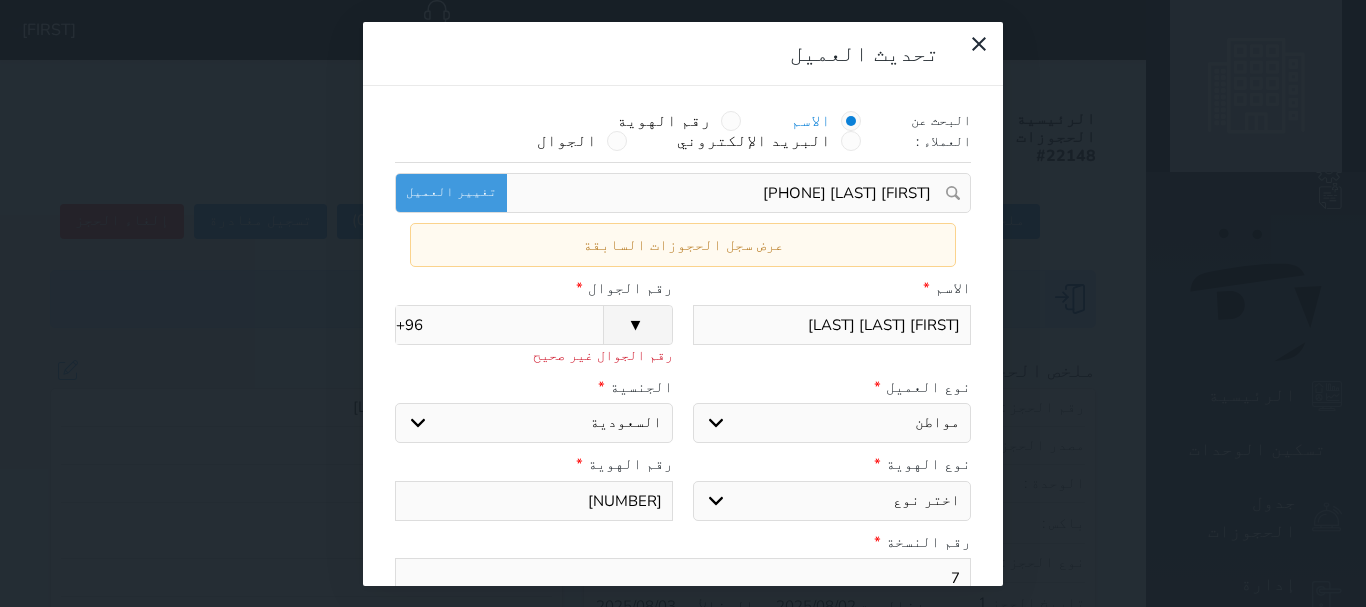 type on "+9" 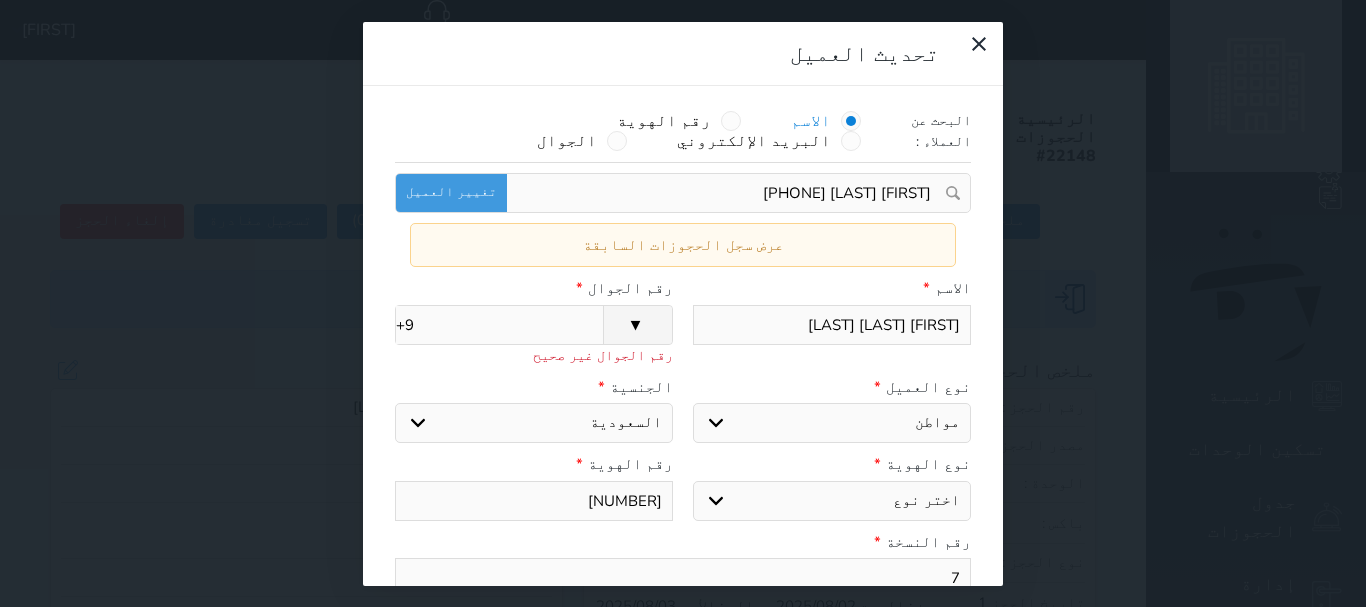 type on "+" 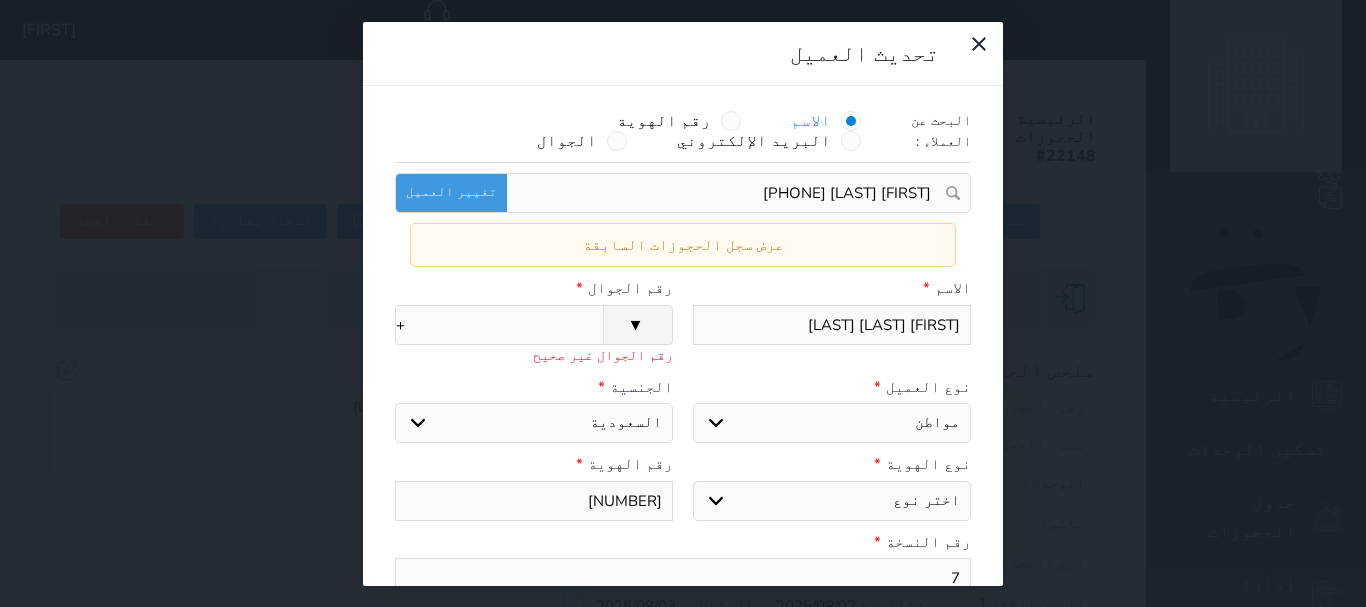 type 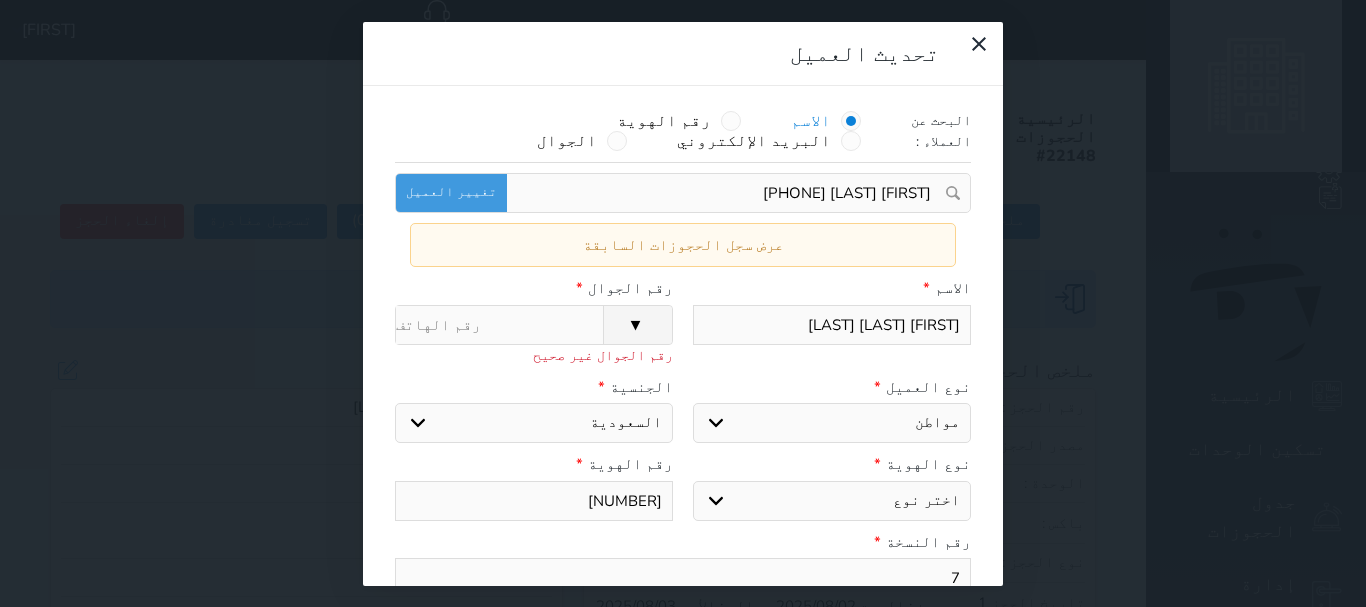 type on "0" 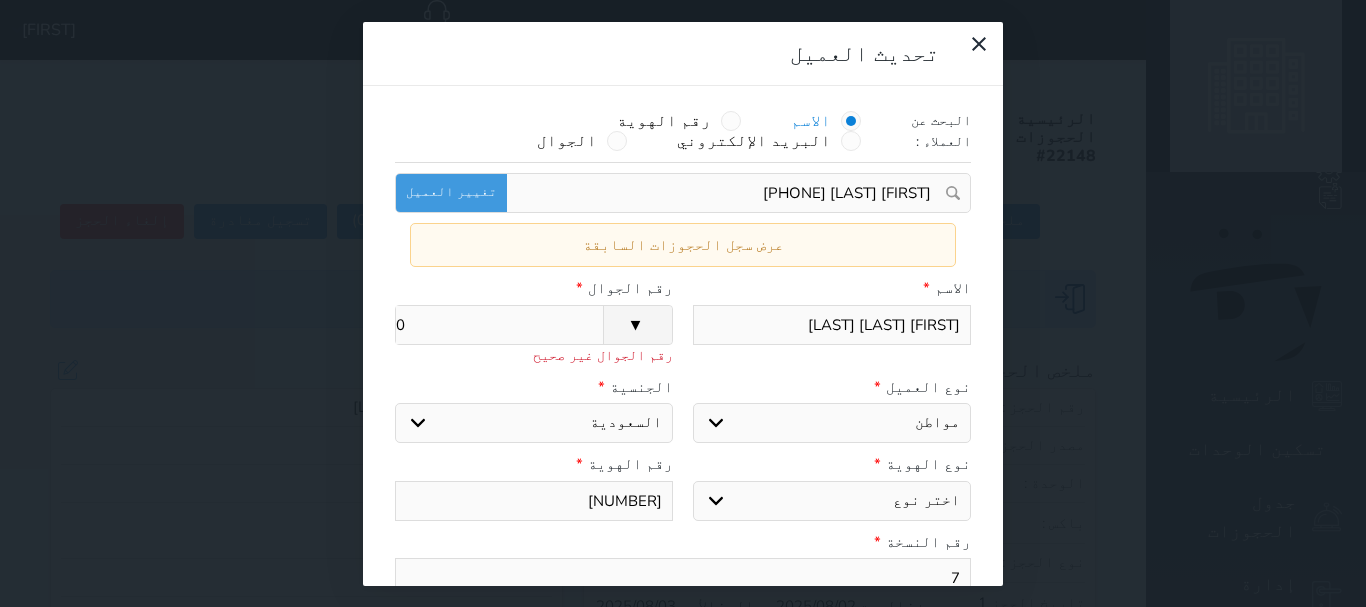 type on "05" 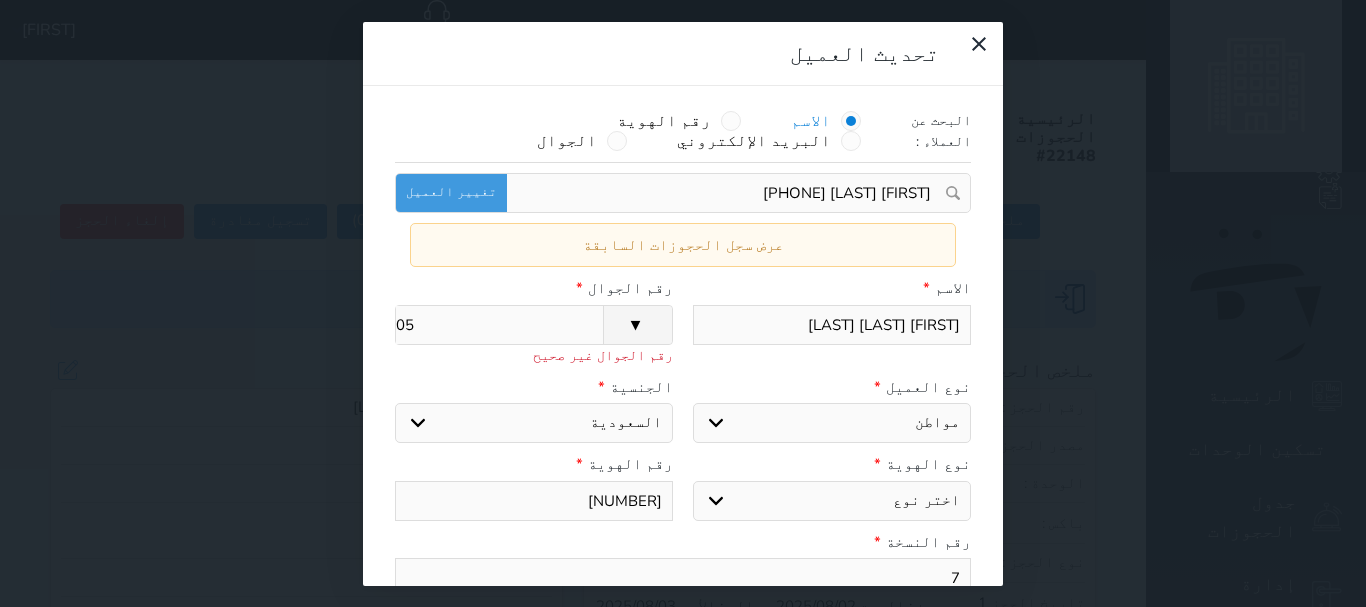 type on "056" 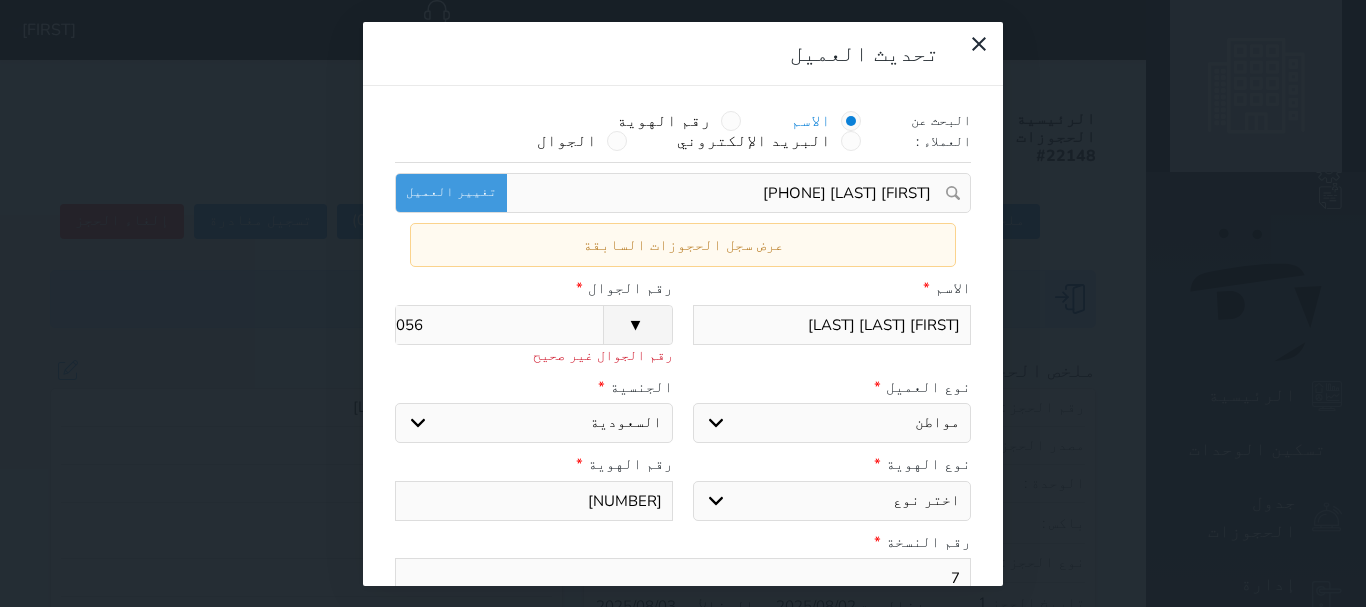 type on "0564" 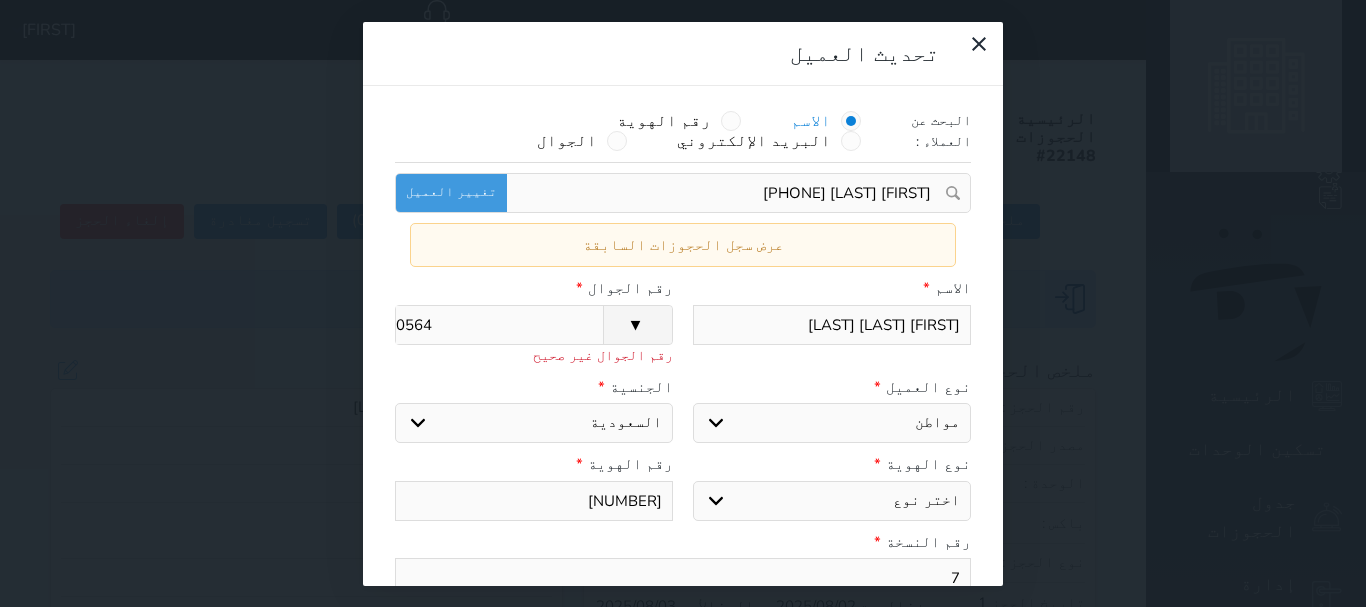 type on "[PHONE]" 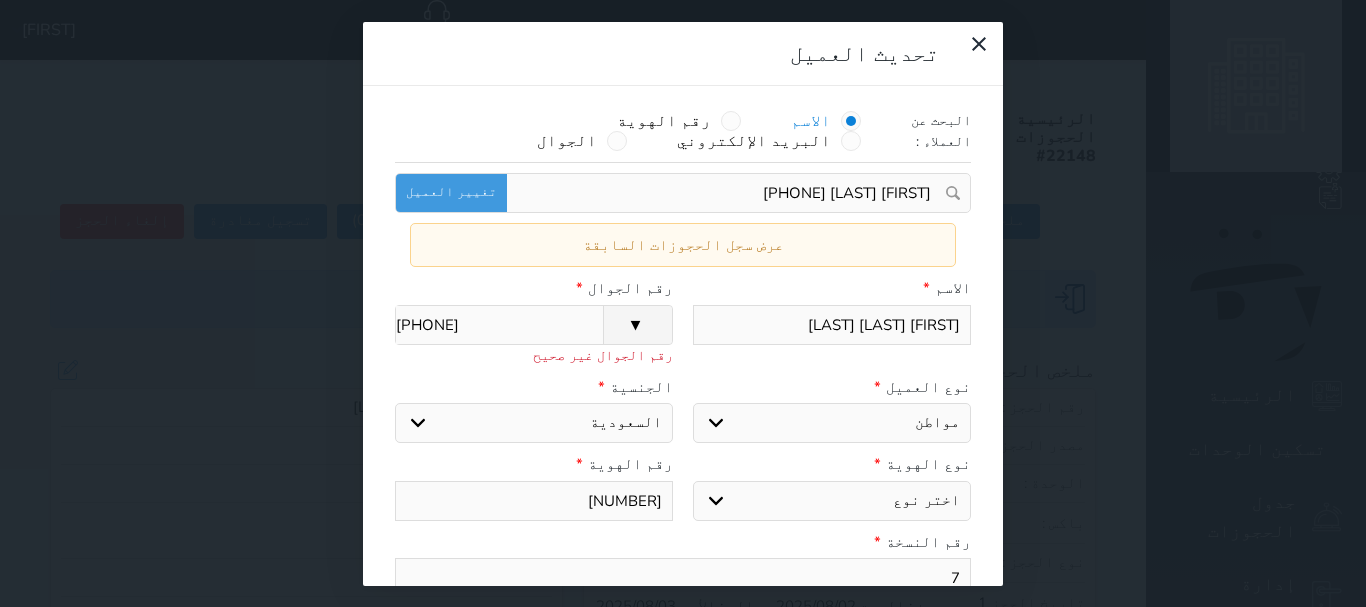 type on "[PHONE]" 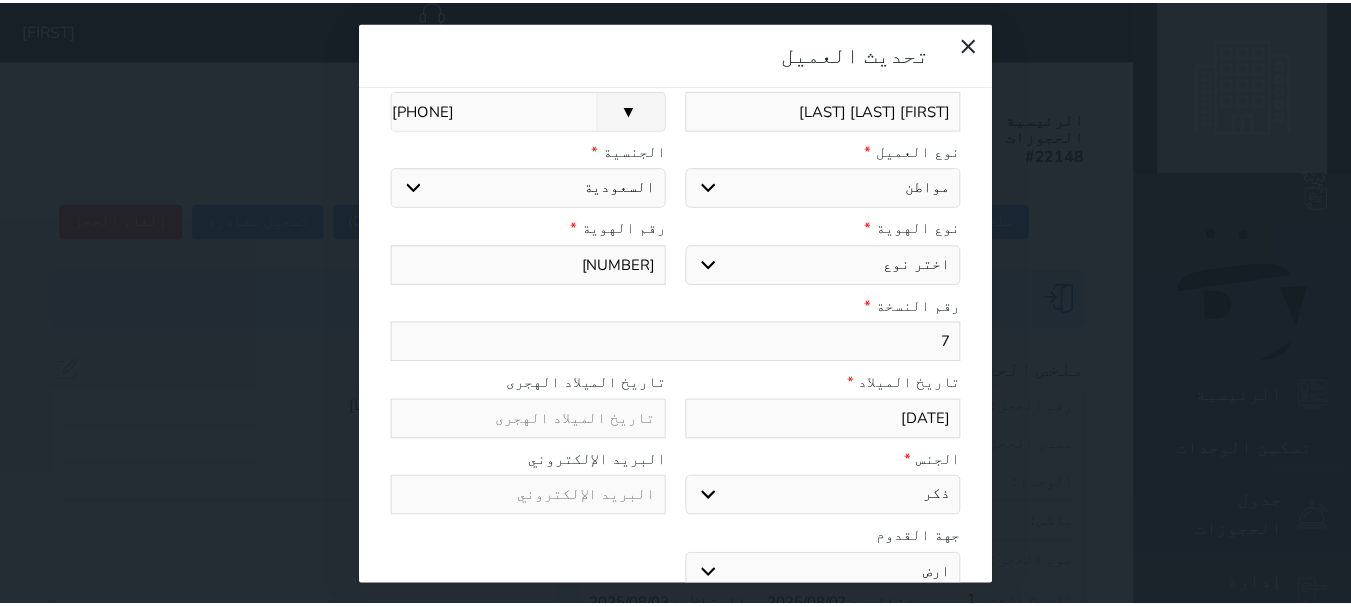 scroll, scrollTop: 254, scrollLeft: 0, axis: vertical 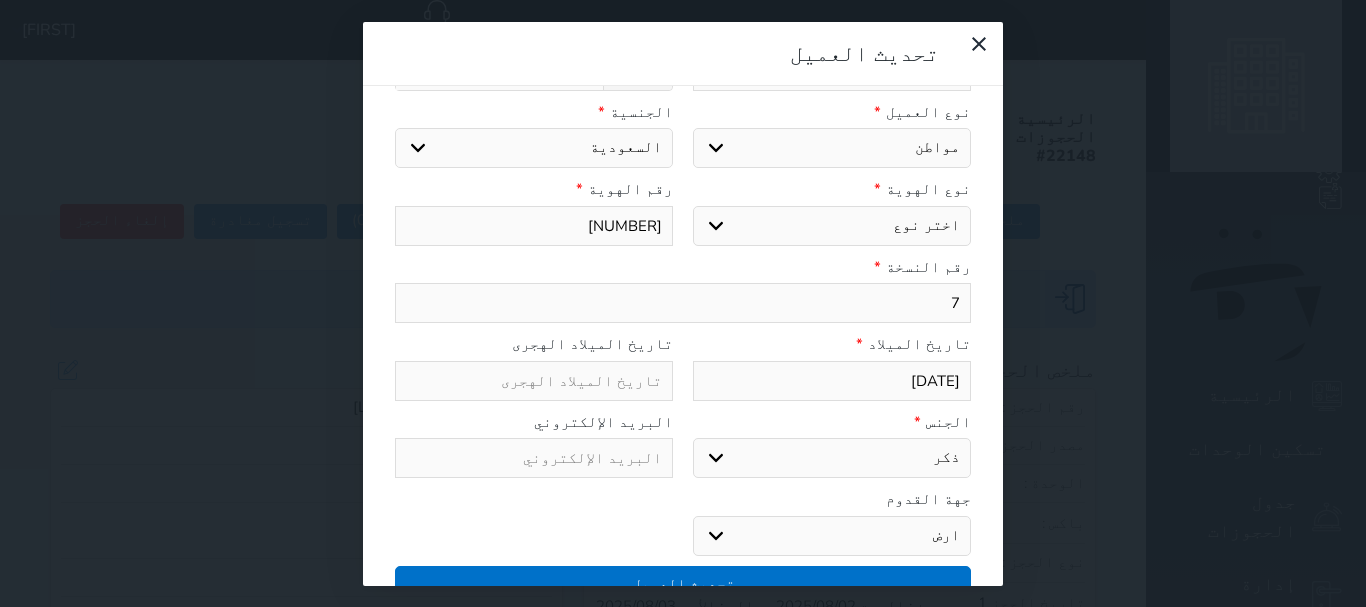 type on "[PHONE]" 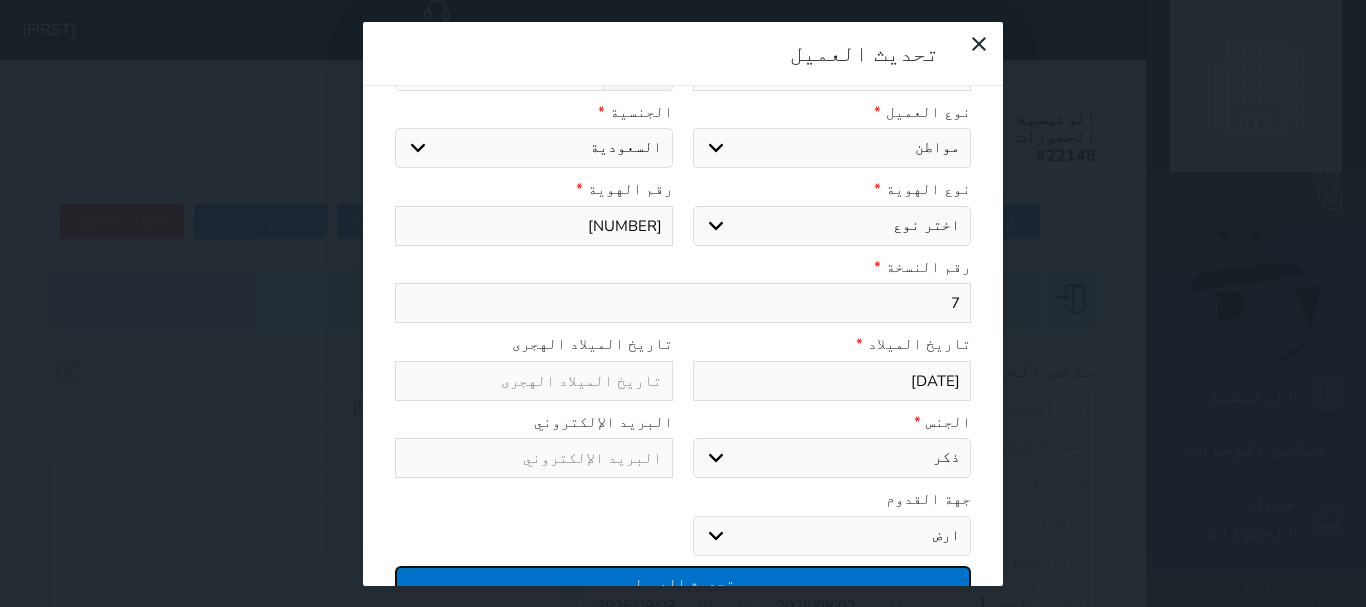 click on "تحديث العميل" at bounding box center (683, 583) 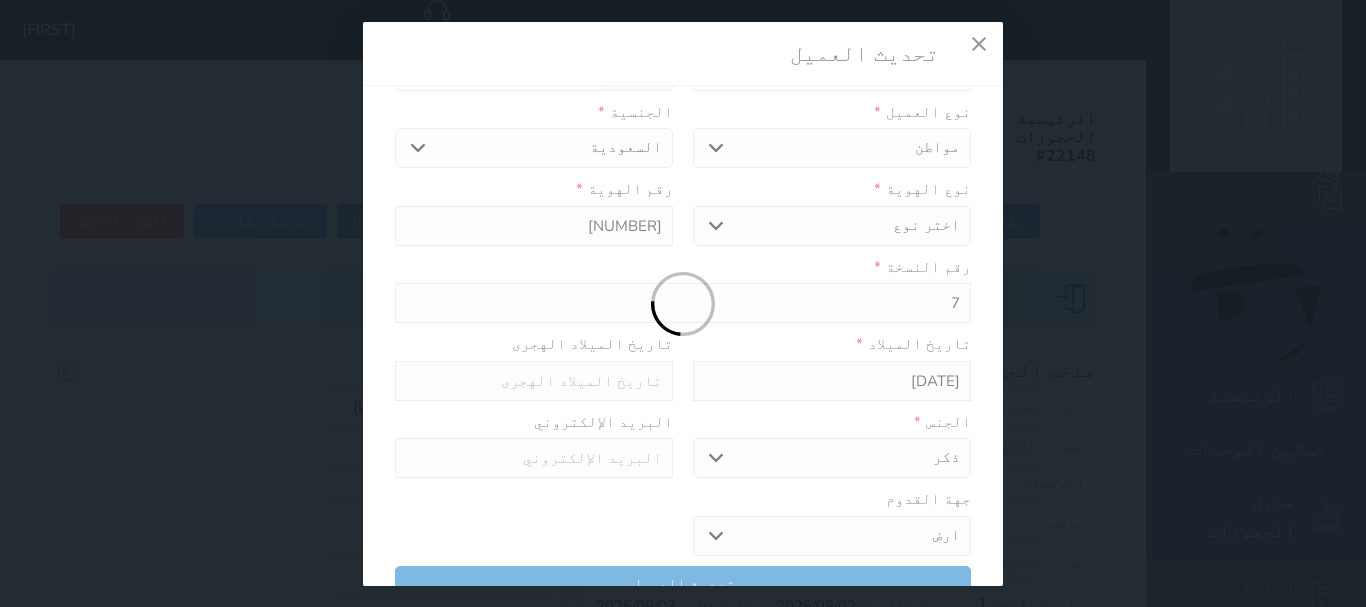 select 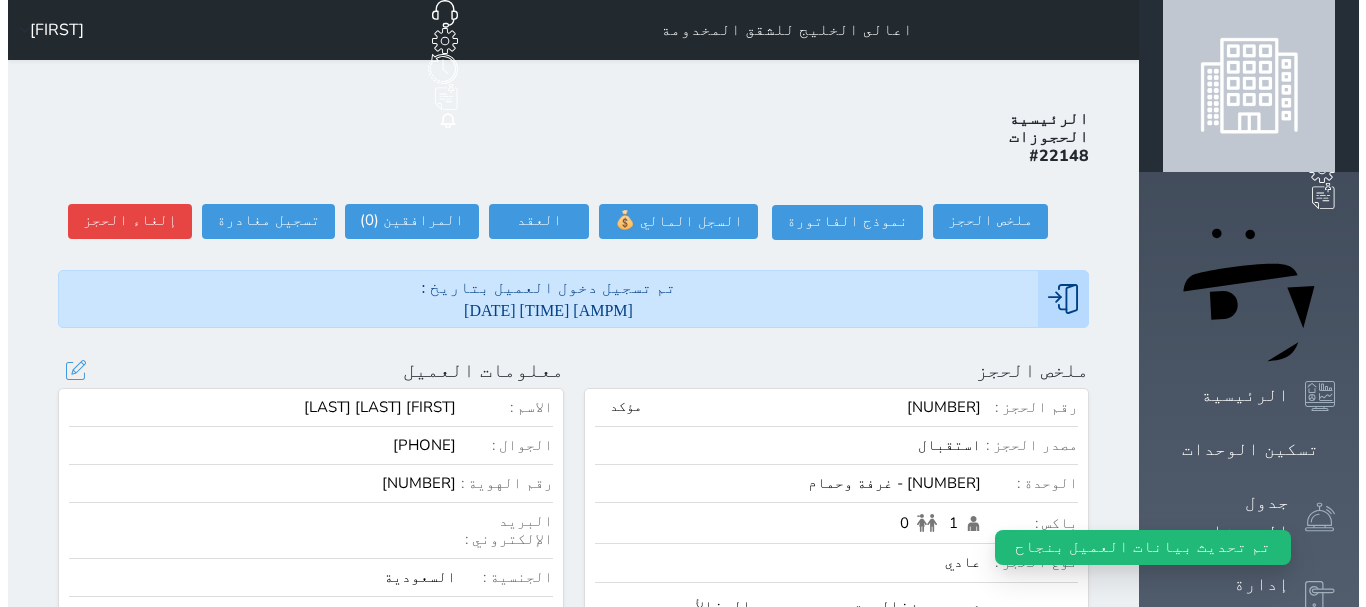 scroll, scrollTop: 300, scrollLeft: 0, axis: vertical 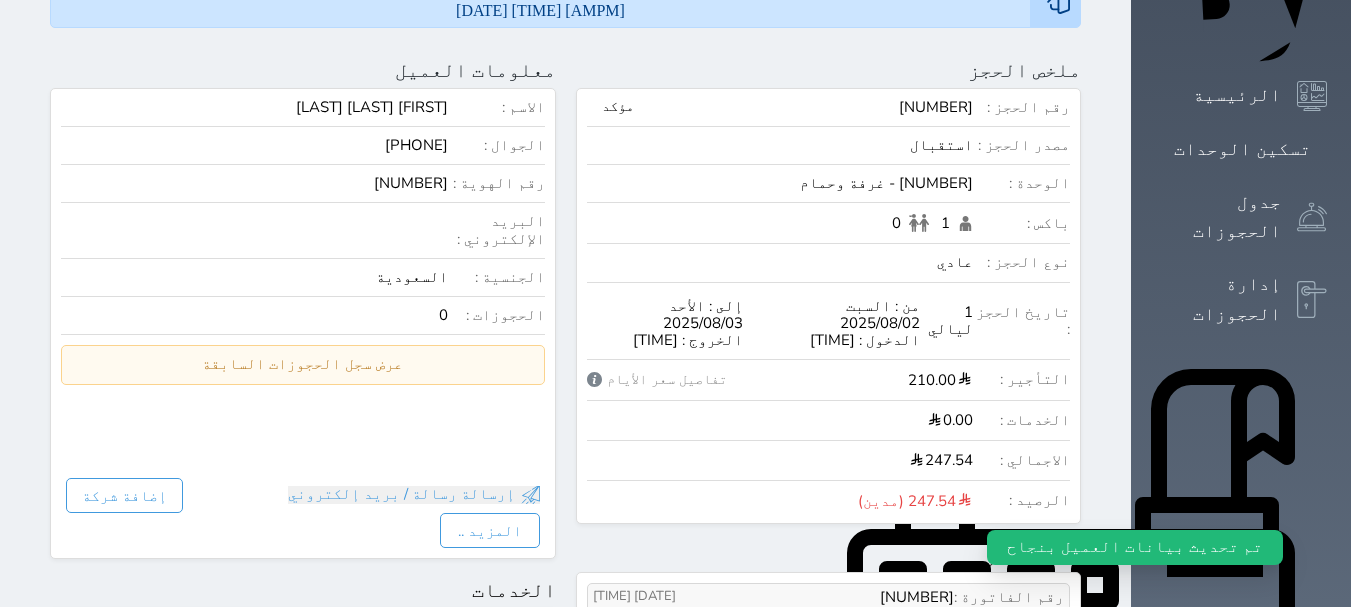 click on "الفاتورة" at bounding box center (641, 632) 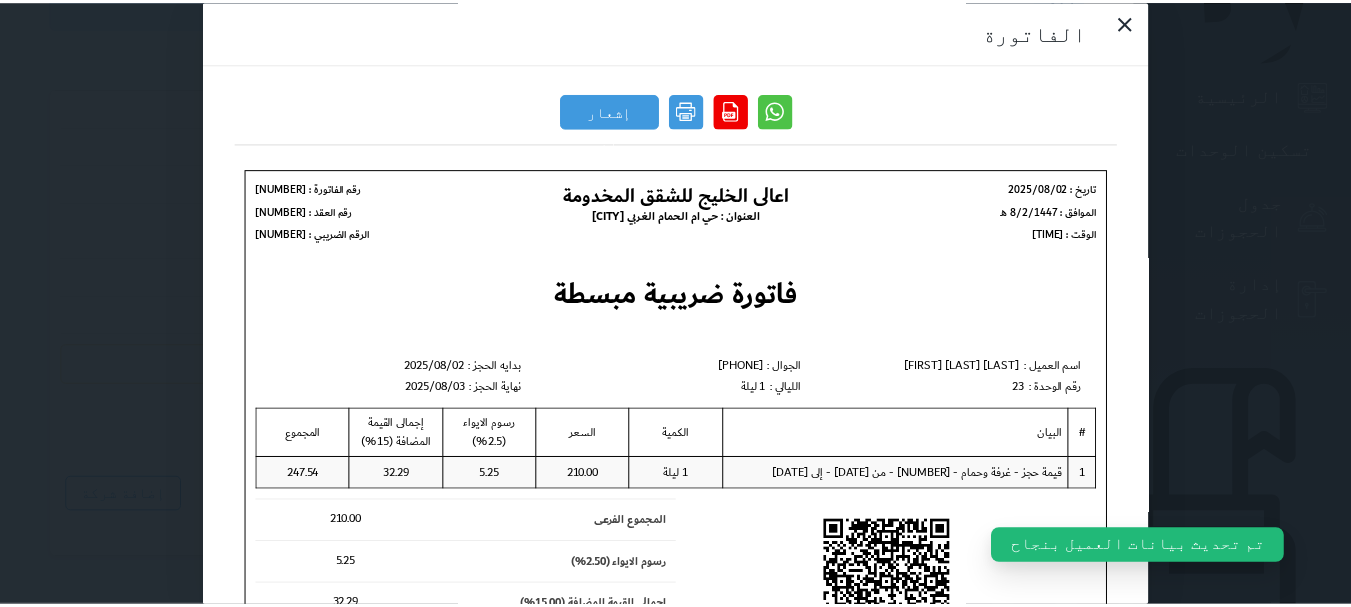 scroll, scrollTop: 0, scrollLeft: 0, axis: both 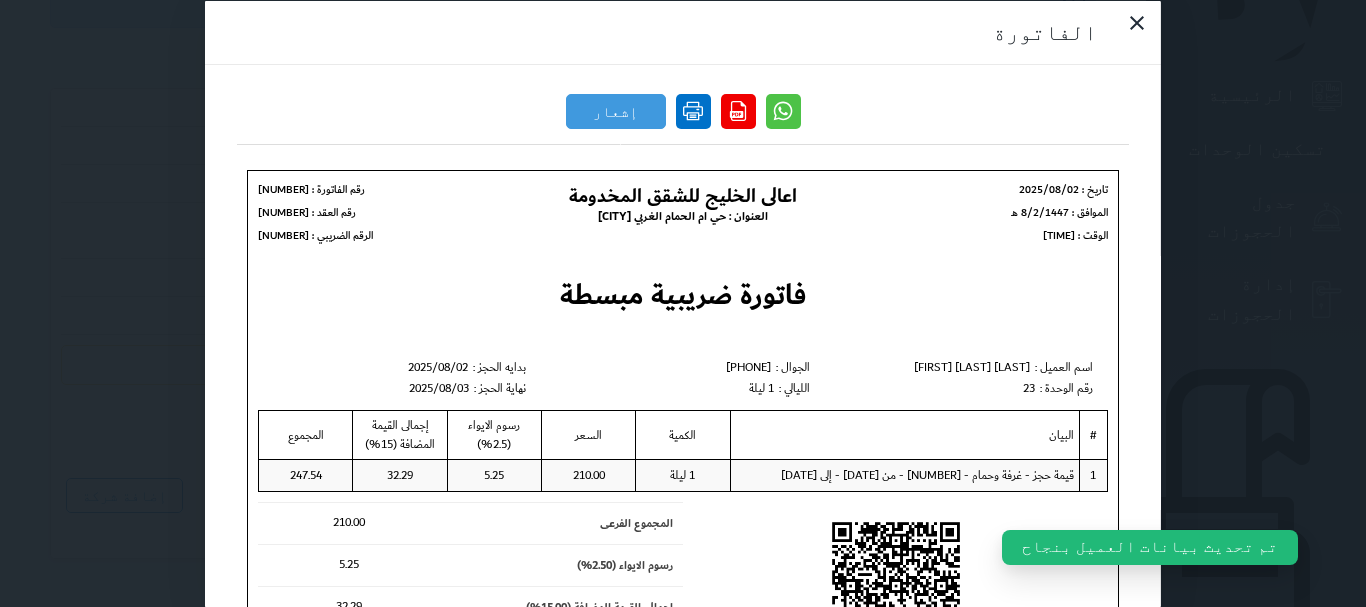 click at bounding box center [693, 110] 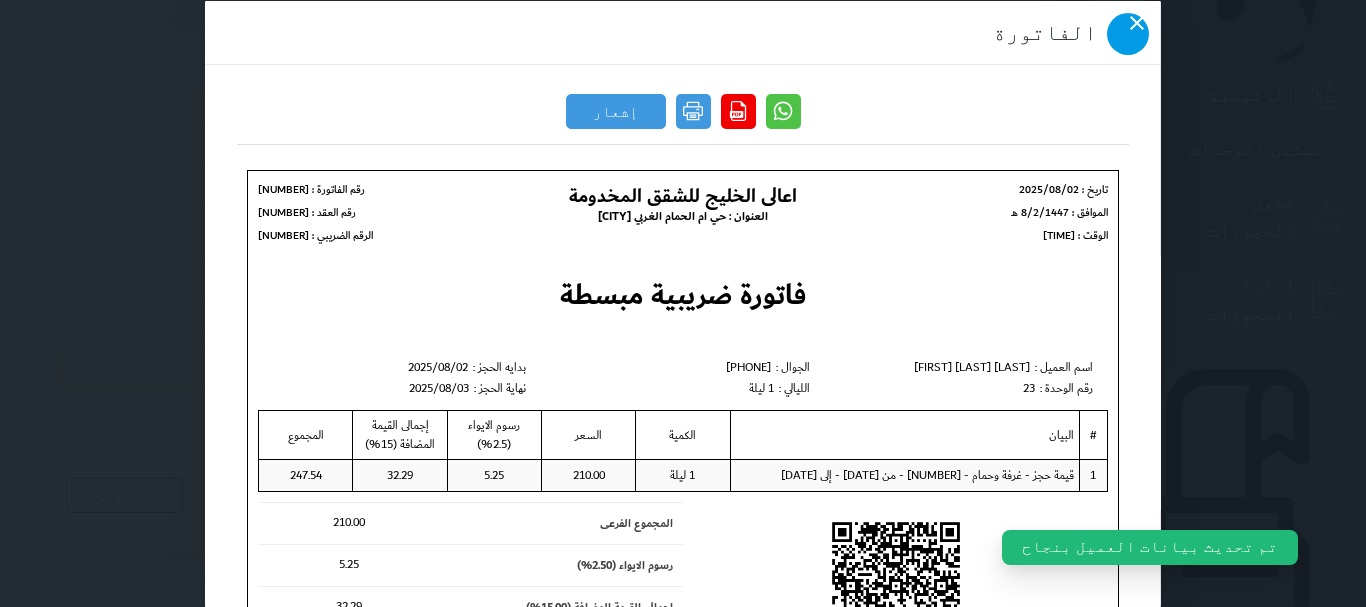 click at bounding box center [1128, 33] 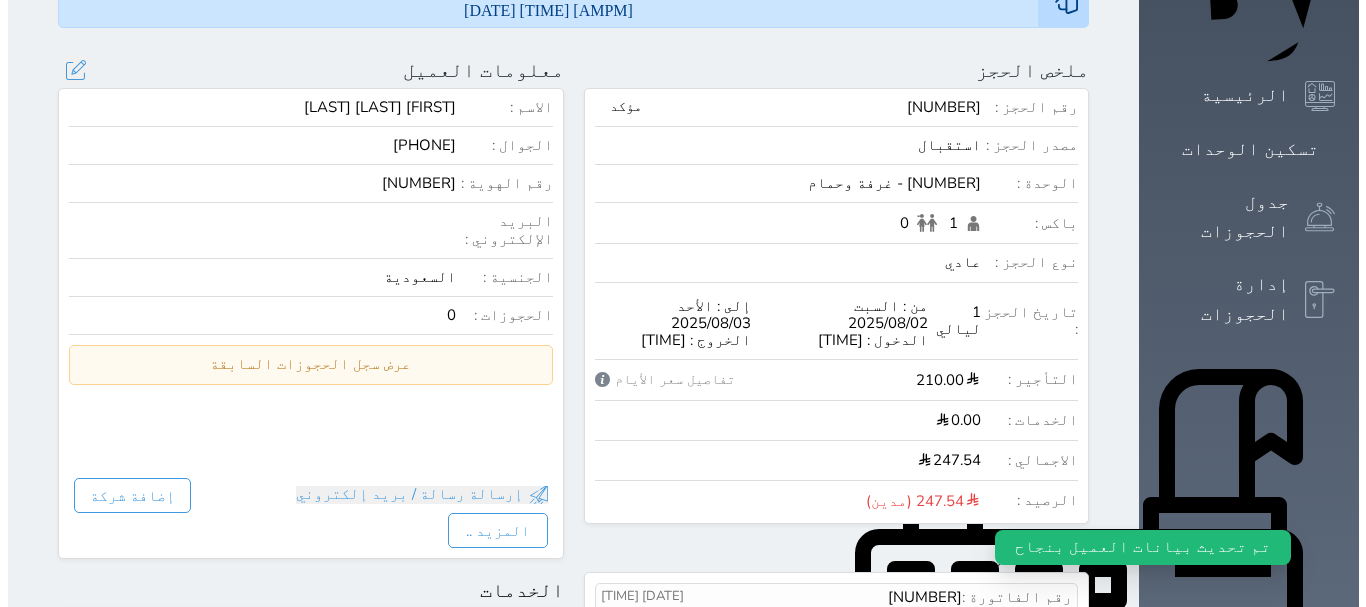 scroll, scrollTop: 0, scrollLeft: 0, axis: both 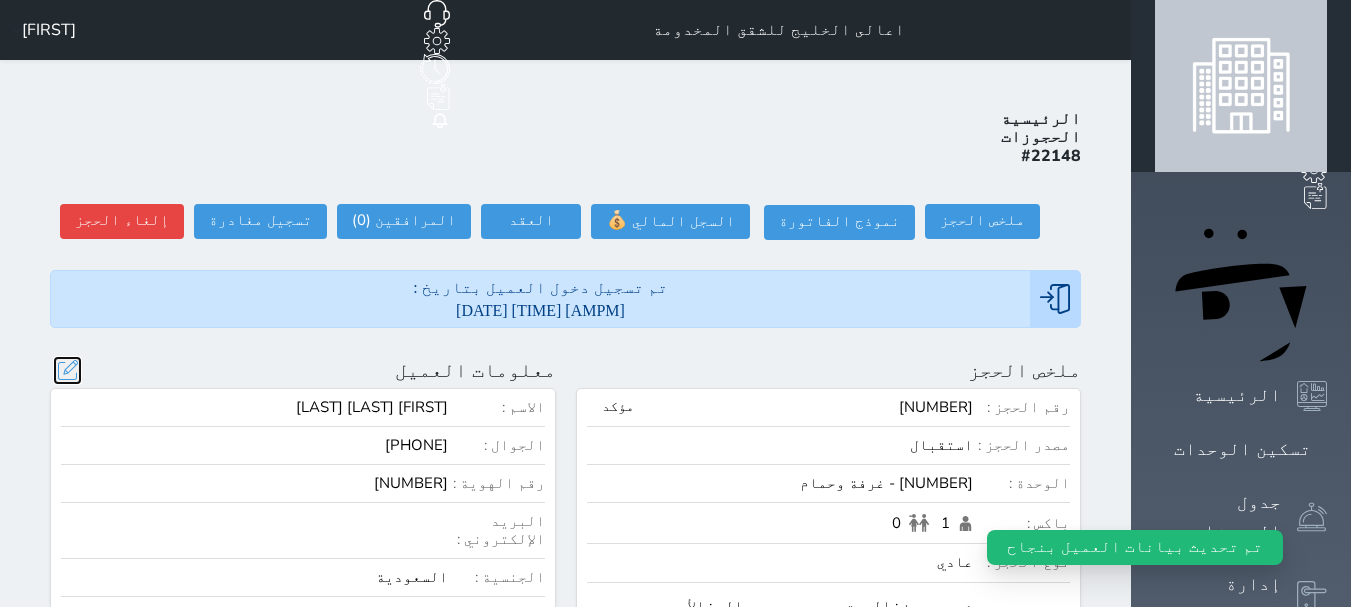 click at bounding box center (67, 370) 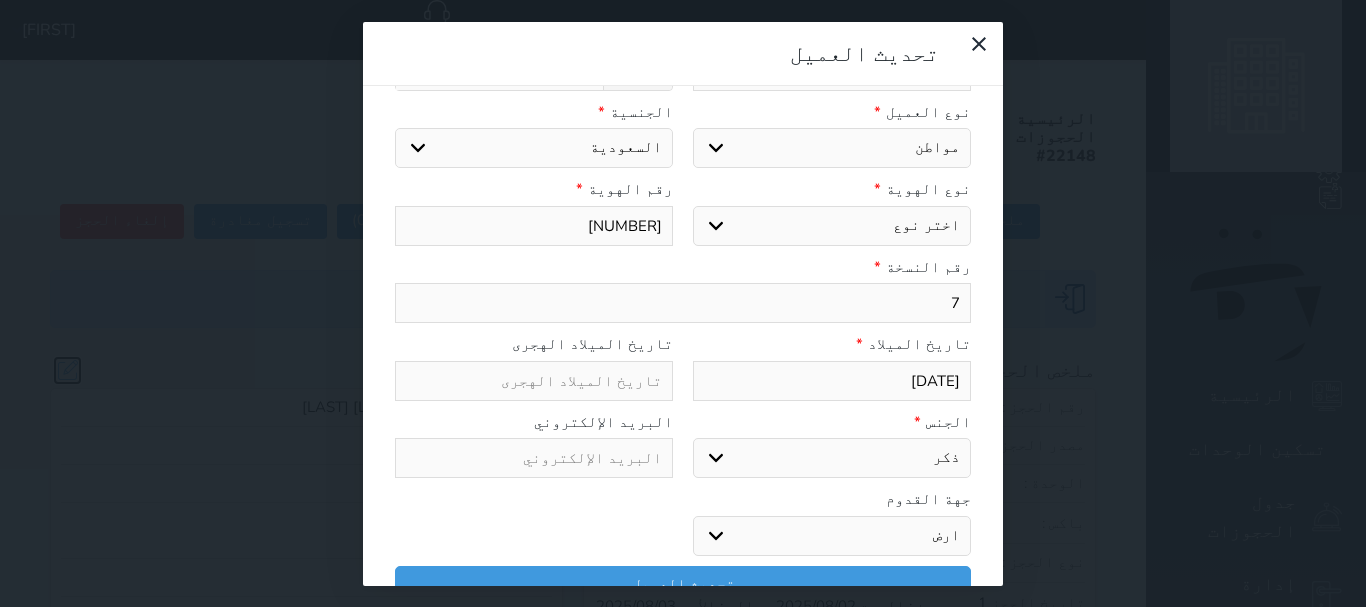 select 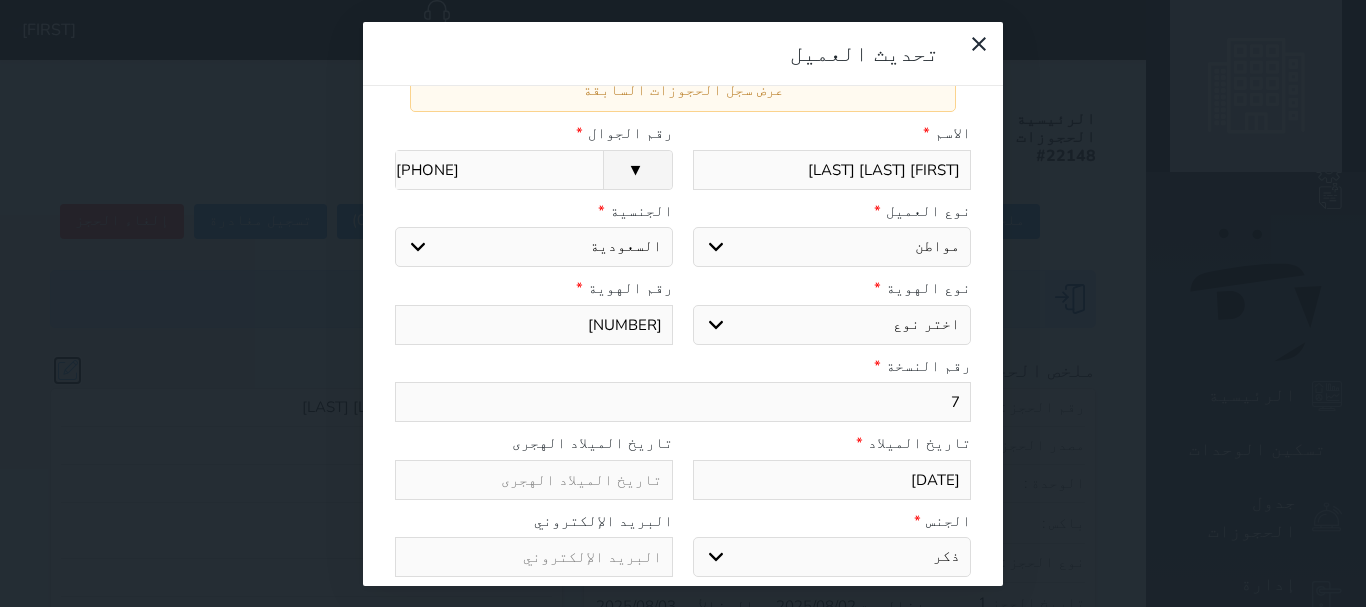 scroll, scrollTop: 0, scrollLeft: 0, axis: both 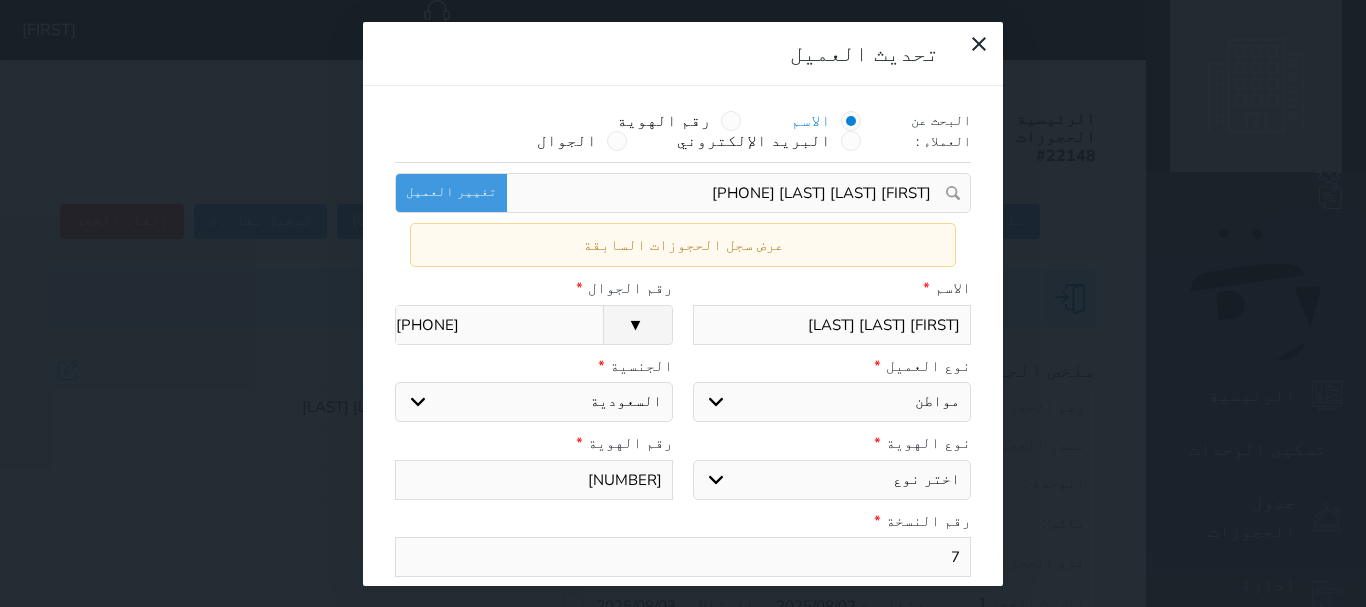 click on "[FIRST] [LAST] [LAST]" at bounding box center [832, 325] 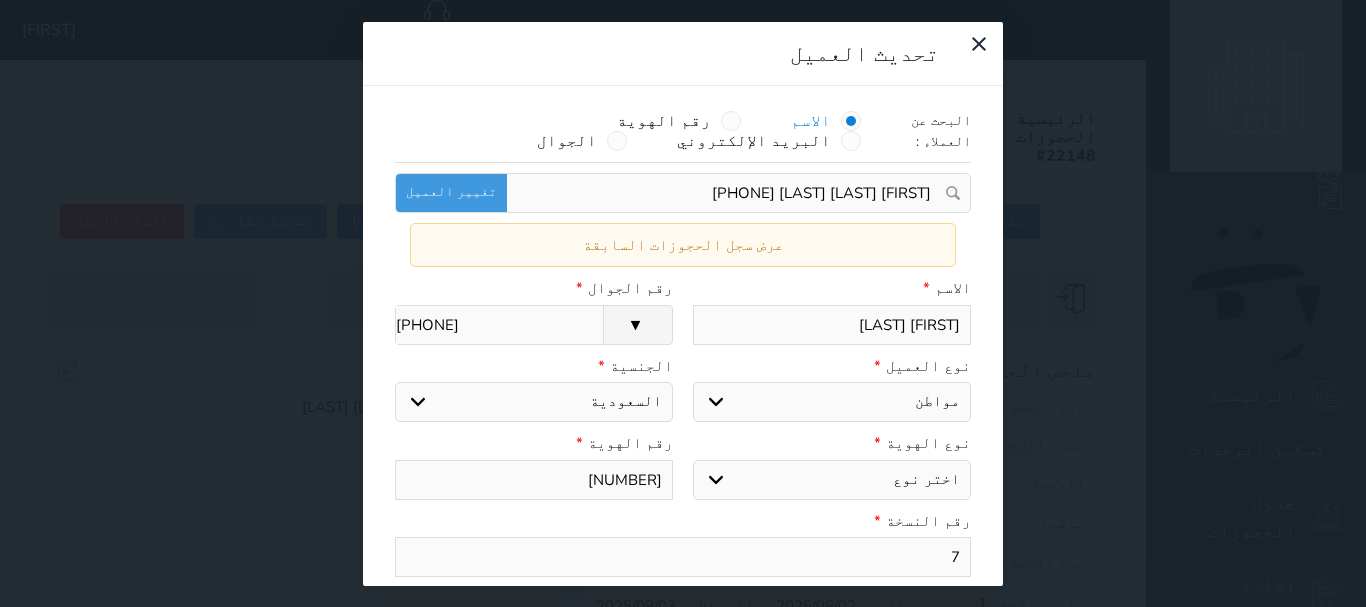 type on "[FIRST] [LAST]" 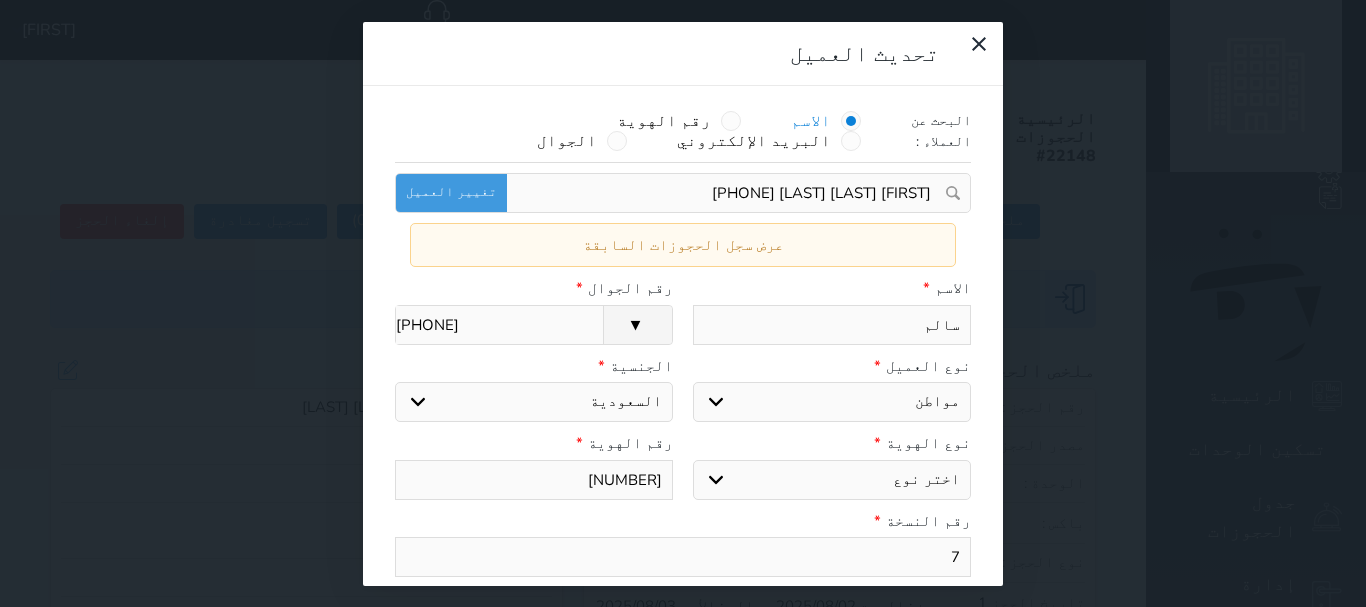 type on "سال" 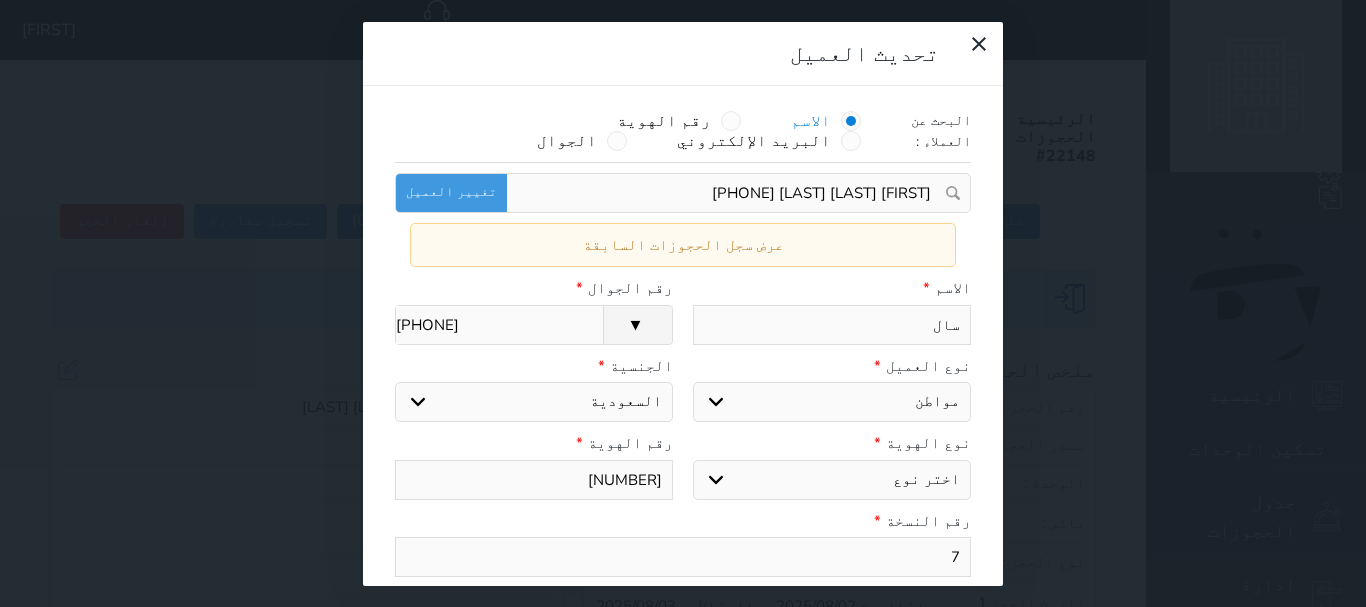 type on "سا" 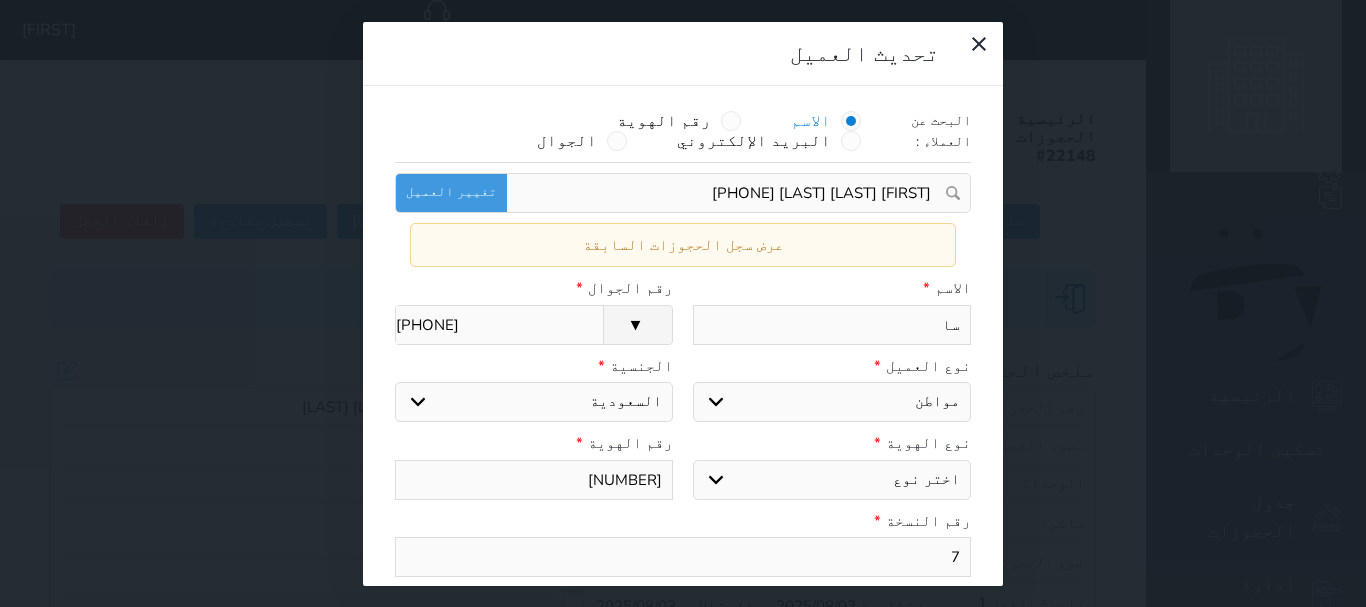 type on "س" 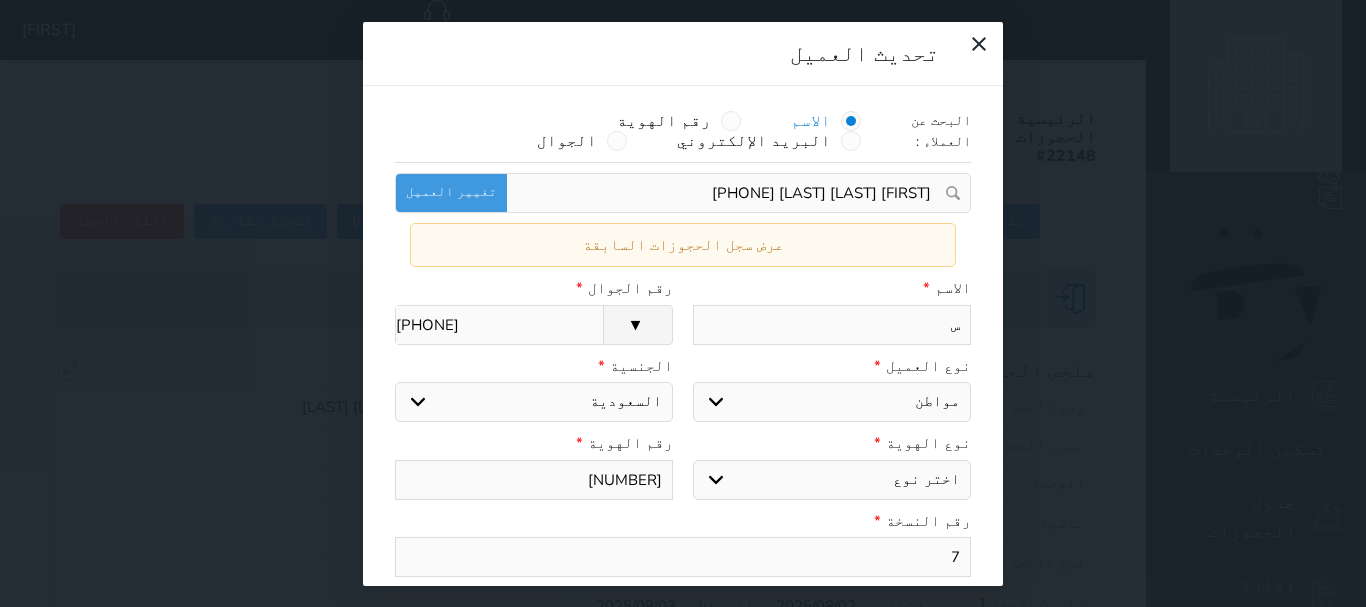 type 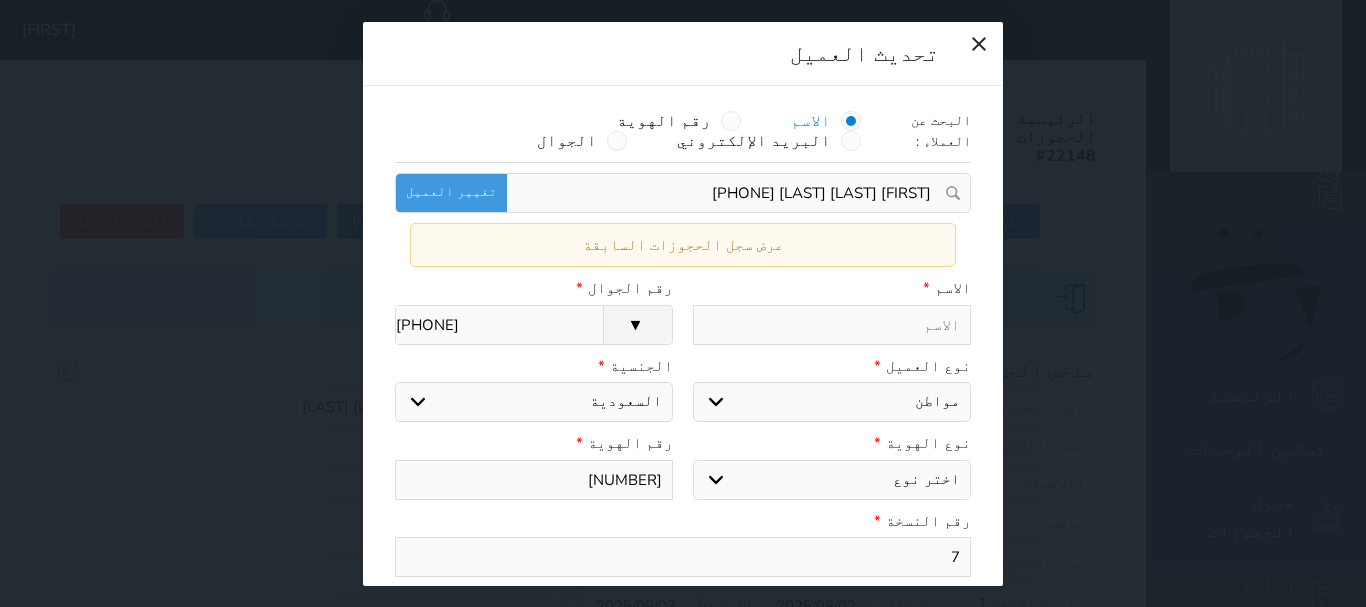 select 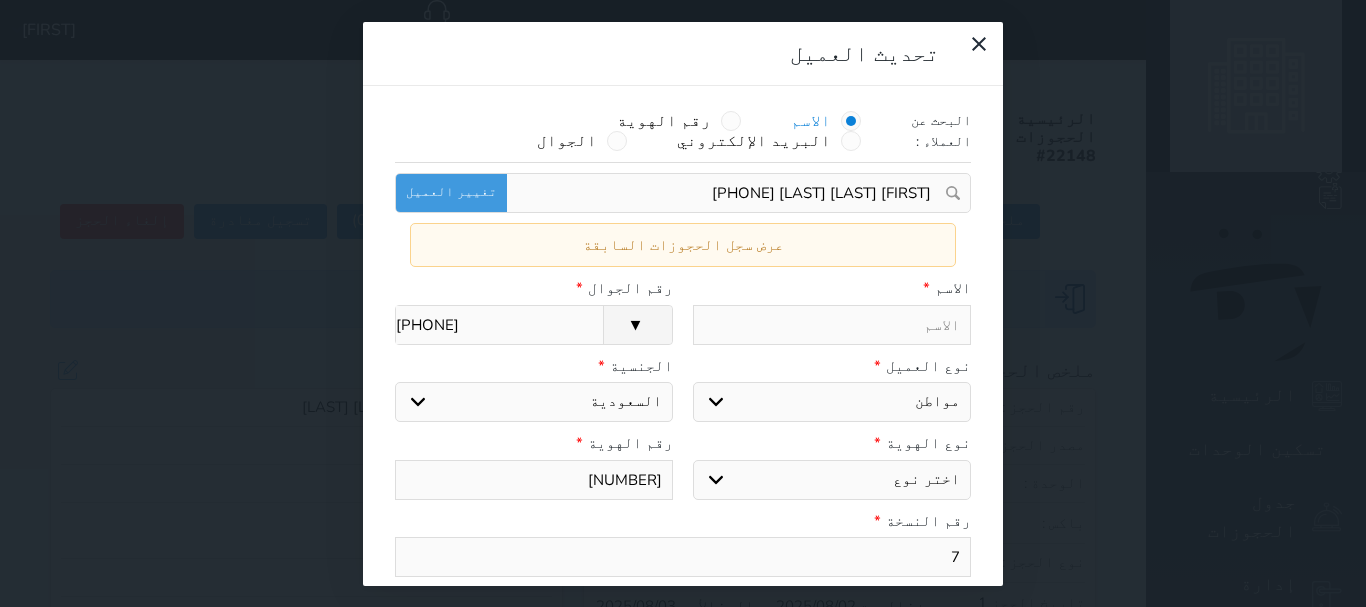 type on "س" 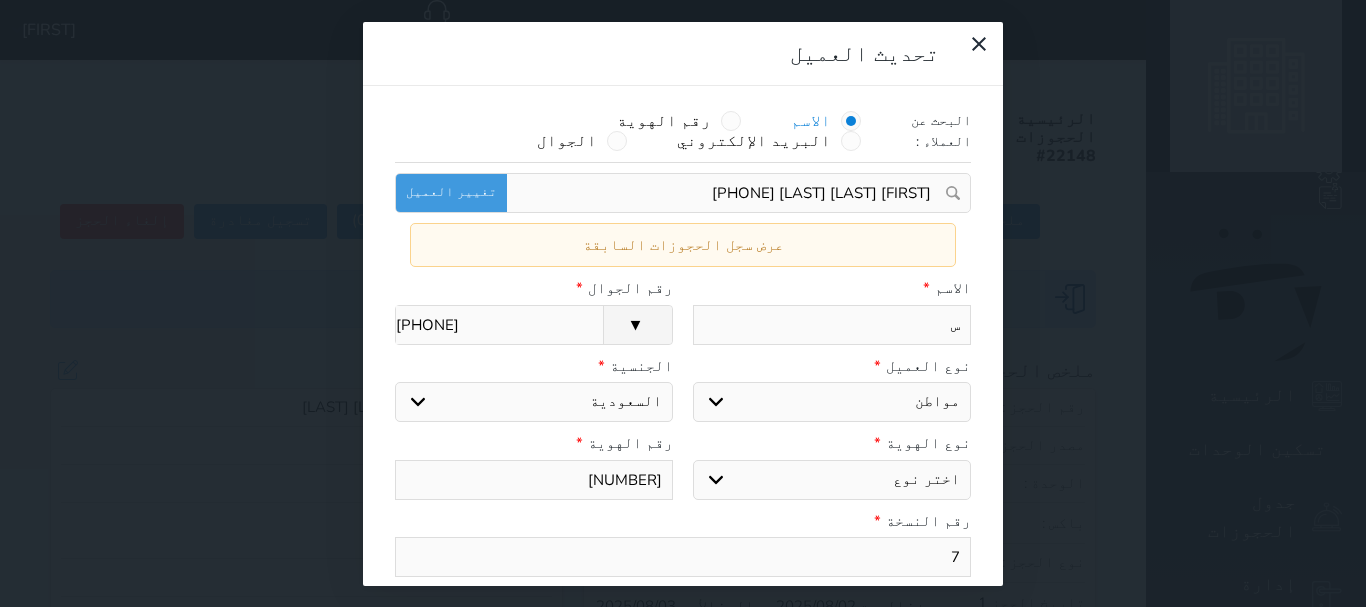 type on "سل" 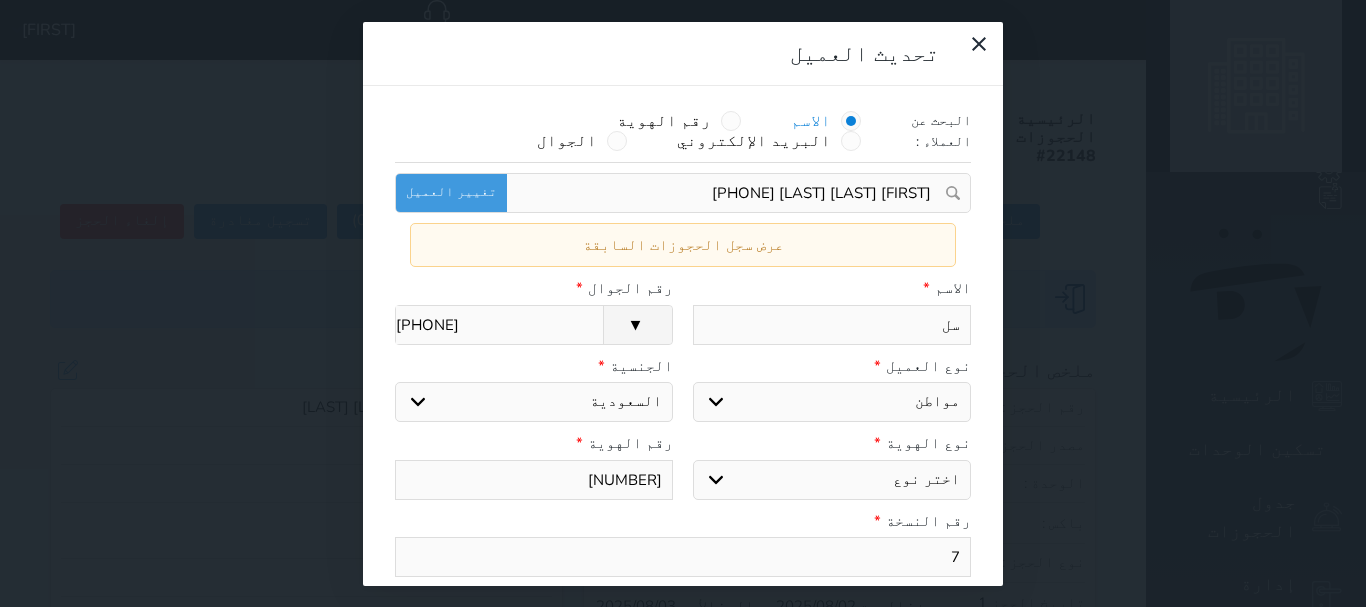 select 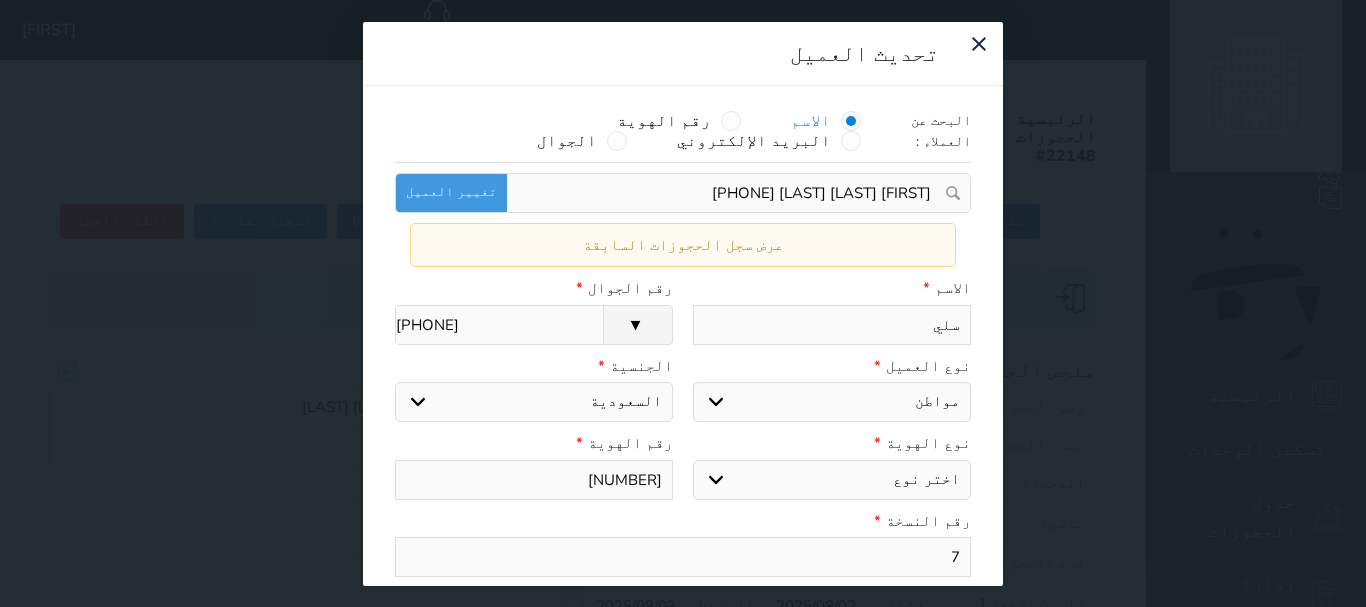 type on "[LAST]" 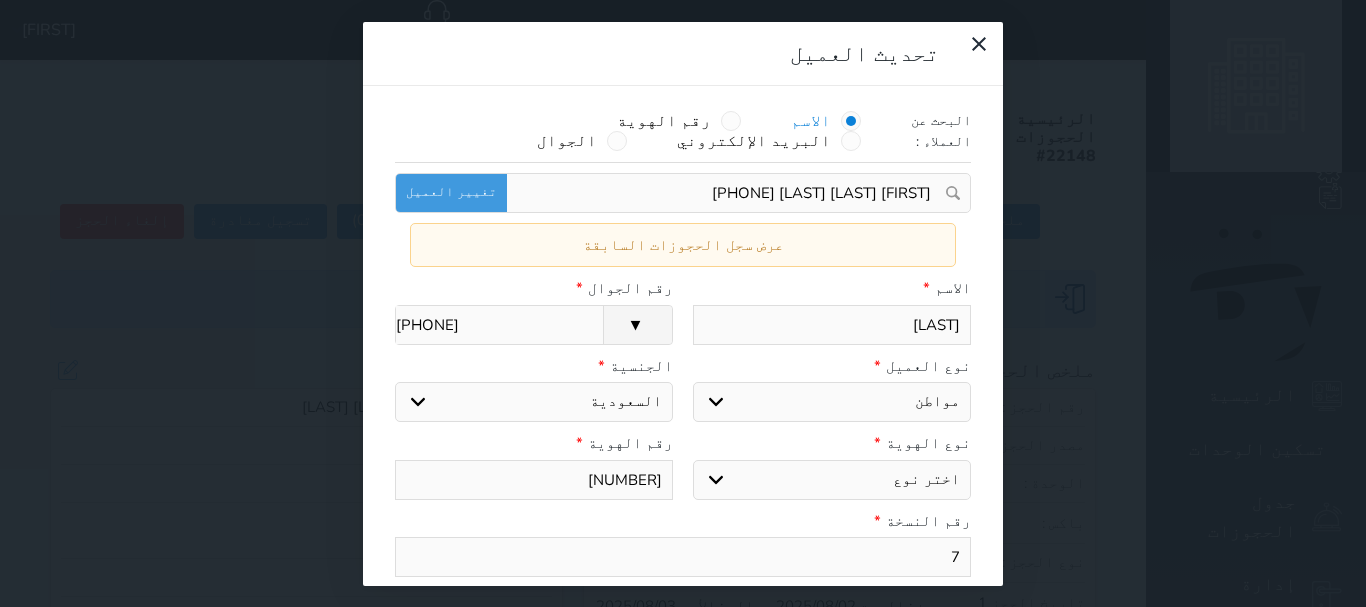 type on "سليما" 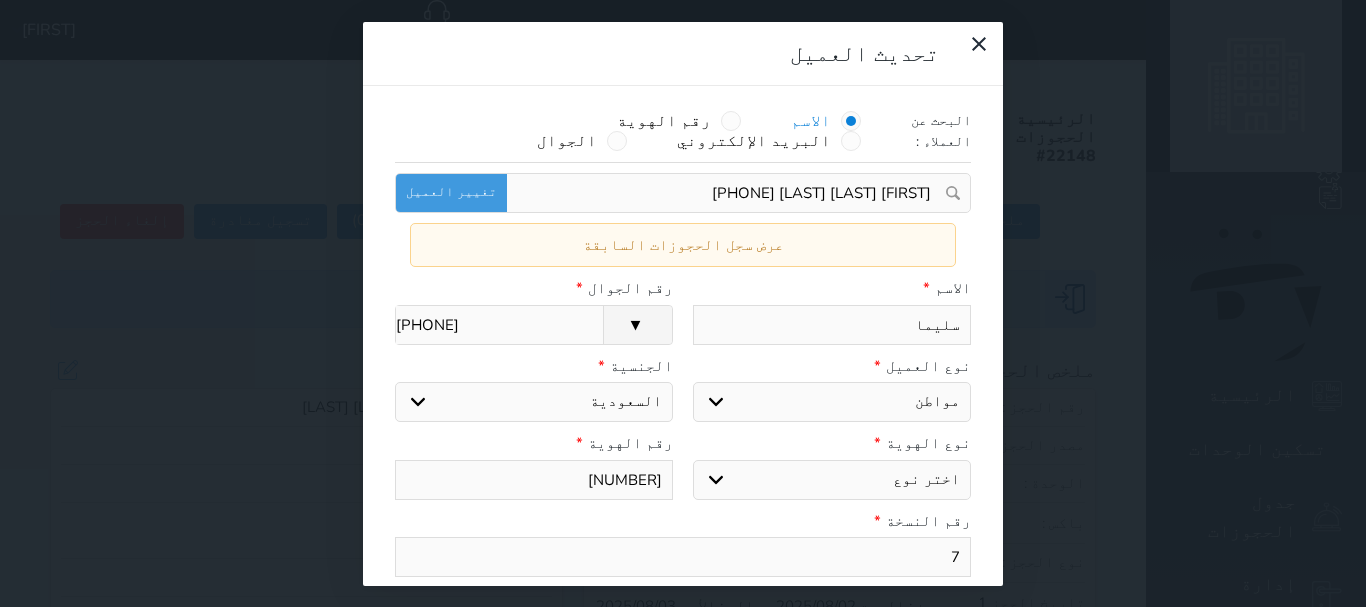 type on "[FIRST]" 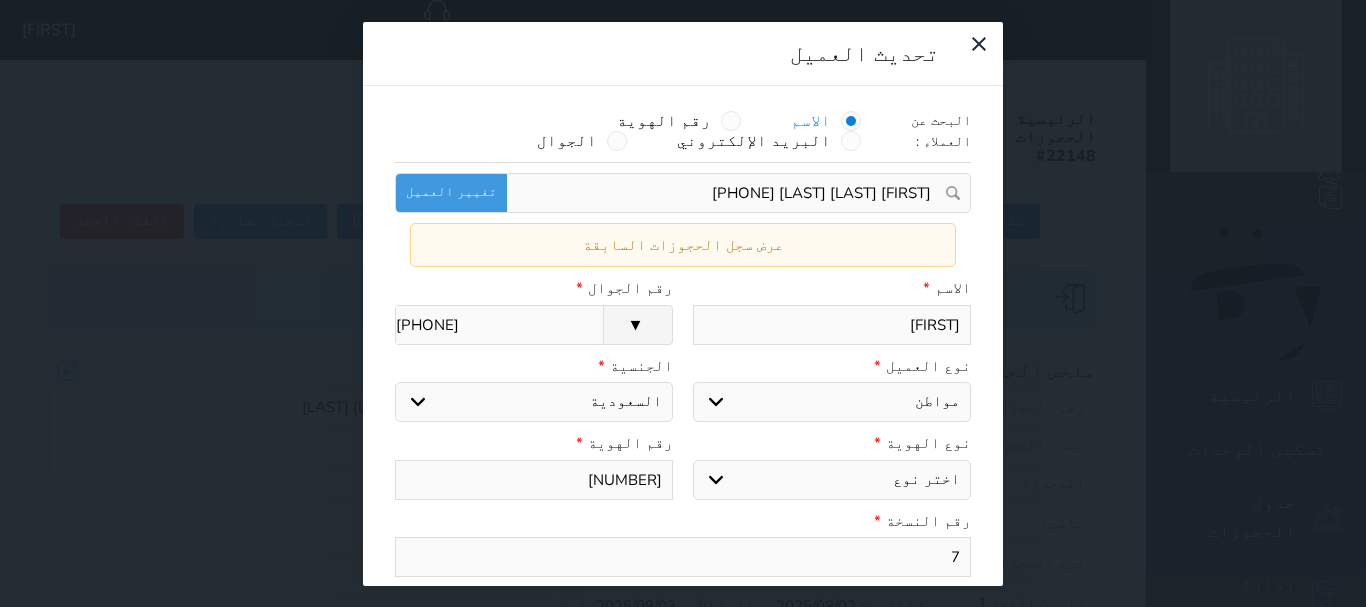 type on "[FIRST]" 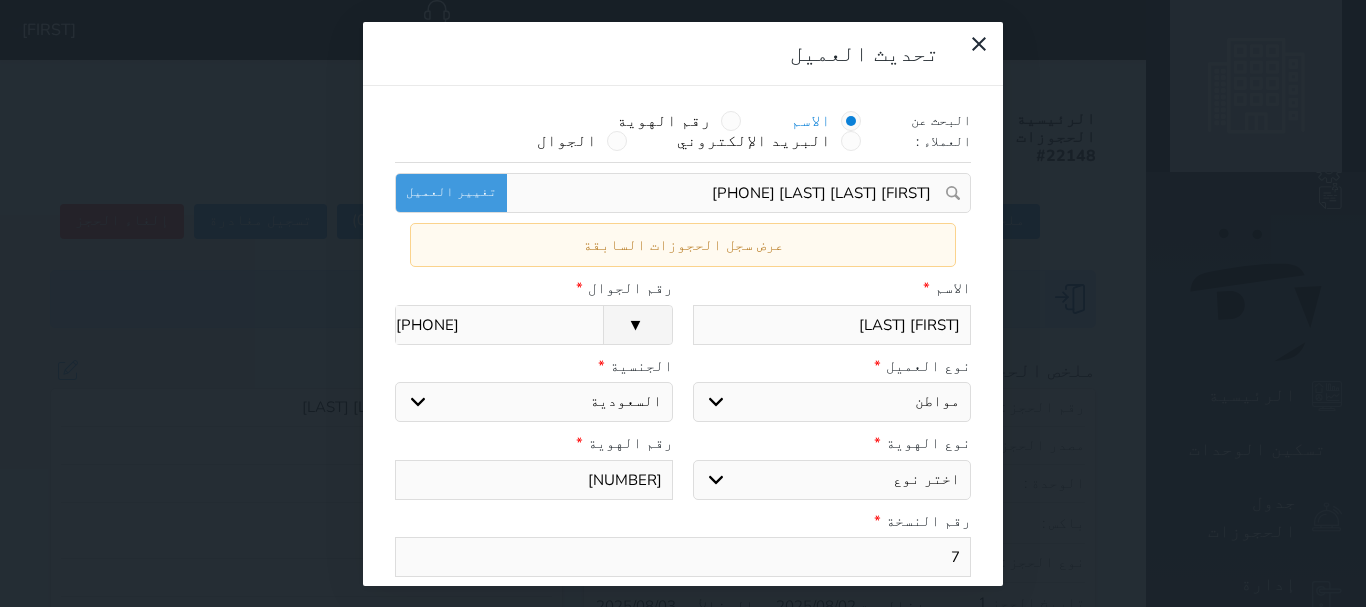 type on "[FIRST] [LAST]" 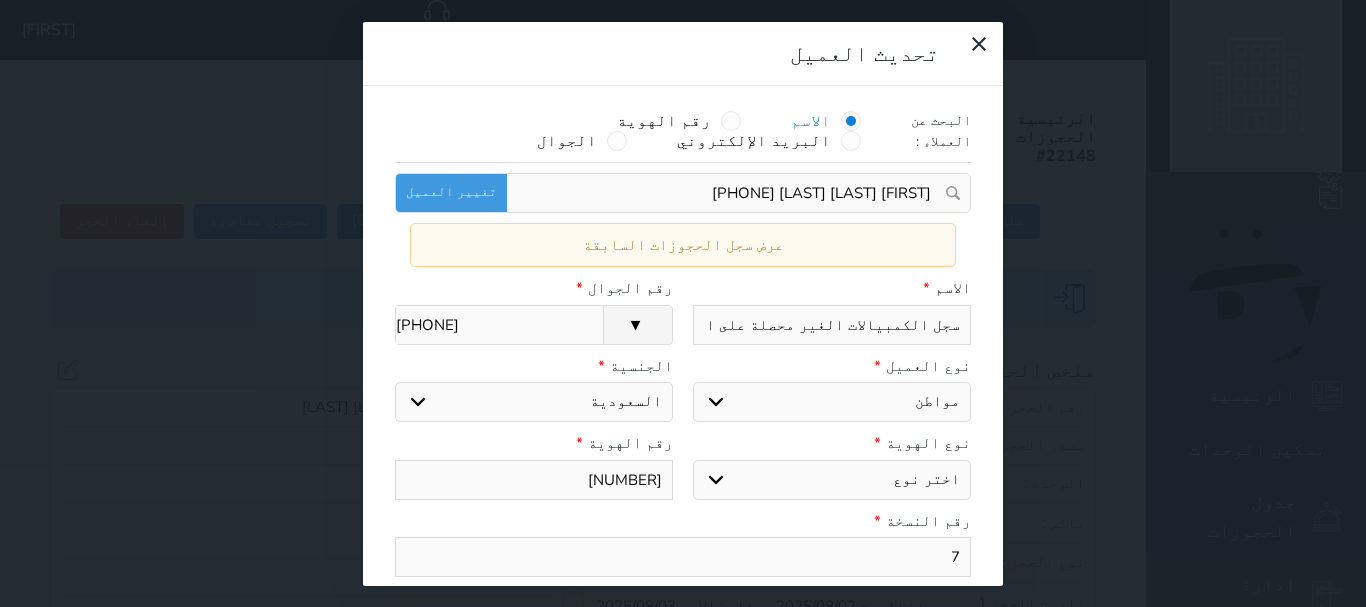 type on "[FIRST] [LAST] [LAST]" 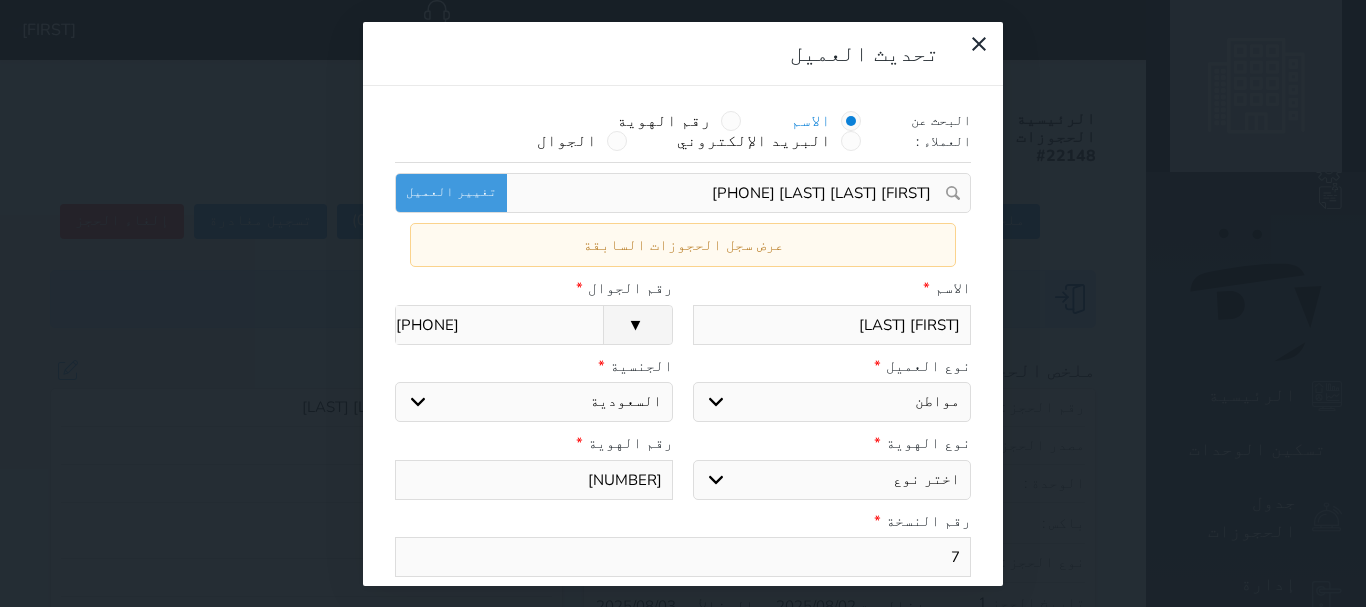 click on "[PHONE]" at bounding box center [499, 325] 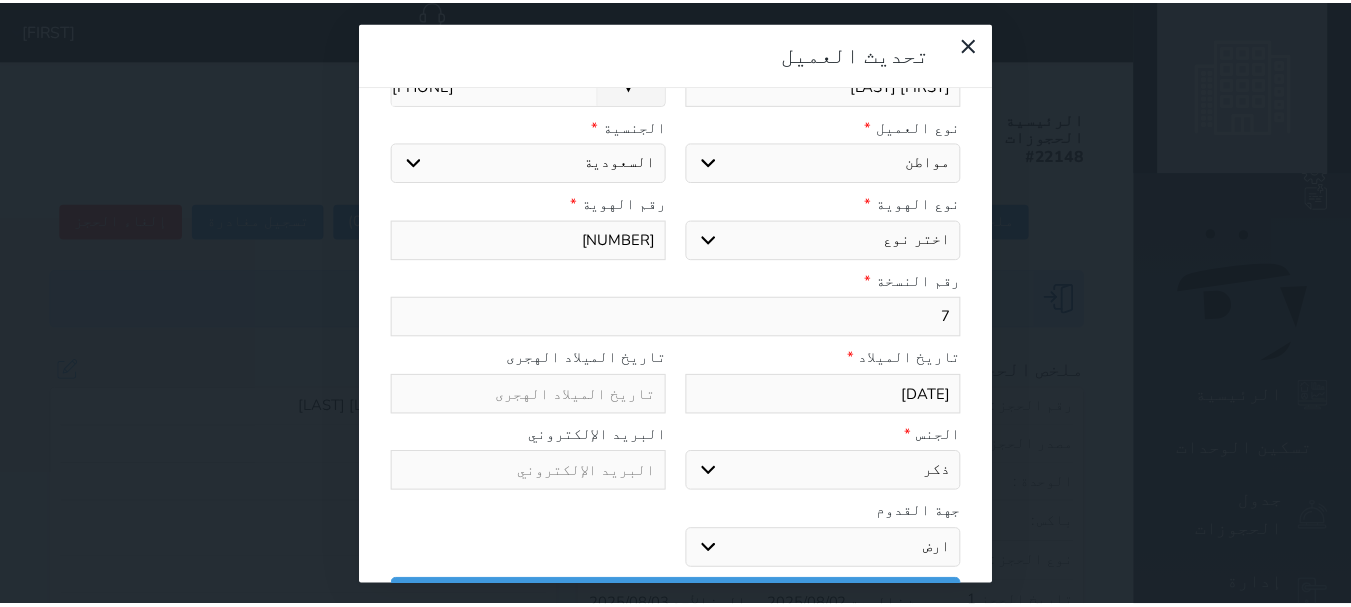 scroll, scrollTop: 254, scrollLeft: 0, axis: vertical 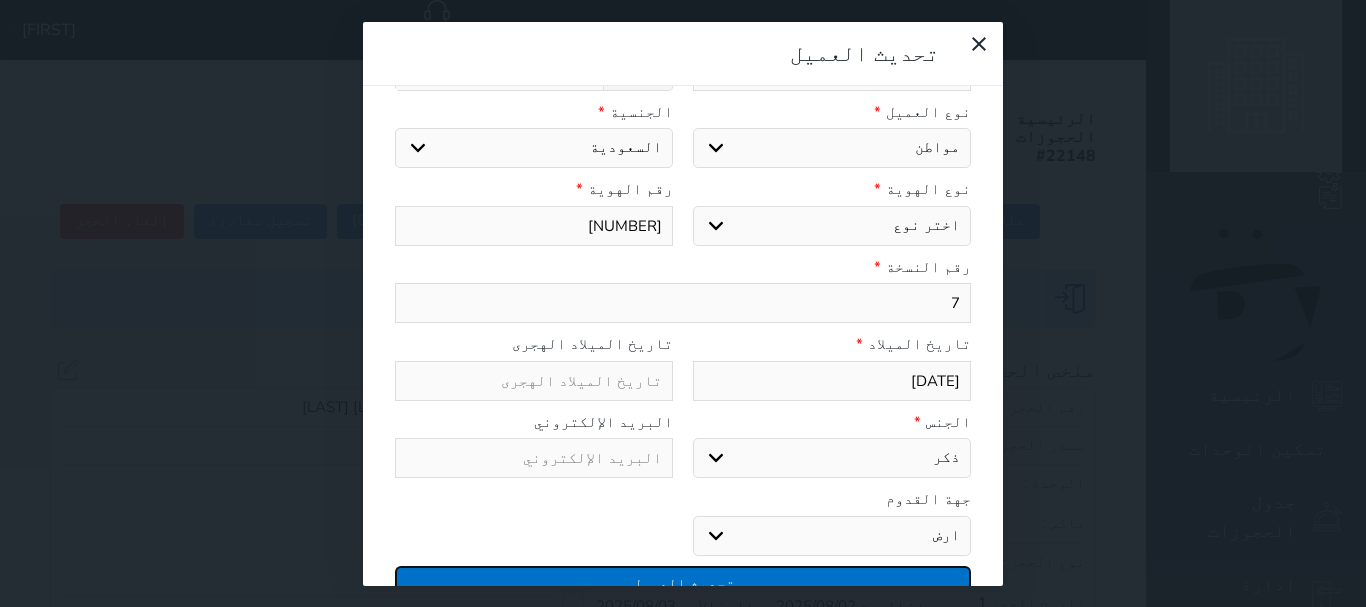 click on "تحديث العميل" at bounding box center [683, 583] 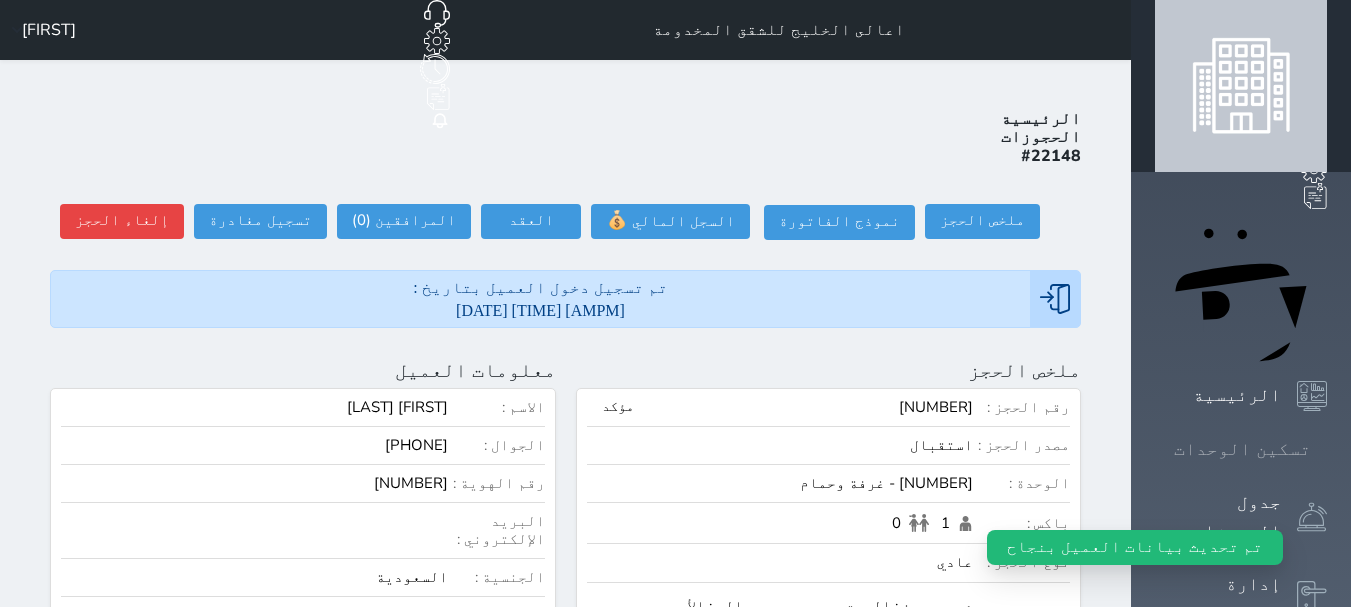 click at bounding box center (1327, 449) 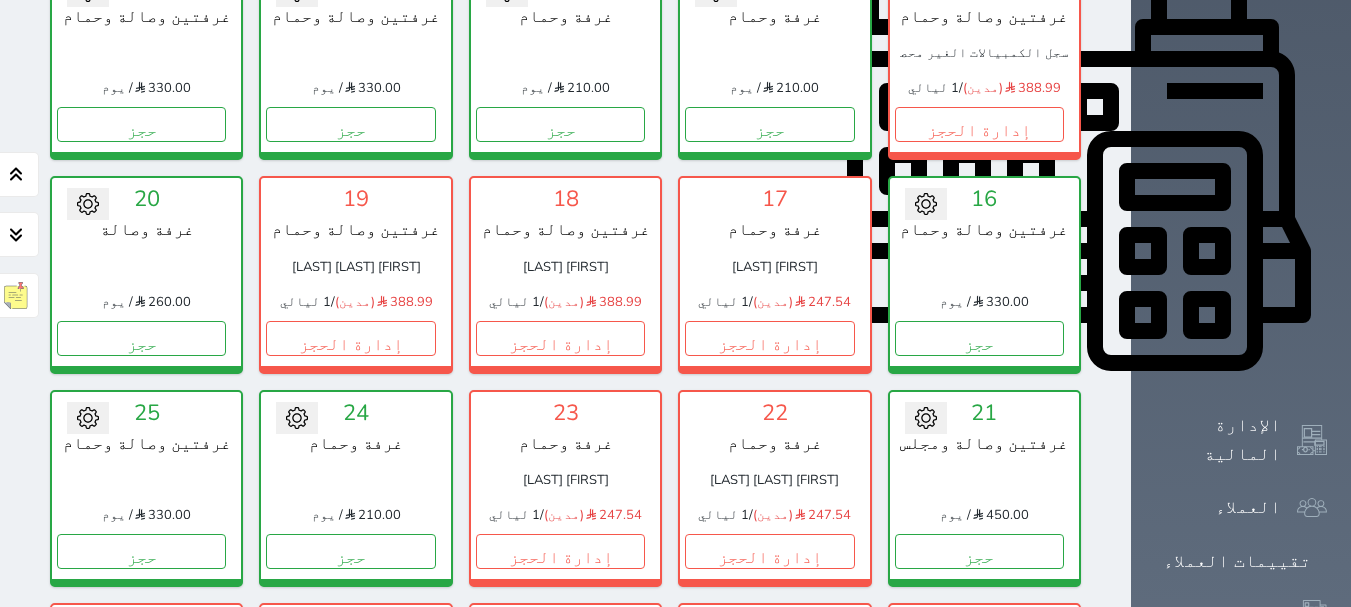 scroll, scrollTop: 678, scrollLeft: 0, axis: vertical 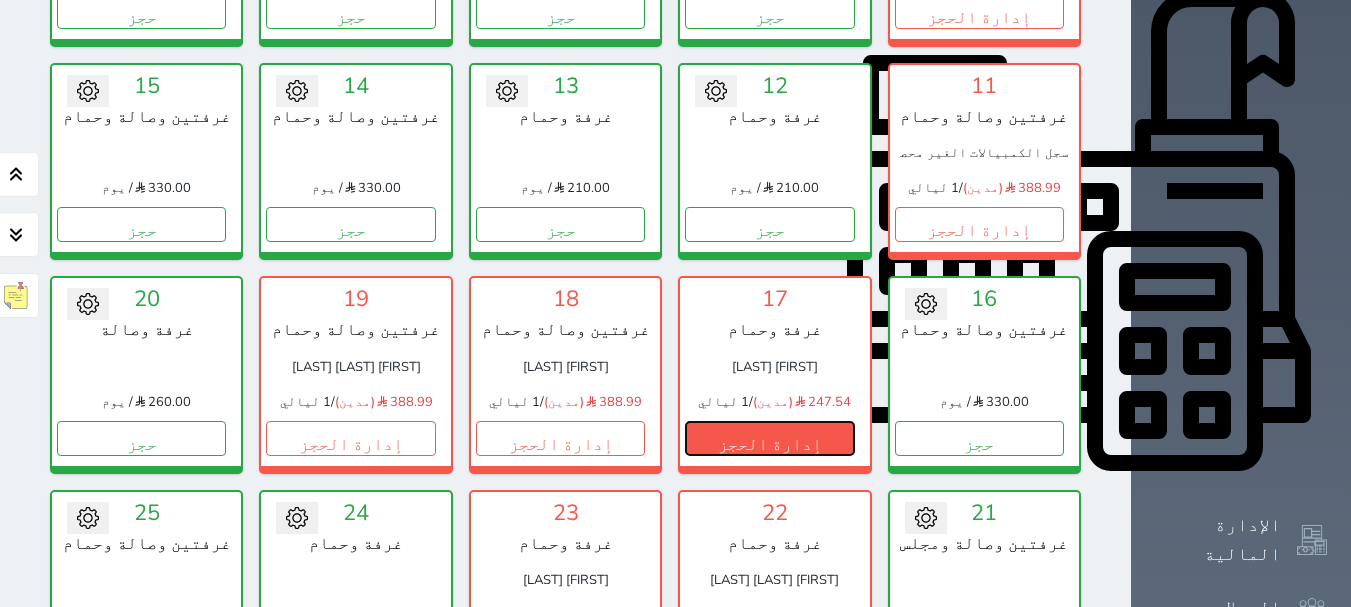 click on "إدارة الحجز" at bounding box center (769, 438) 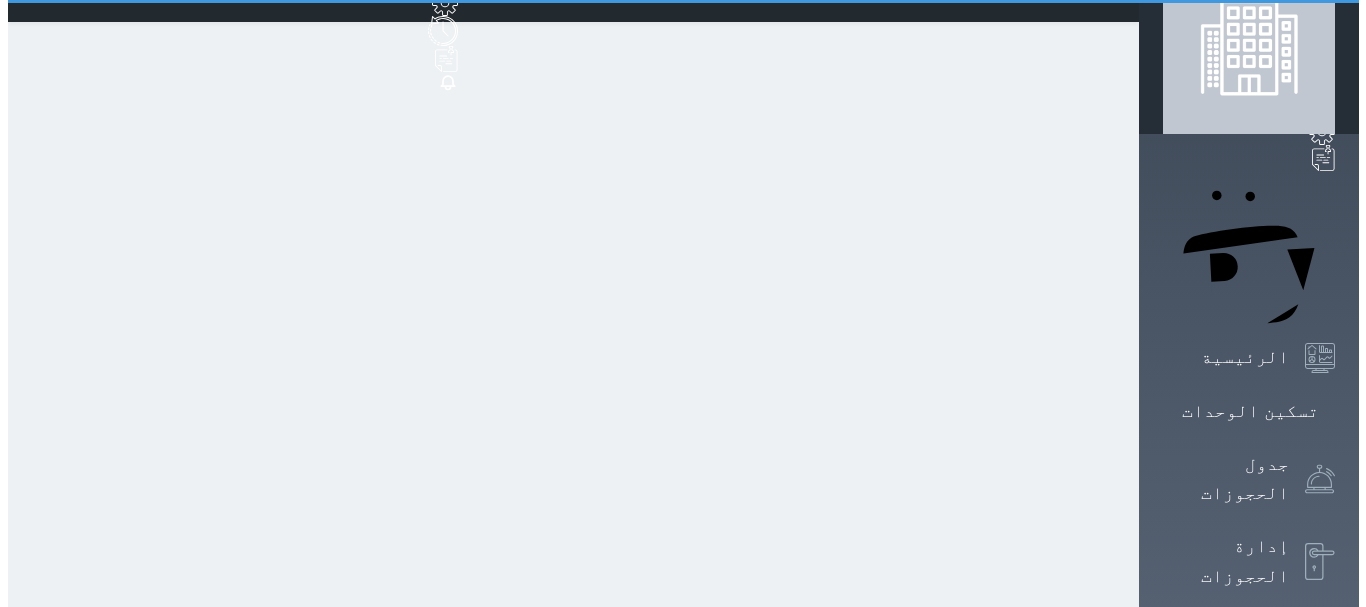 scroll, scrollTop: 0, scrollLeft: 0, axis: both 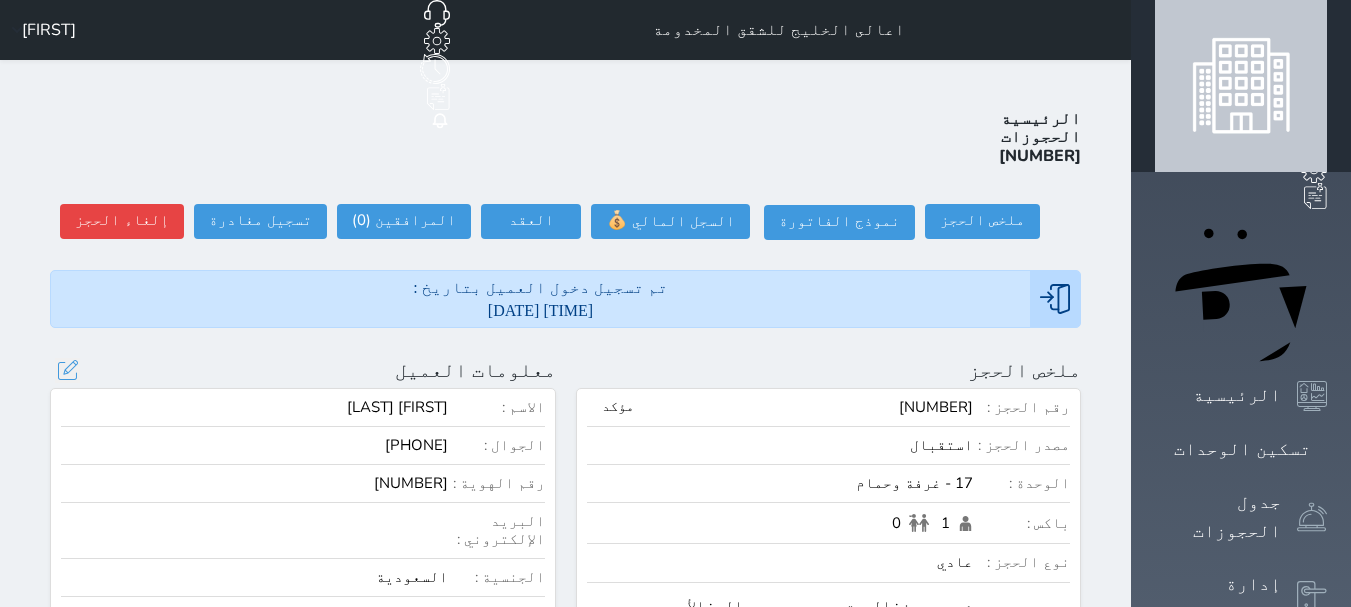click on "تحديث العميل                 البحث عن العملاء :        الاسم       رقم الهوية       البريد الإلكتروني       الجوال       [FIRST] [LAST] [LAST]     تغيير العميل                الاسم *   [FIRST] [LAST] [LAST]   رقم الجوال *       ▼     Afghanistan (‫افغانستان‬‎)   +93   Albania (Shqipëri)   +355   Algeria (‫الجزائر‬‎)   +213   American Samoa   +1684   Andorra   +376   Angola   +244   Anguilla   +1264   Antigua and Barbuda   +1268   Argentina   +54   Armenia (Հայաստան)   +374   Aruba   +297   Australia   +61   Austria (Österreich)   +43   Azerbaijan ( Azərbaycan )   +994   Bahamas   +1242   Bahrain (‫البحرين‬‎)   +973   Bangladesh (বাংলাদেশ)   +880   Barbados   +1246   Belarus (Беларусь)   +375   Belgium (België)   +32   Belize   +501   Benin (Bénin)   +229   Bermuda   +1441     +975   Bolivia" at bounding box center (67, 370) 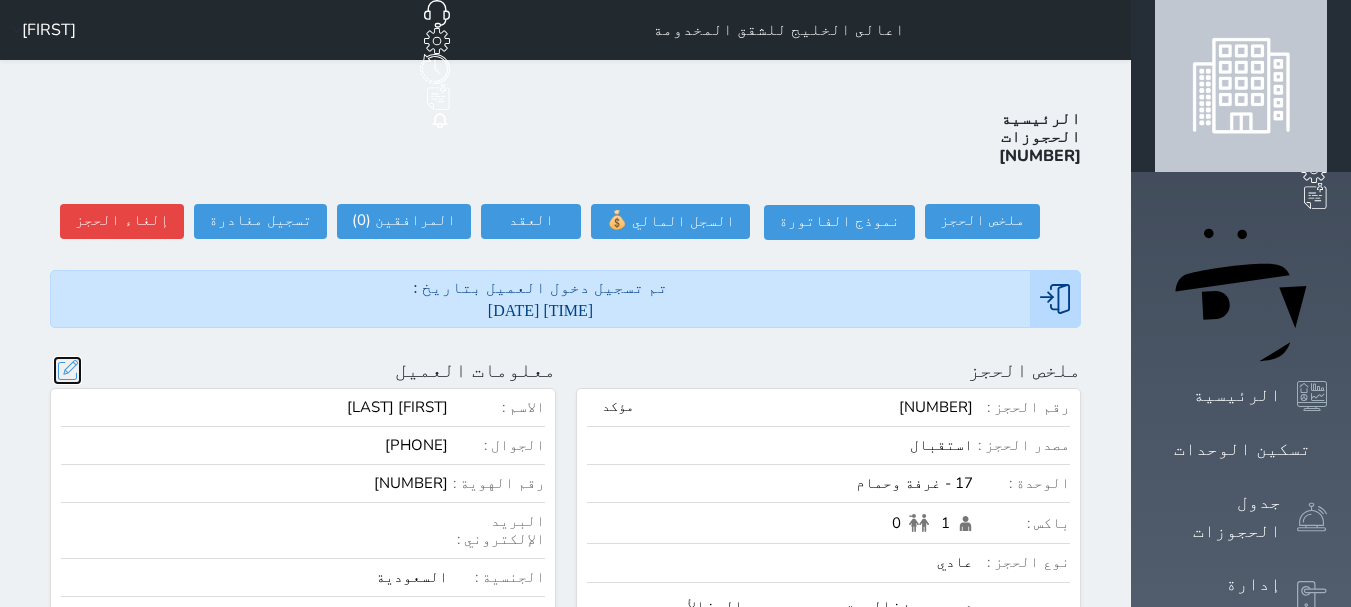 click at bounding box center [67, 370] 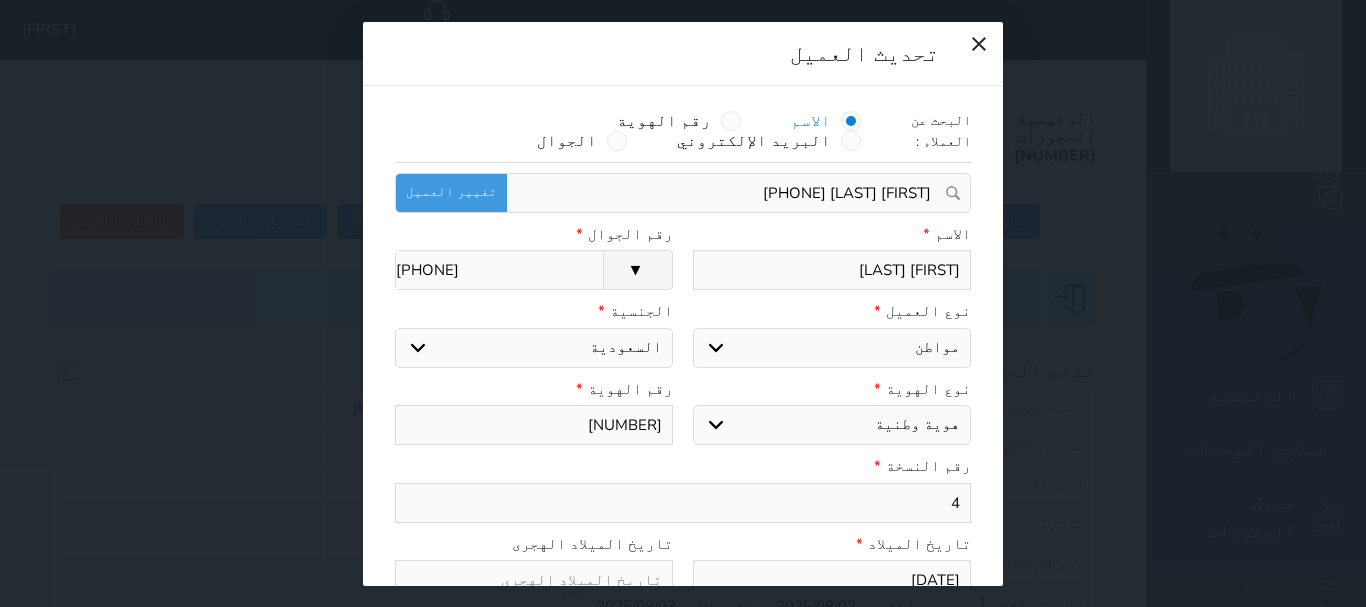 click on "[FIRST] [LAST]" at bounding box center [832, 270] 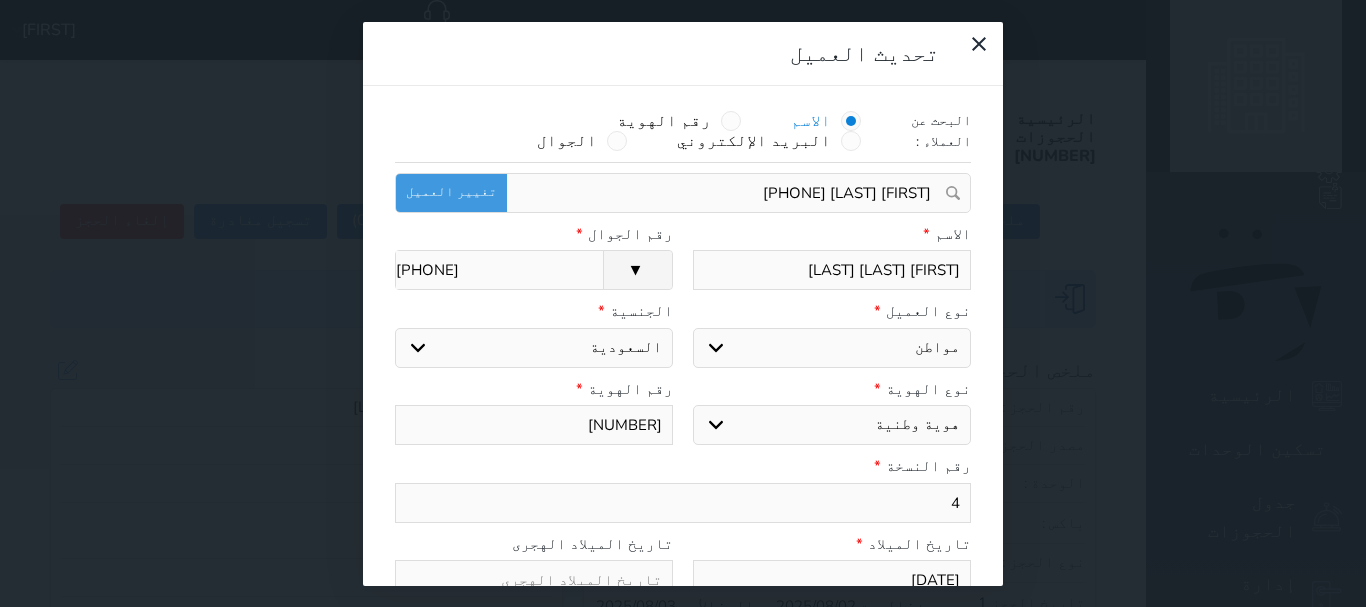 click on "[PHONE]" at bounding box center [499, 270] 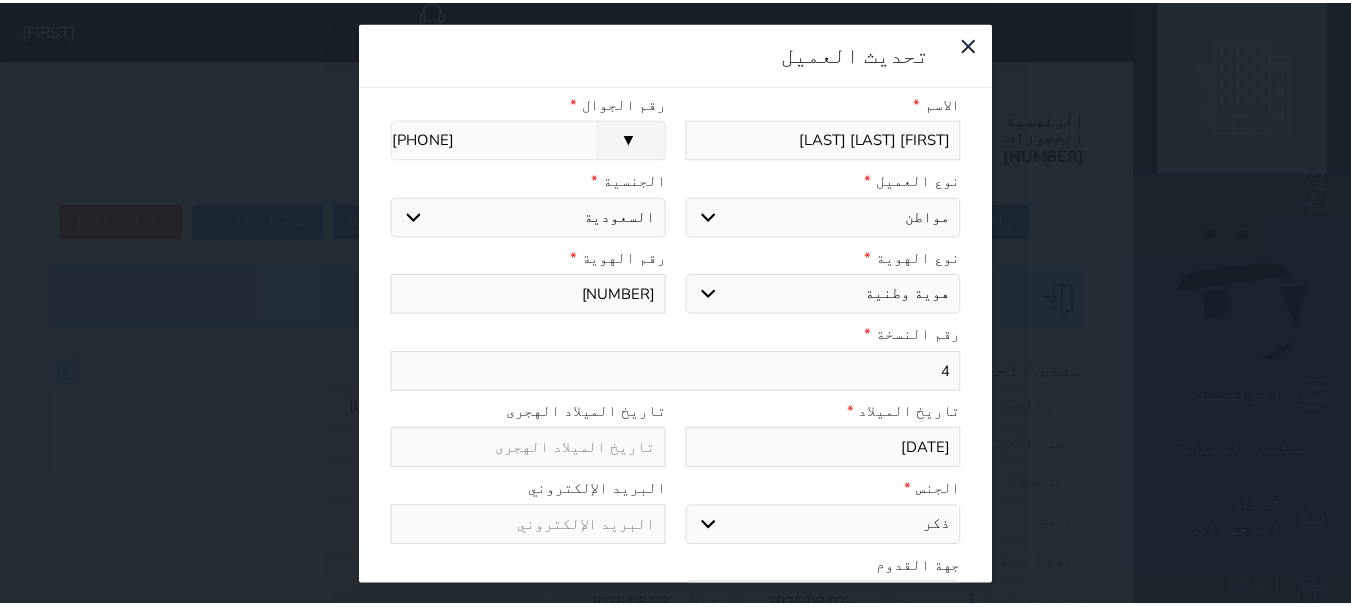 scroll, scrollTop: 200, scrollLeft: 0, axis: vertical 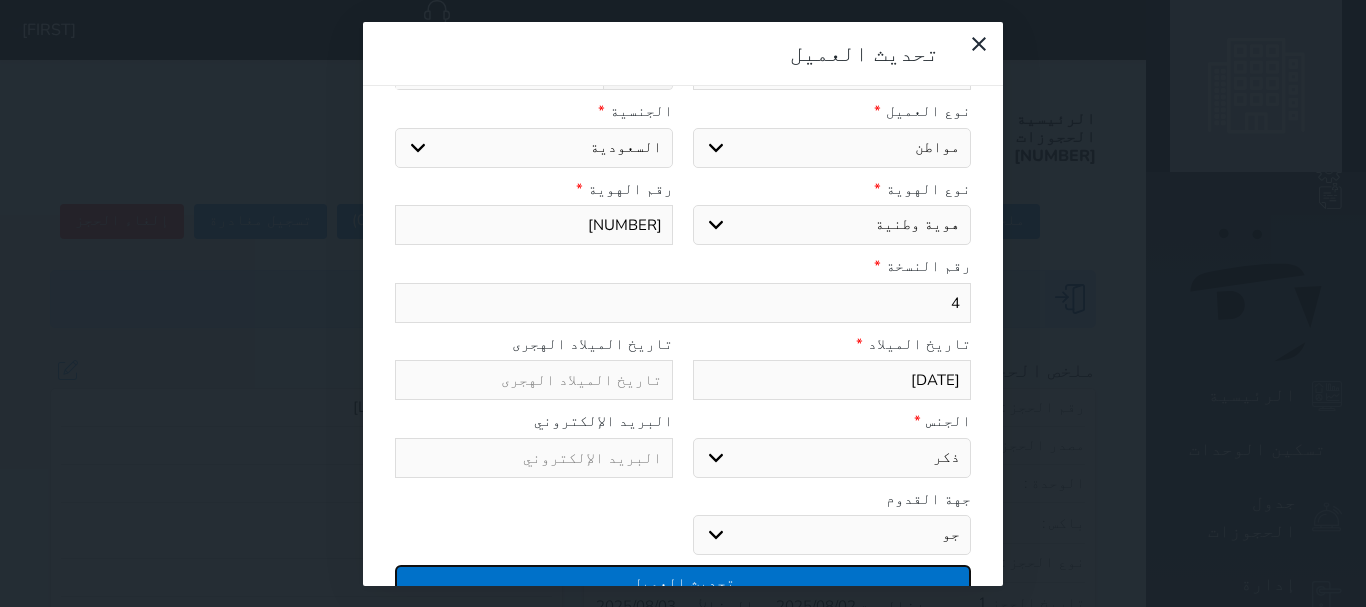 click on "تحديث العميل" at bounding box center (683, 582) 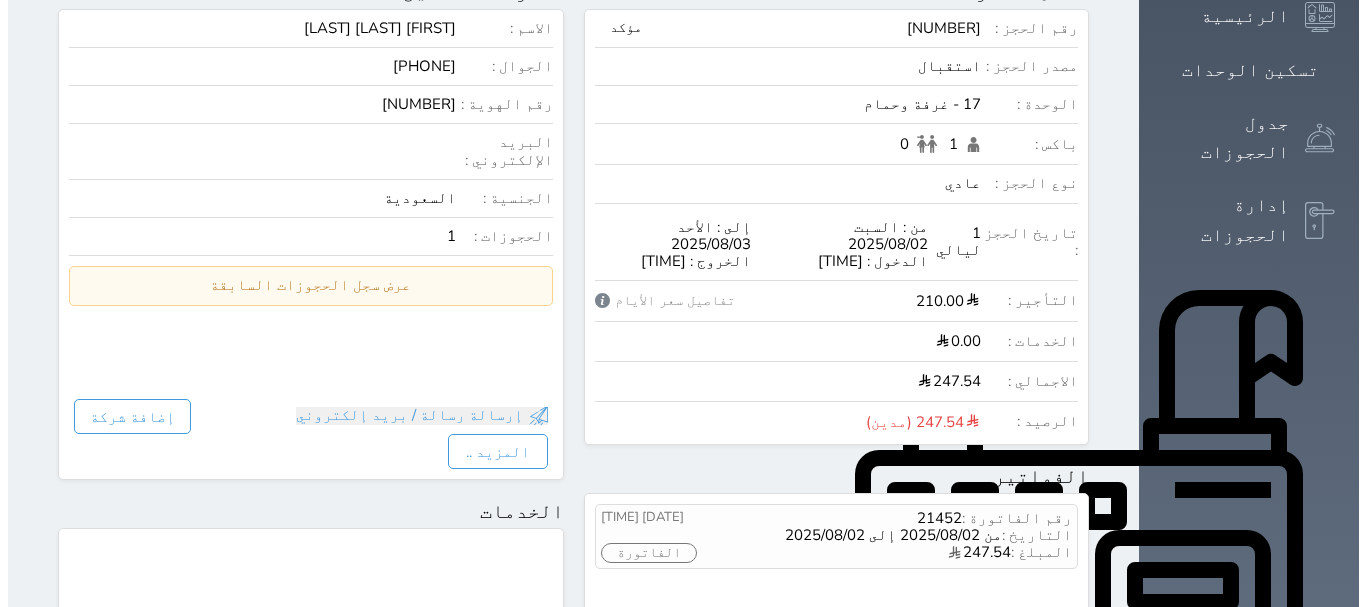 scroll, scrollTop: 500, scrollLeft: 0, axis: vertical 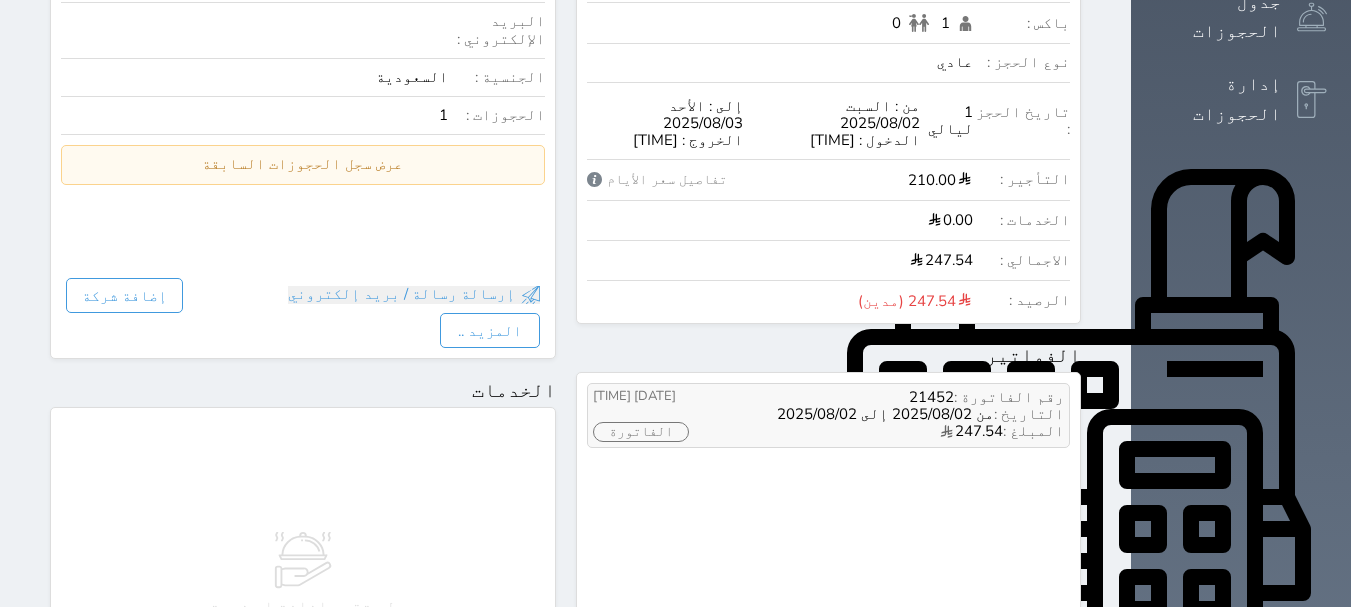 click on "الفاتورة" at bounding box center [641, 432] 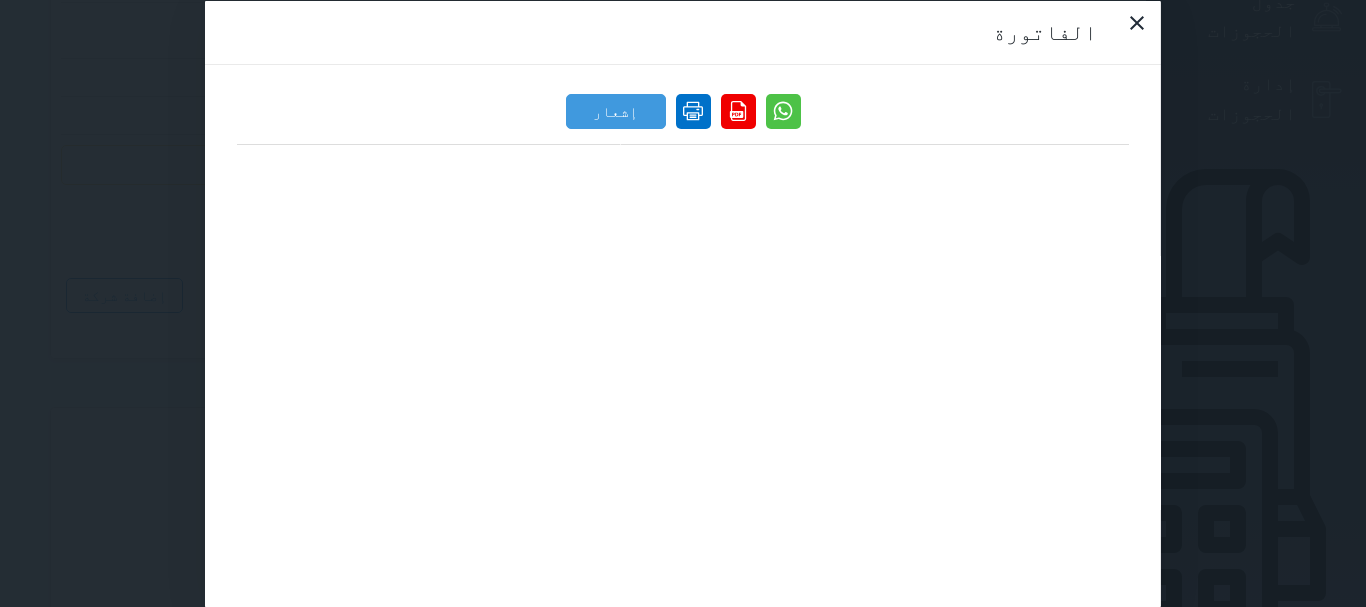 click at bounding box center [693, 110] 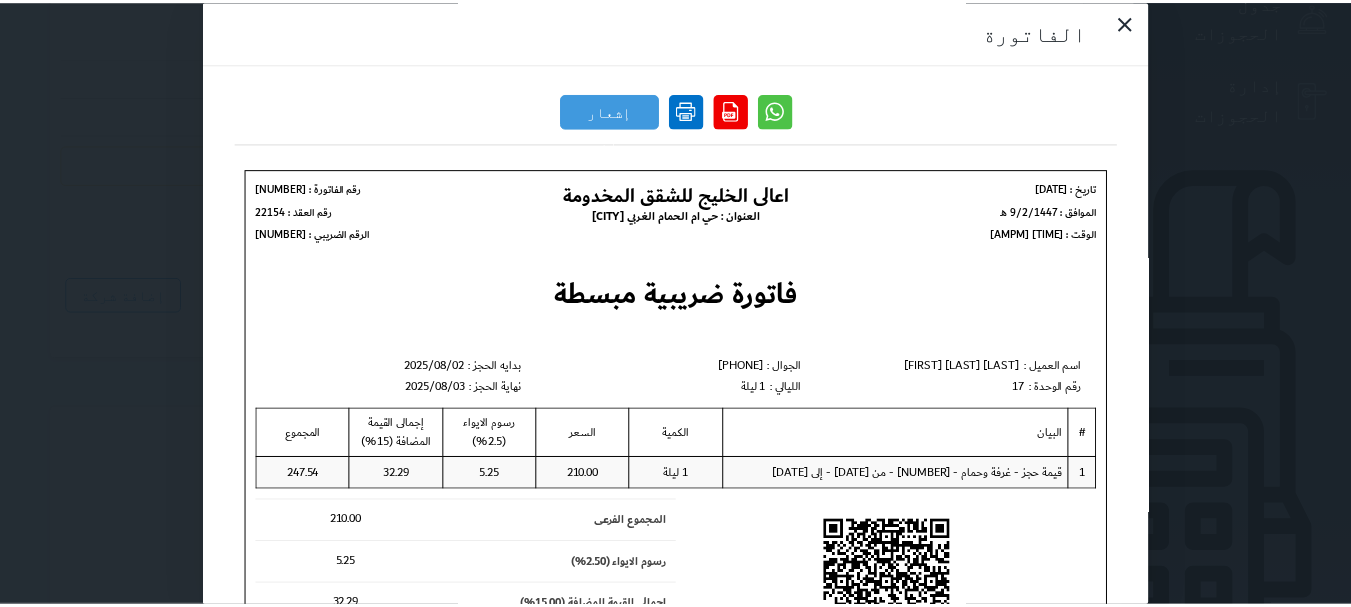 scroll, scrollTop: 0, scrollLeft: 0, axis: both 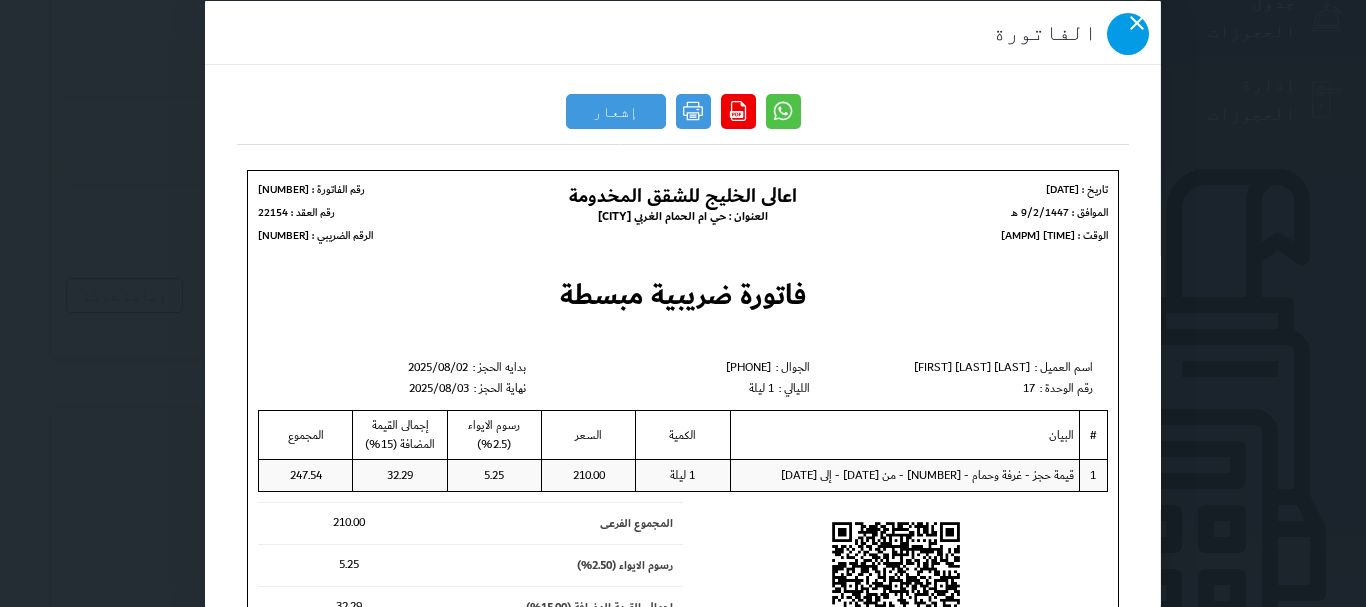 click at bounding box center [1128, 33] 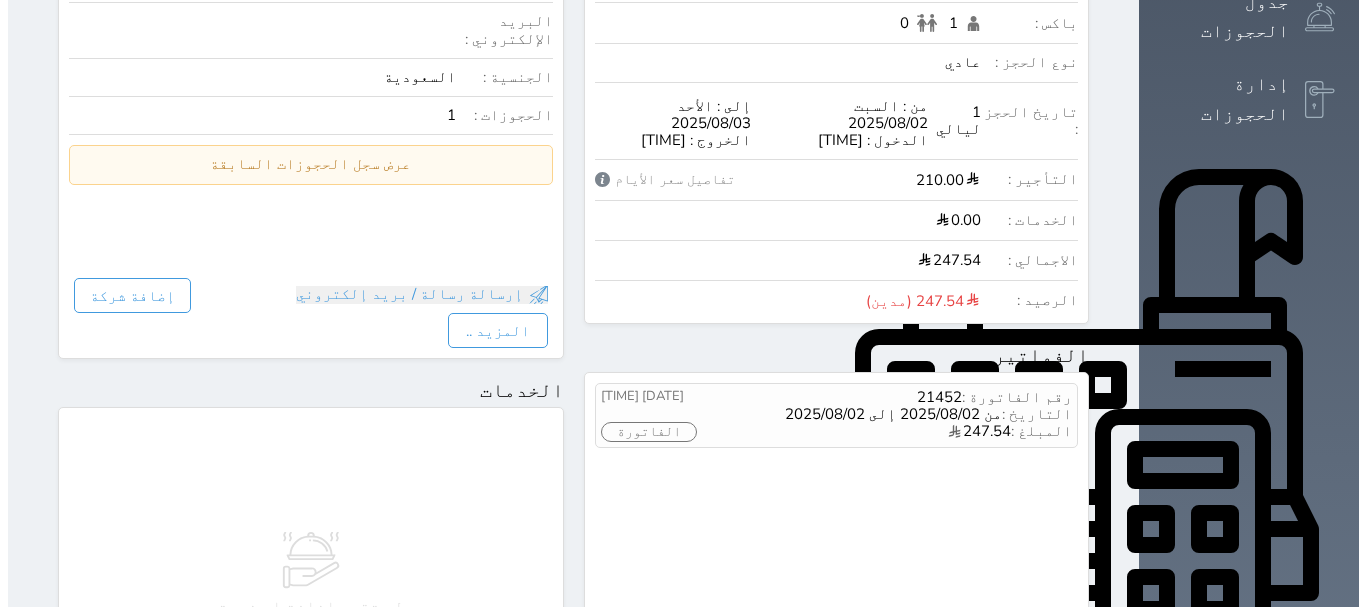 scroll, scrollTop: 0, scrollLeft: 0, axis: both 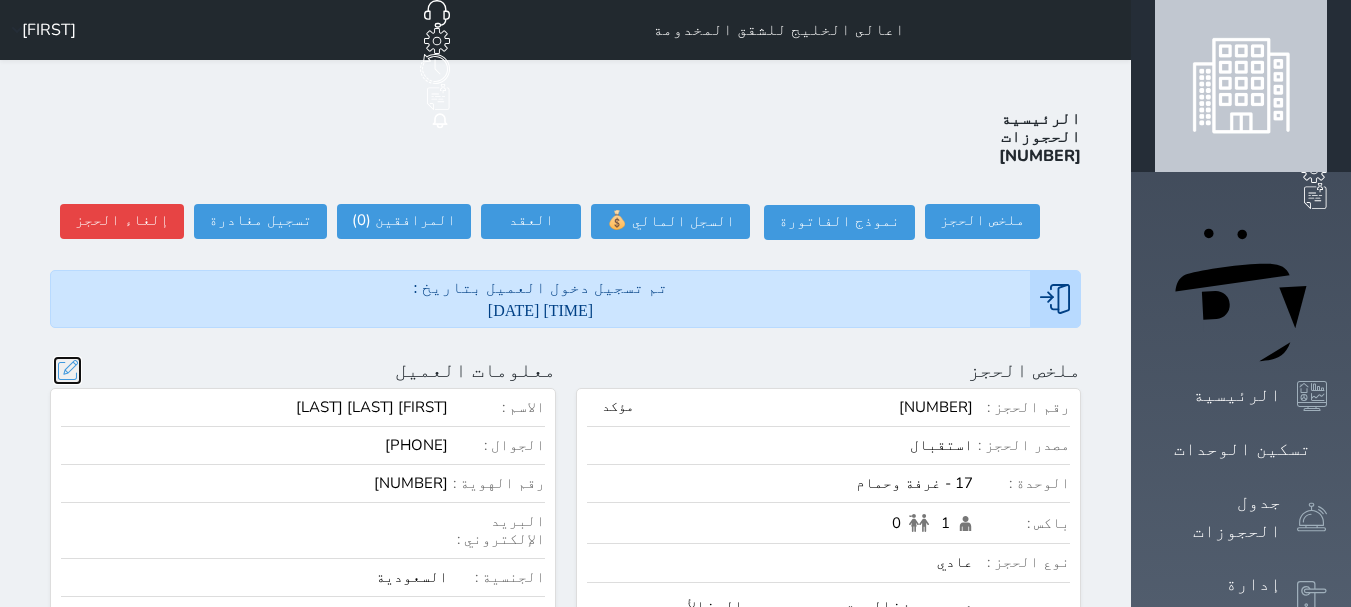 click at bounding box center (67, 370) 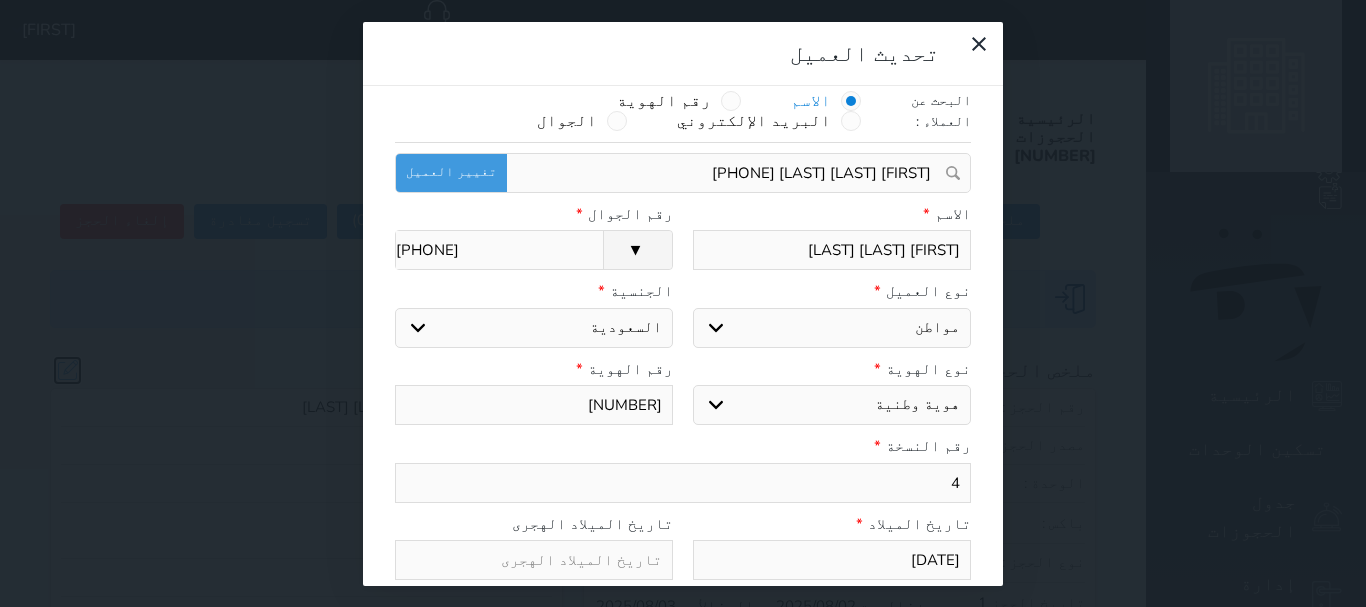 scroll, scrollTop: 0, scrollLeft: 0, axis: both 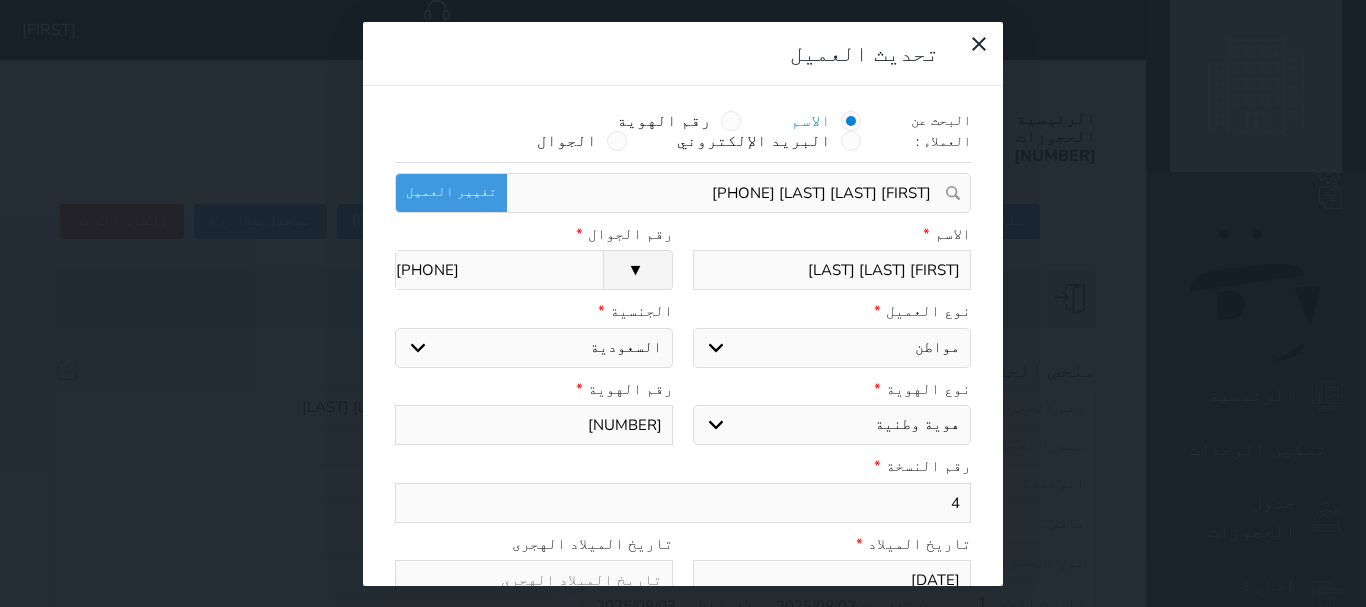 click on "[FIRST] [LAST] [LAST]" at bounding box center (832, 270) 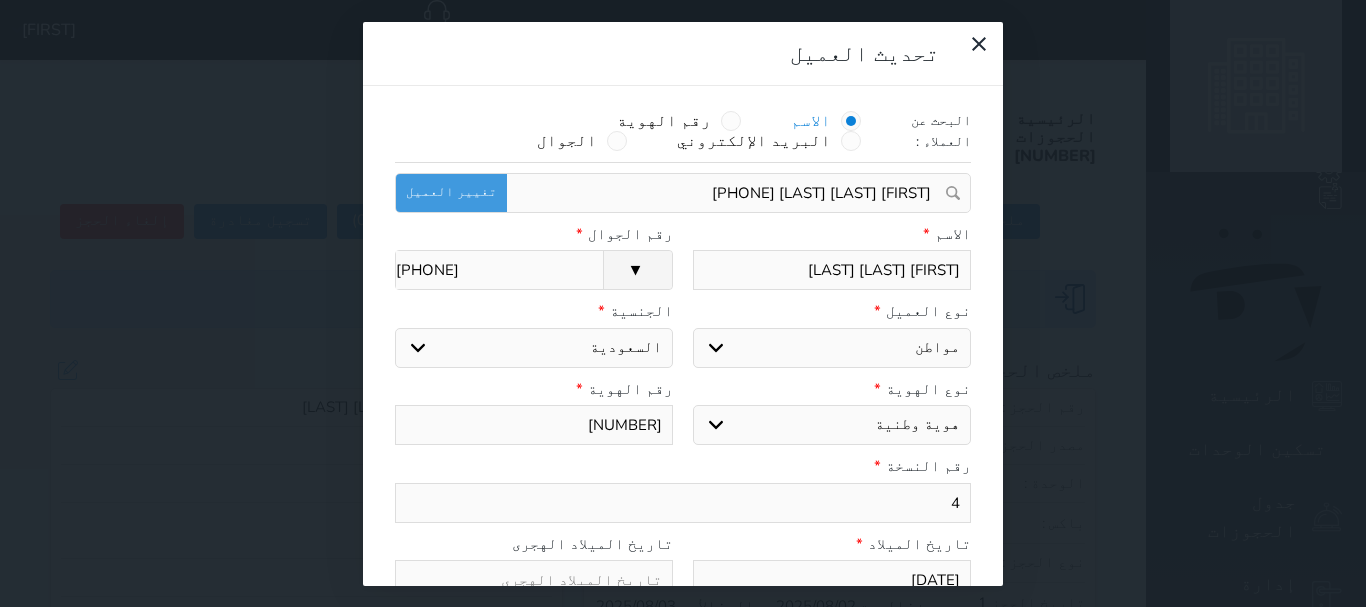 click on "[PHONE]" at bounding box center [499, 270] 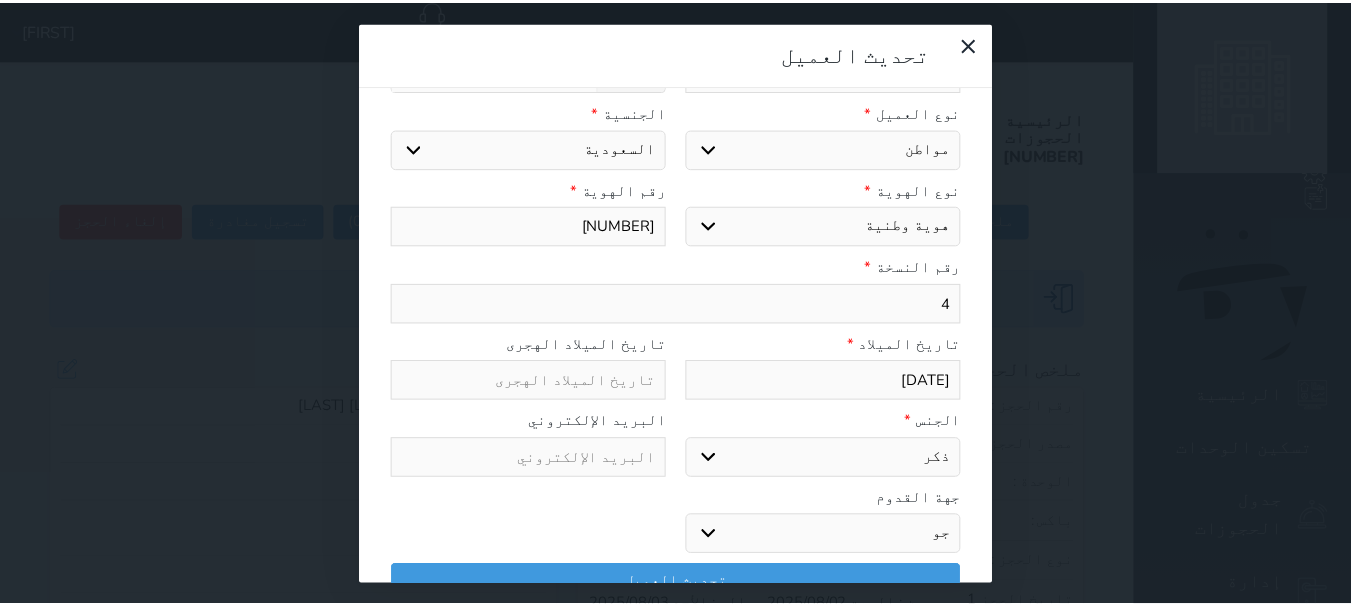 scroll, scrollTop: 200, scrollLeft: 0, axis: vertical 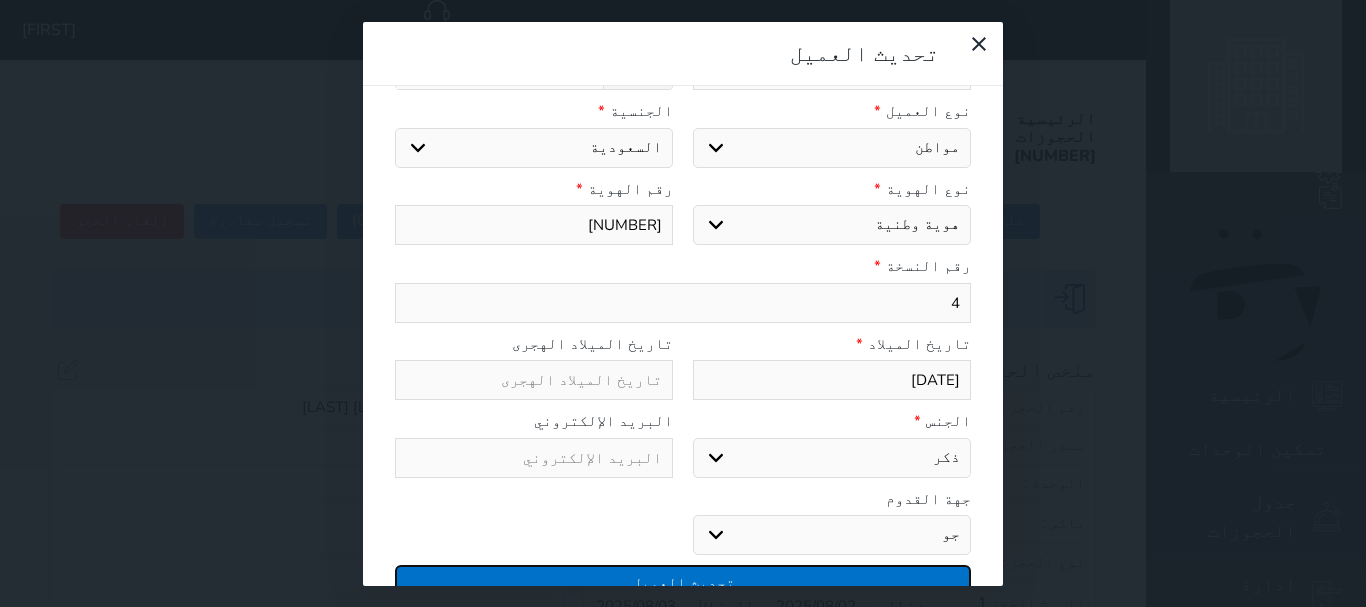 click on "تحديث العميل" at bounding box center [683, 582] 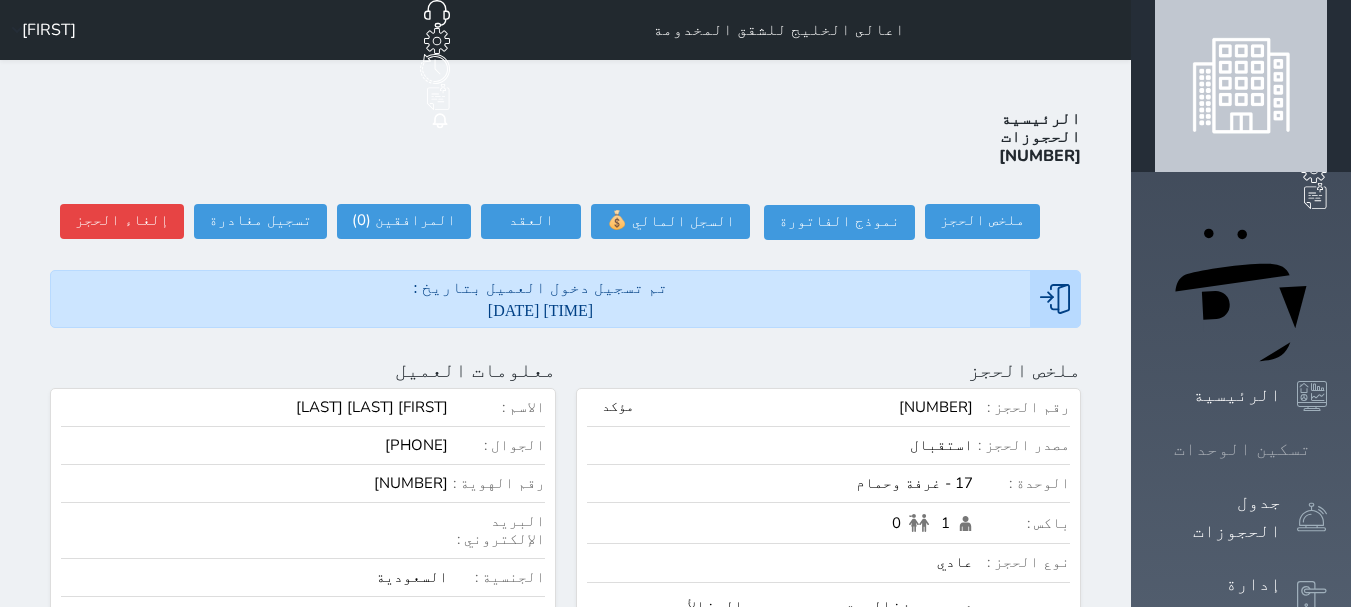 click 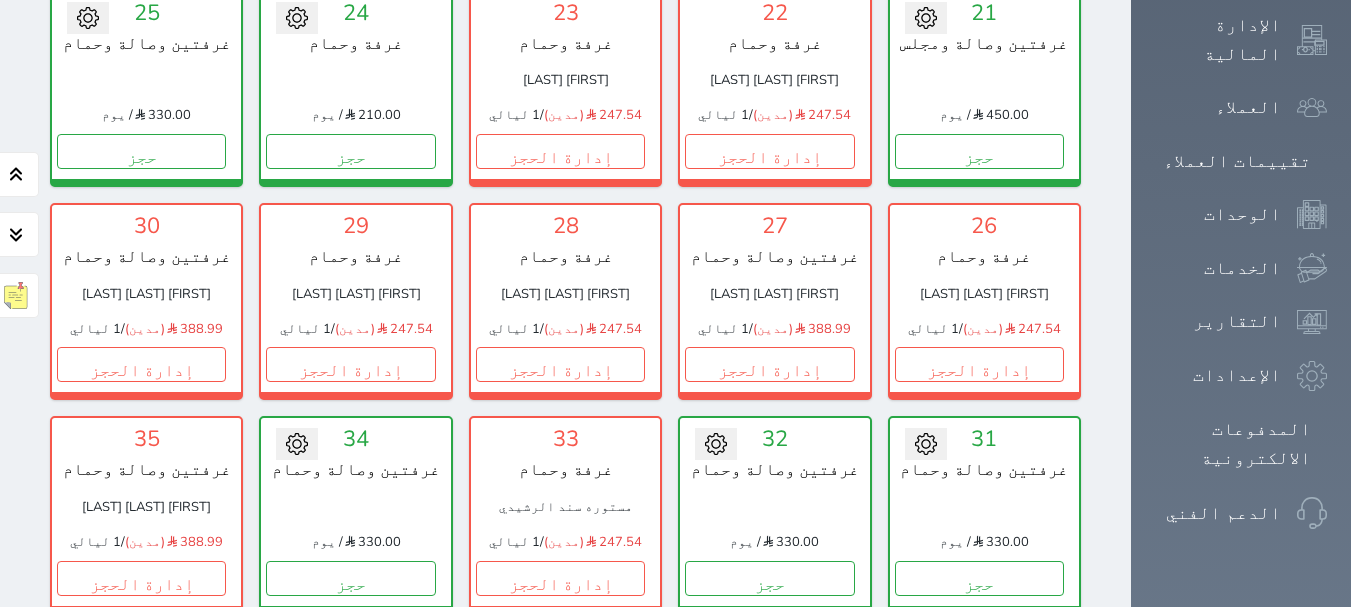 scroll, scrollTop: 1078, scrollLeft: 0, axis: vertical 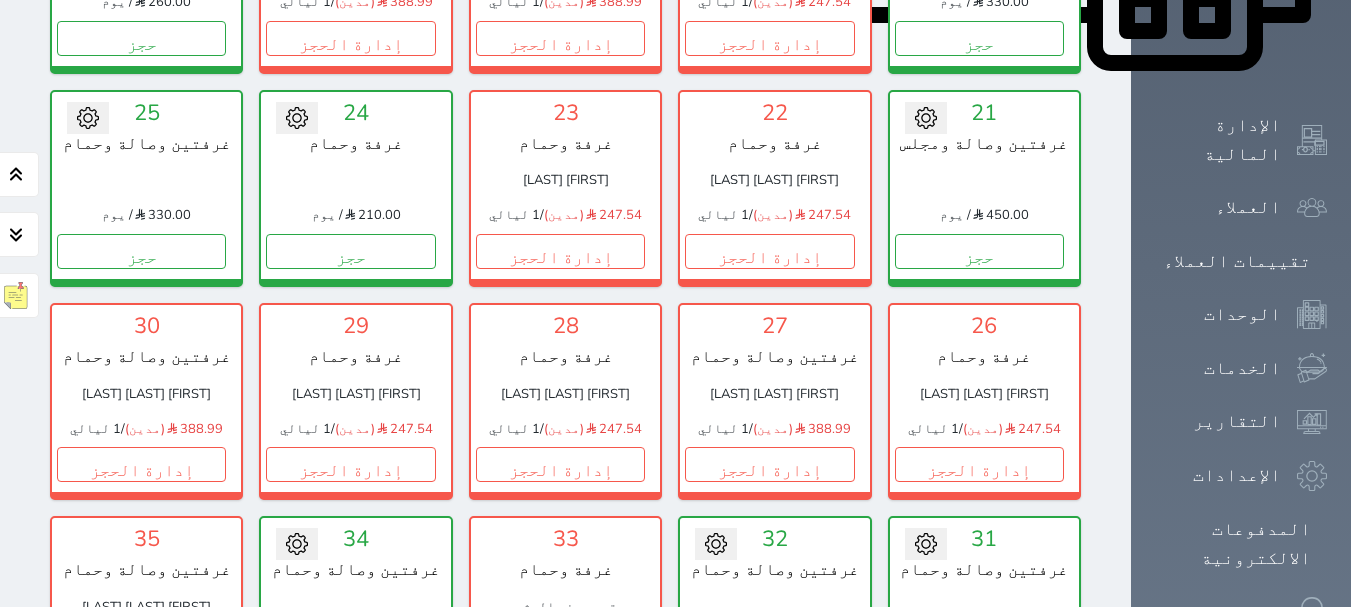click on "إدارة الحجز" at bounding box center (560, 678) 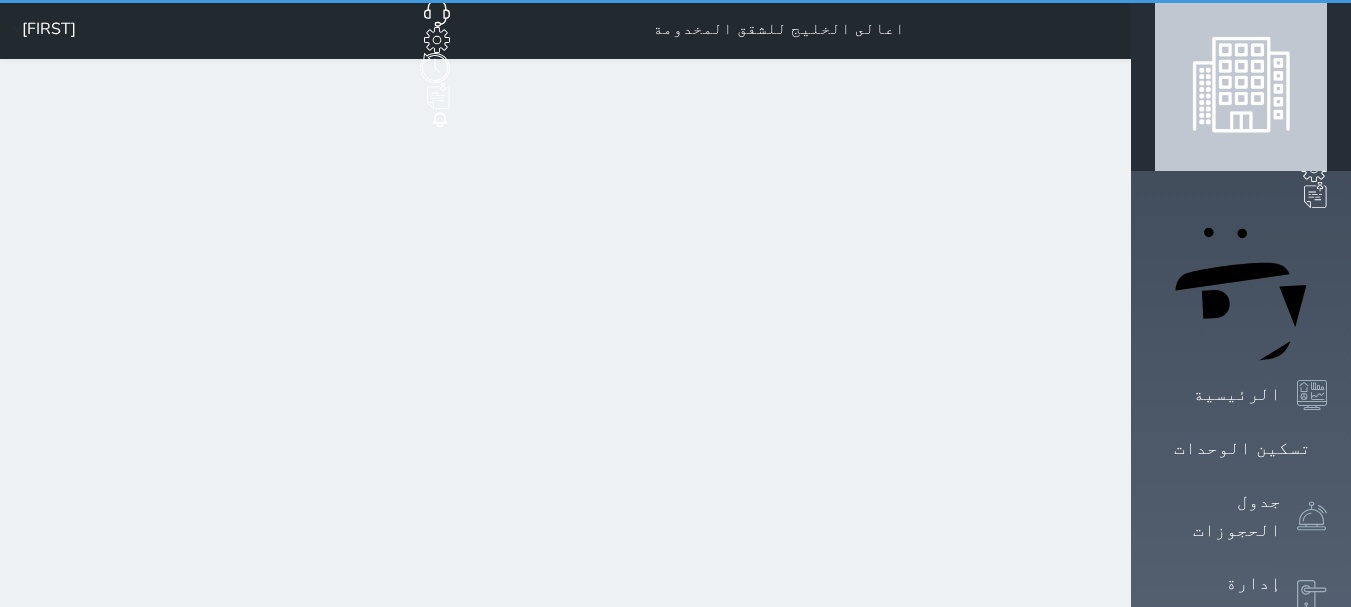 scroll, scrollTop: 0, scrollLeft: 0, axis: both 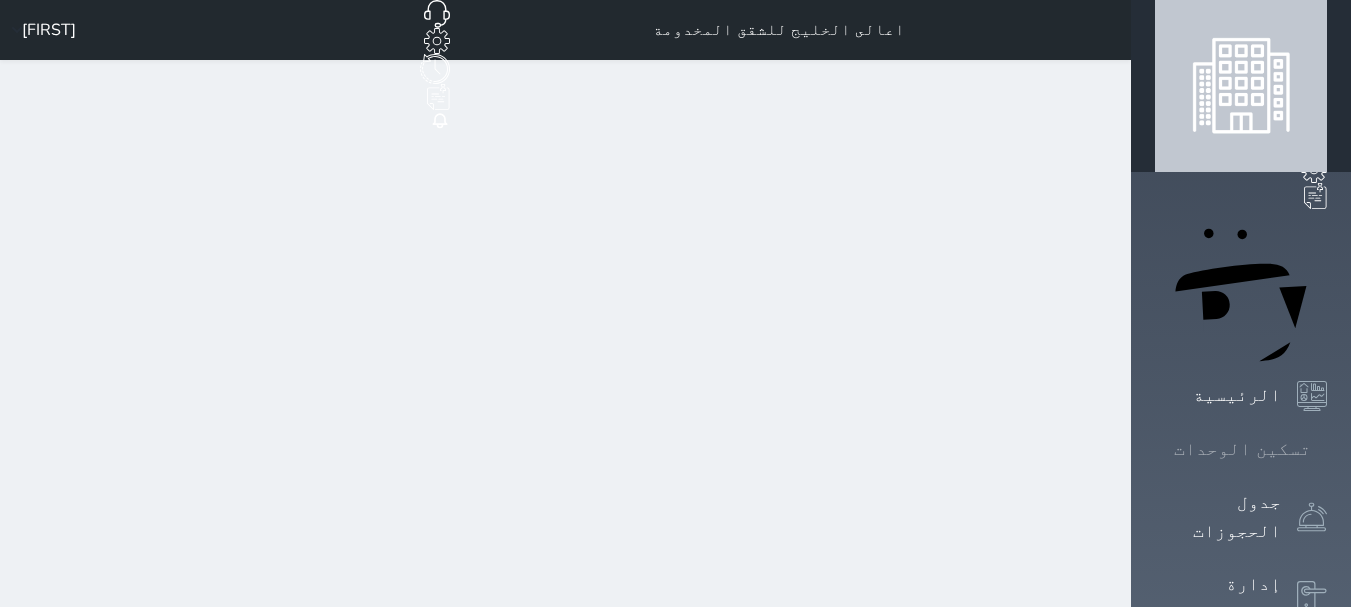 drag, startPoint x: 1232, startPoint y: 184, endPoint x: 1250, endPoint y: 219, distance: 39.357338 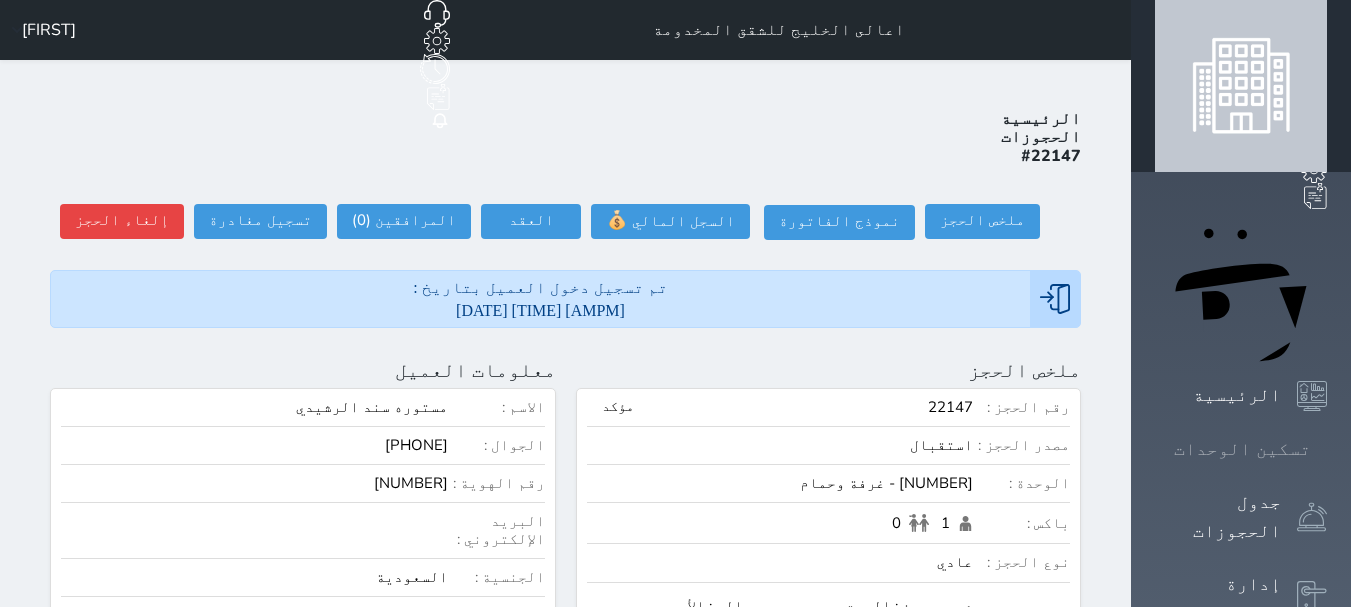 click at bounding box center [1327, 449] 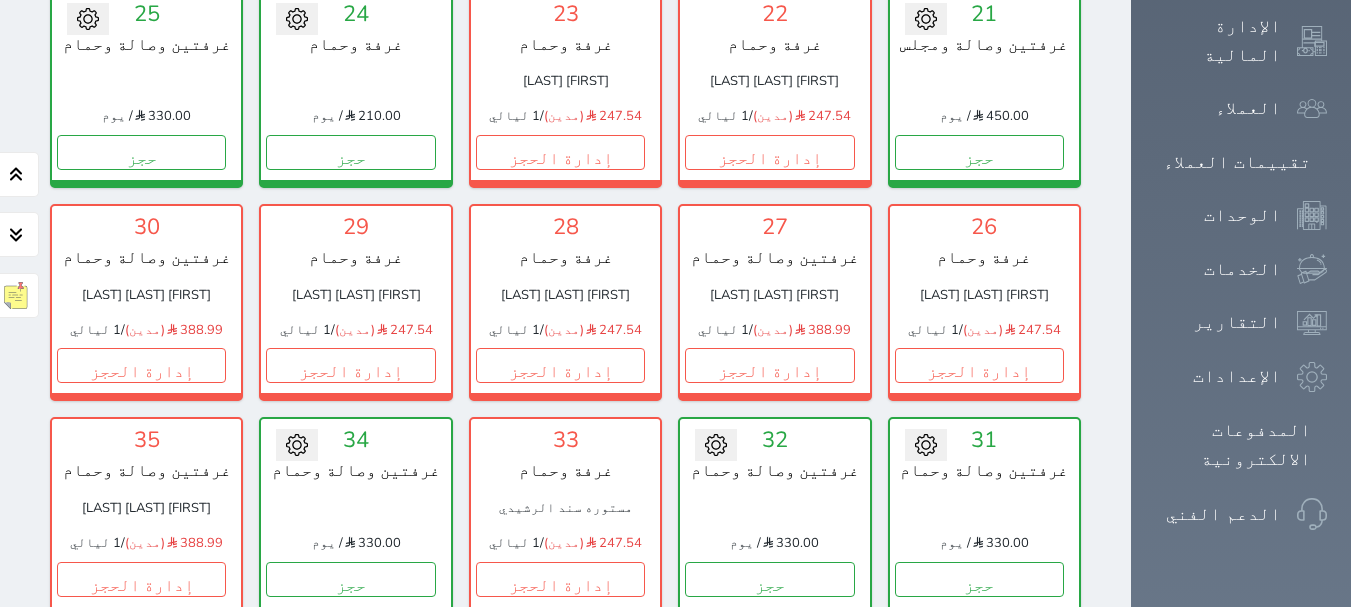 scroll, scrollTop: 1178, scrollLeft: 0, axis: vertical 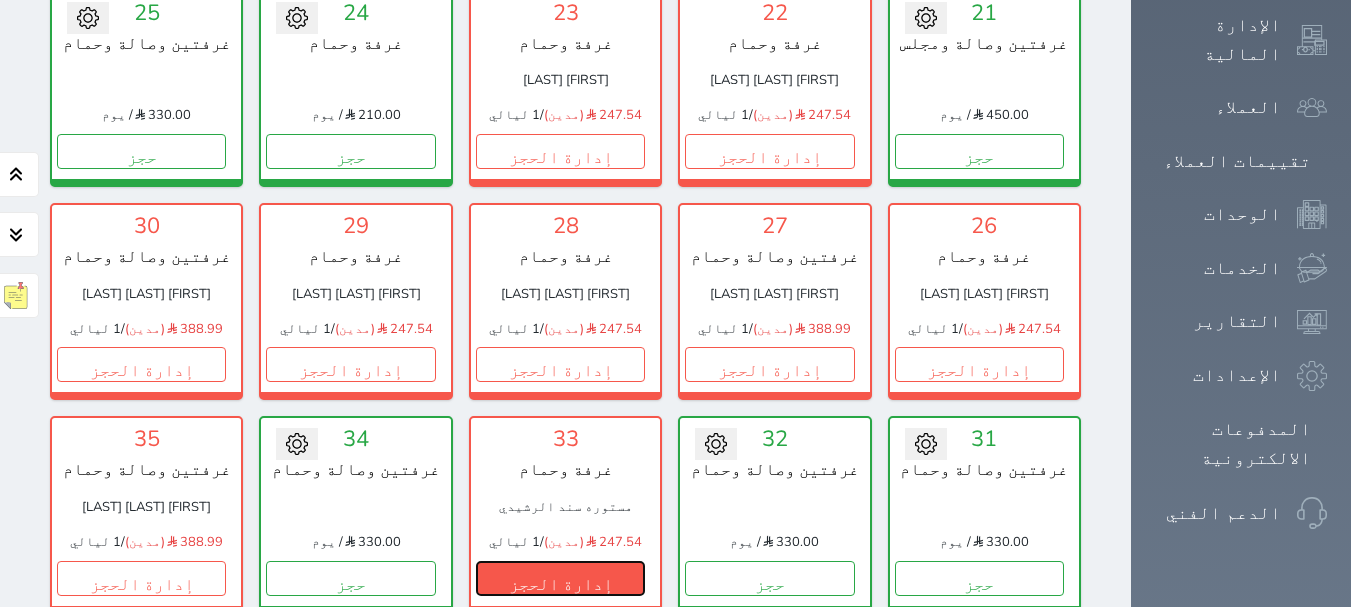 click on "إدارة الحجز" at bounding box center (560, 578) 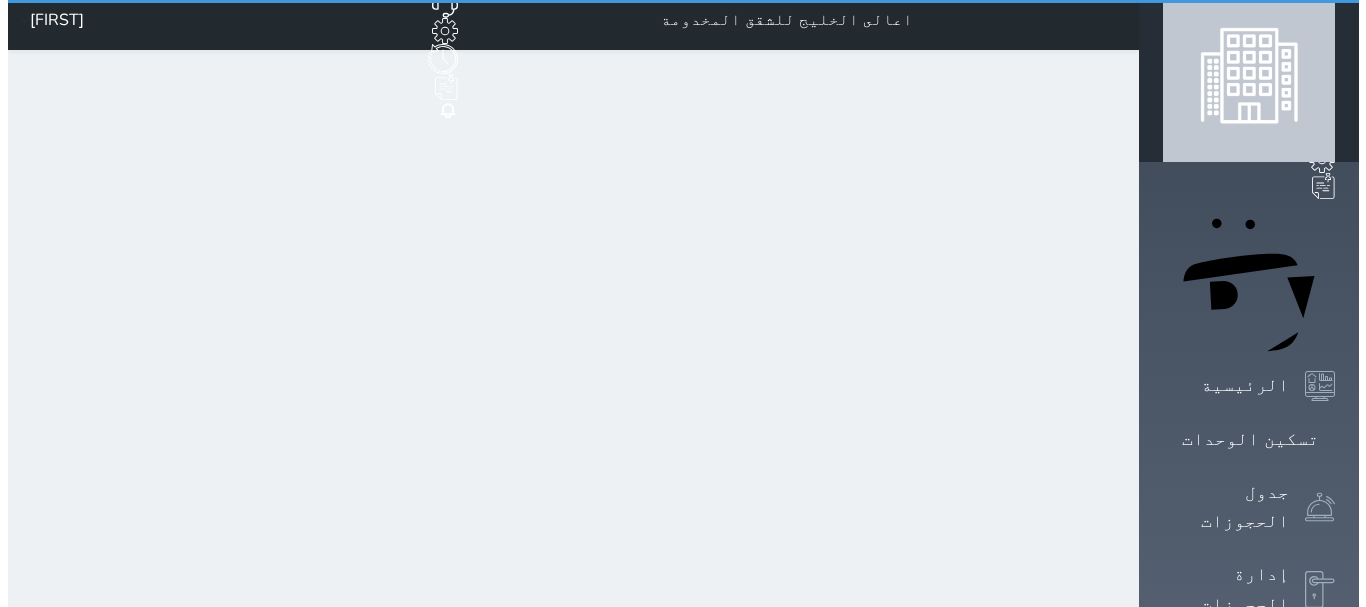 scroll, scrollTop: 0, scrollLeft: 0, axis: both 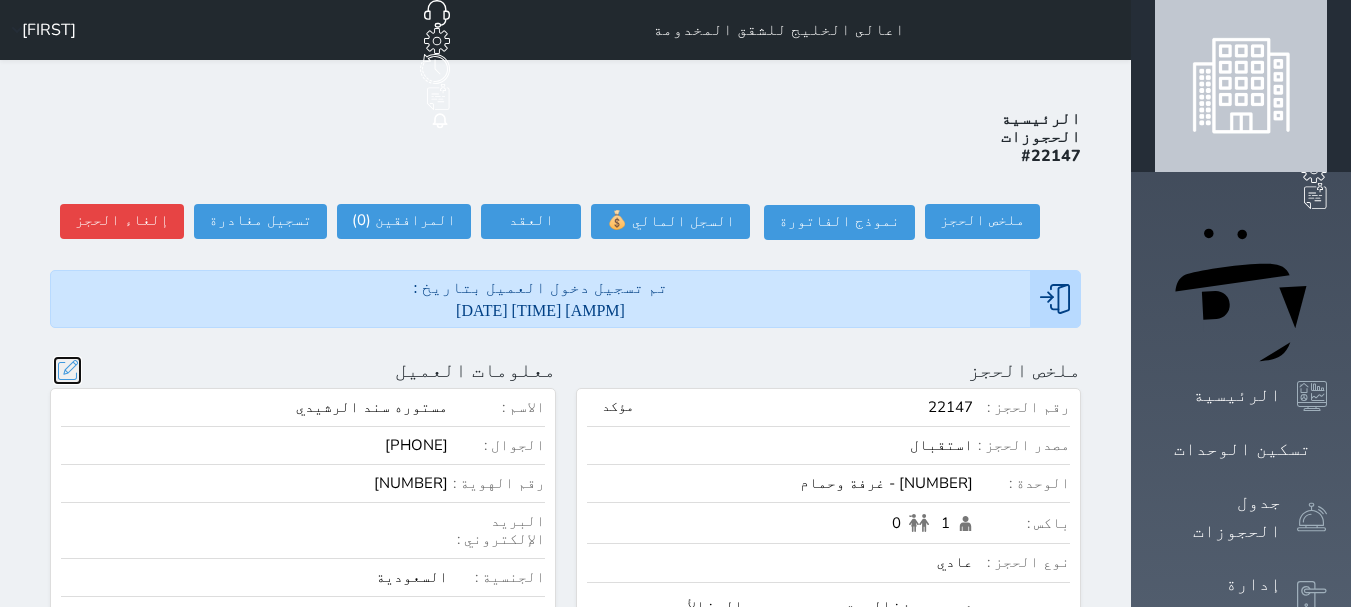 click at bounding box center (67, 370) 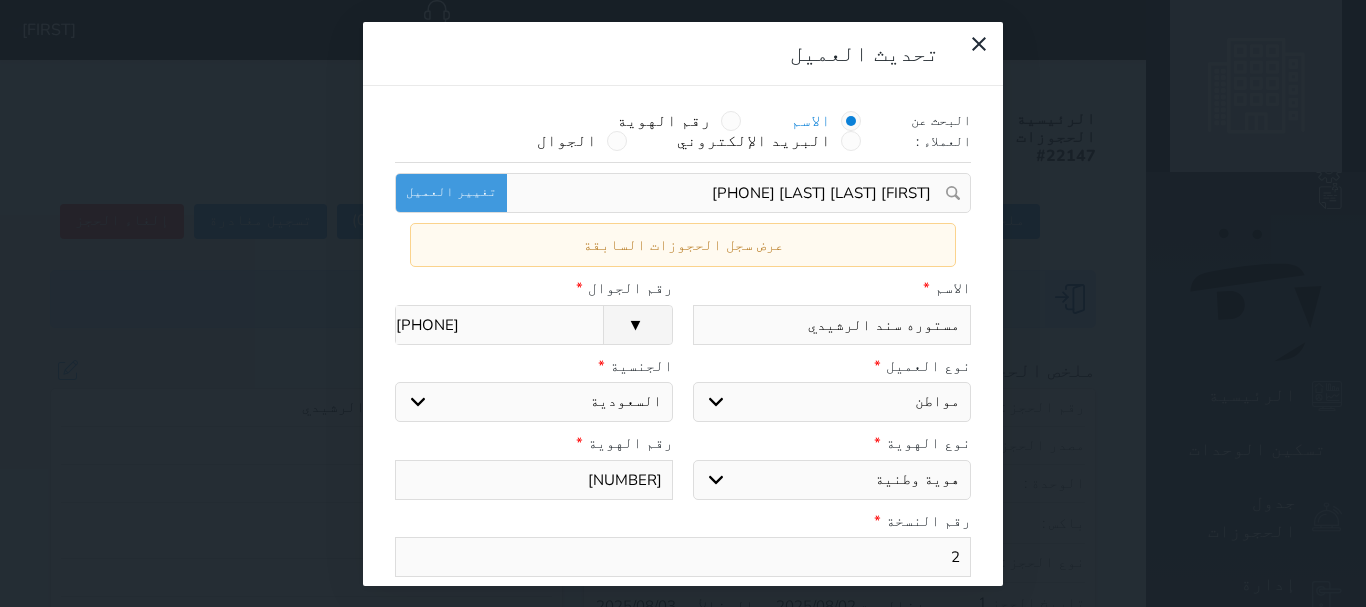 click on "مستوره سند الرشيدي" at bounding box center (832, 325) 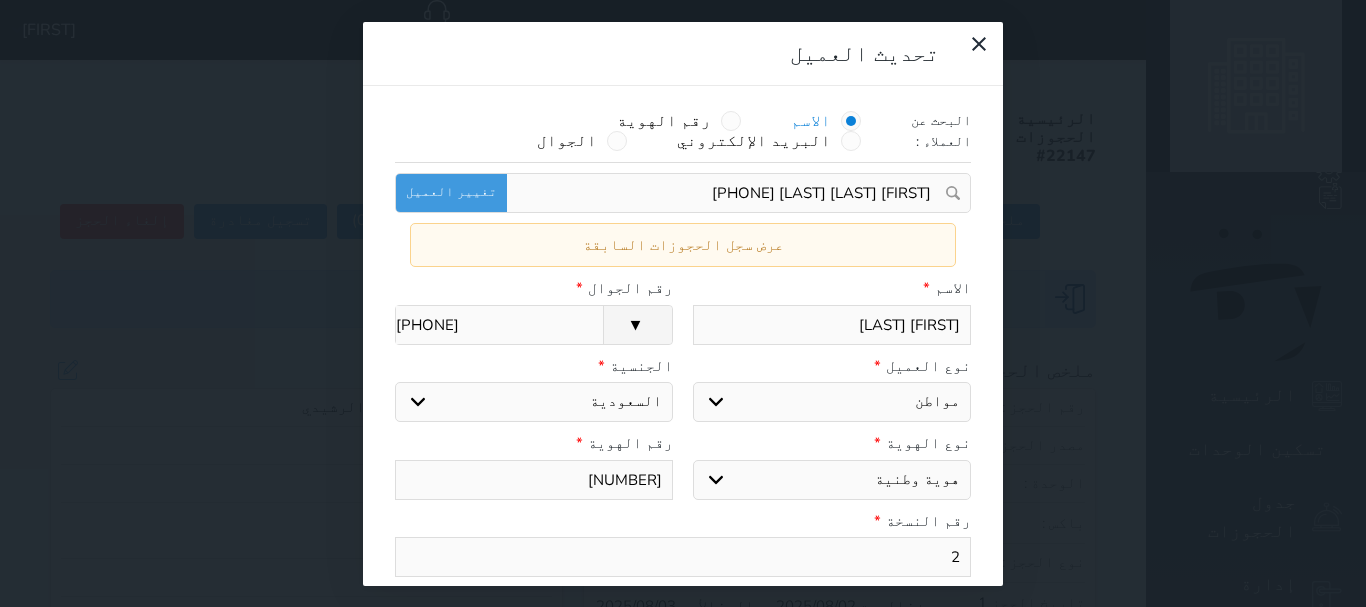 click on "[PHONE]" at bounding box center [499, 325] 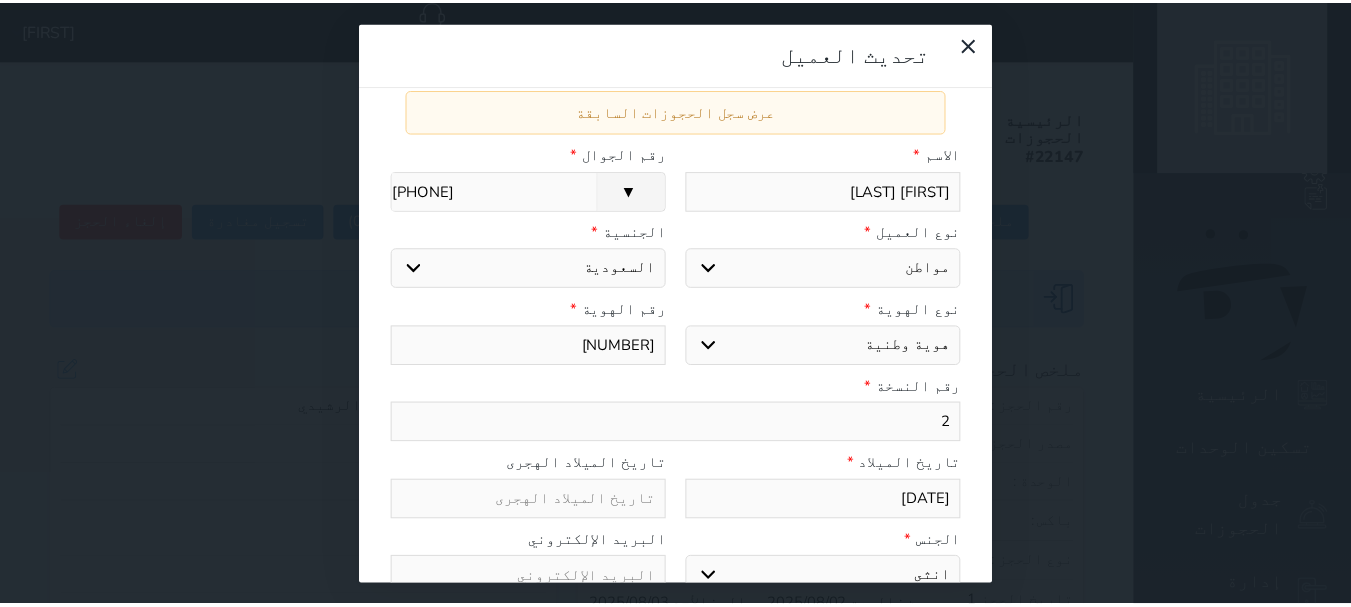 scroll, scrollTop: 254, scrollLeft: 0, axis: vertical 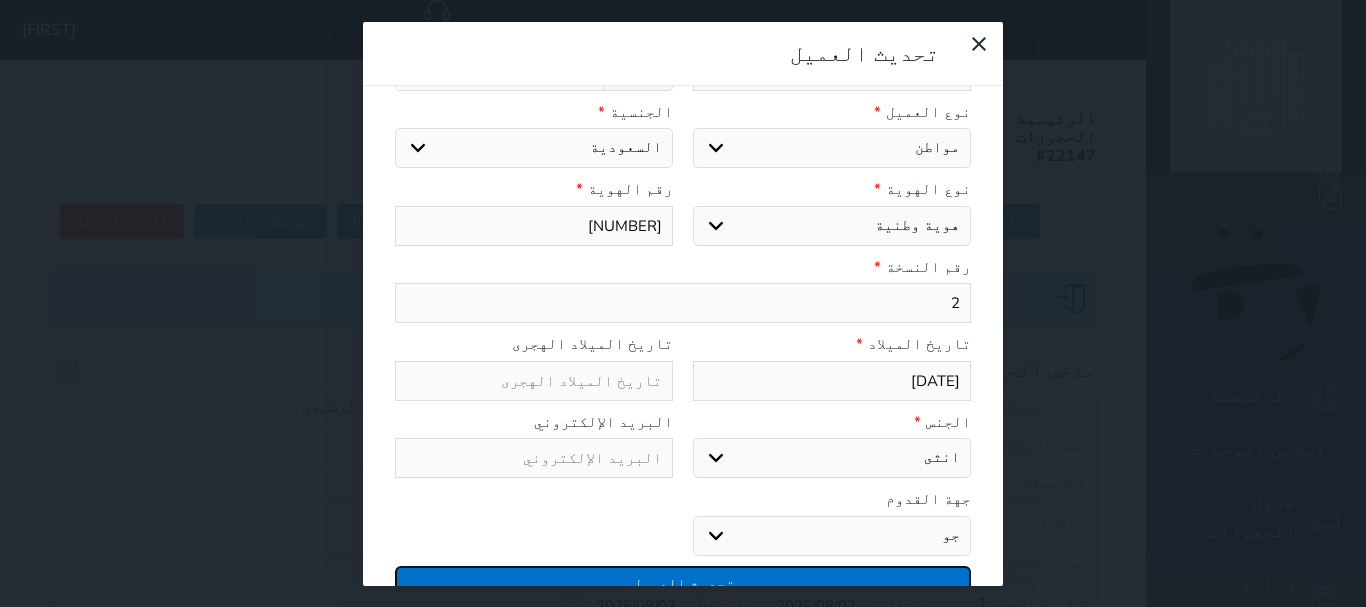click on "تحديث العميل" at bounding box center [683, 583] 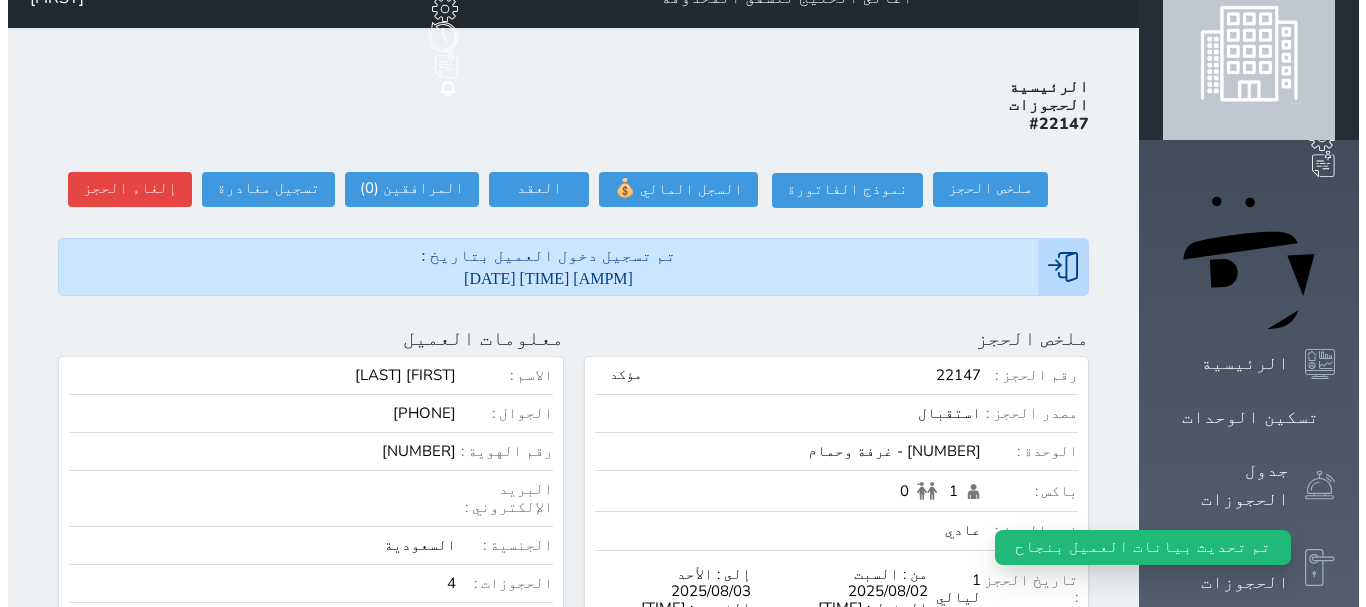 scroll, scrollTop: 400, scrollLeft: 0, axis: vertical 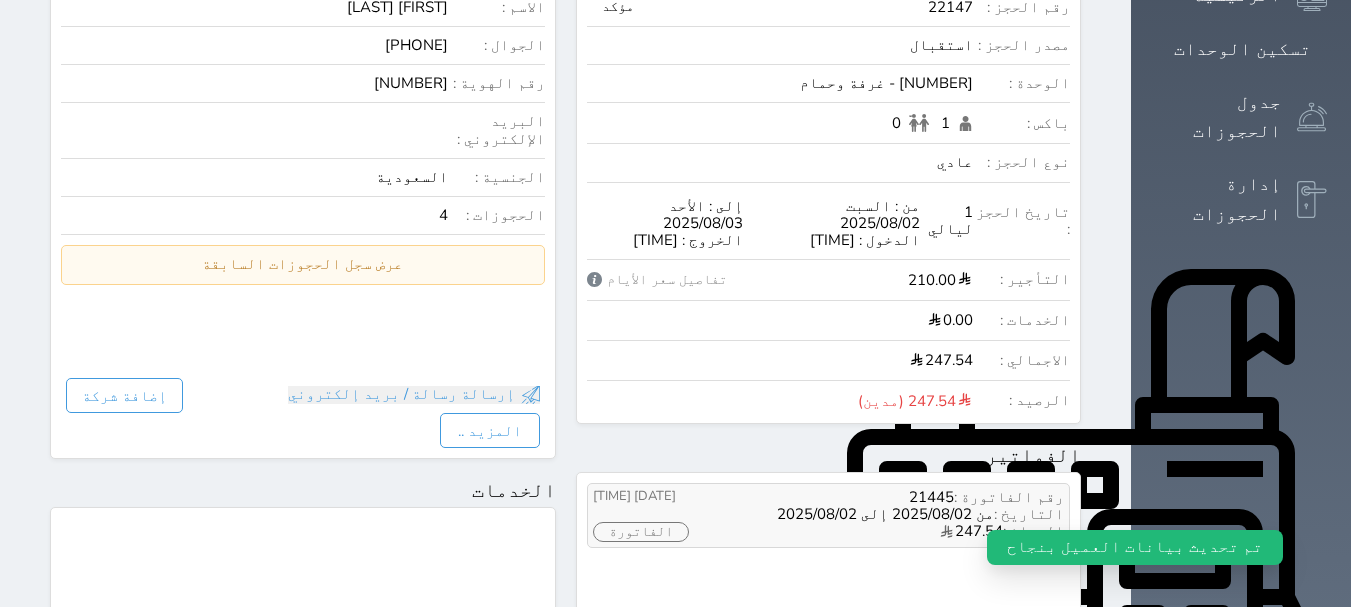 click on "الفاتورة" at bounding box center [641, 532] 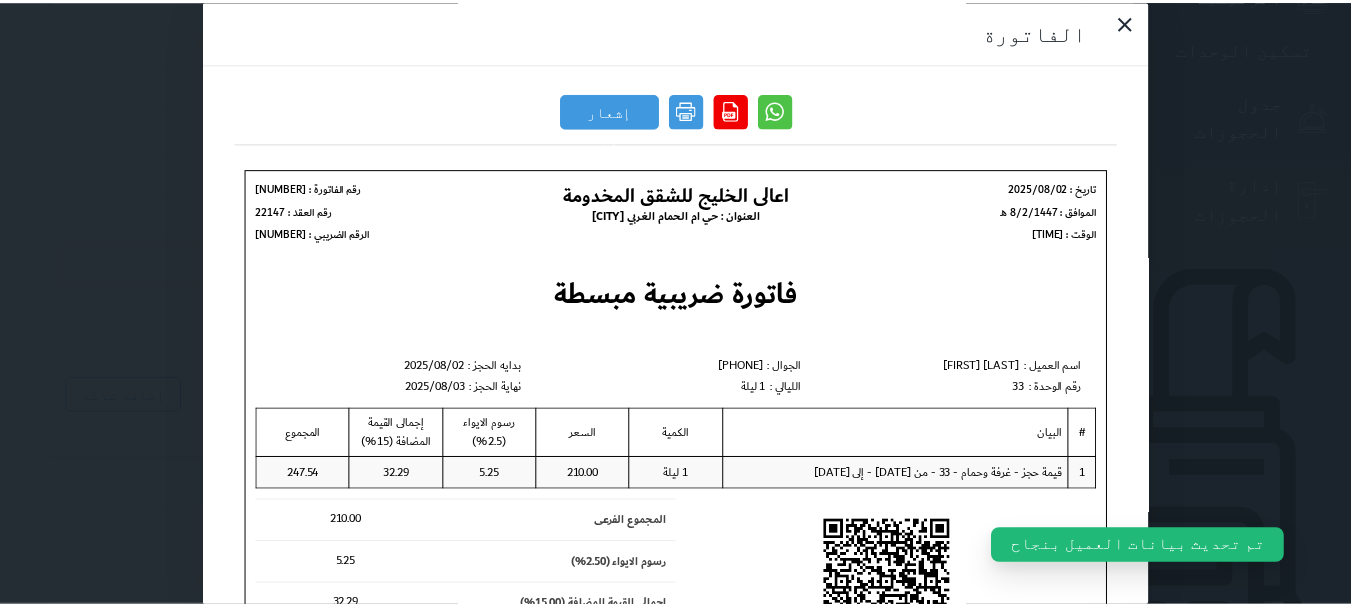 scroll, scrollTop: 0, scrollLeft: 0, axis: both 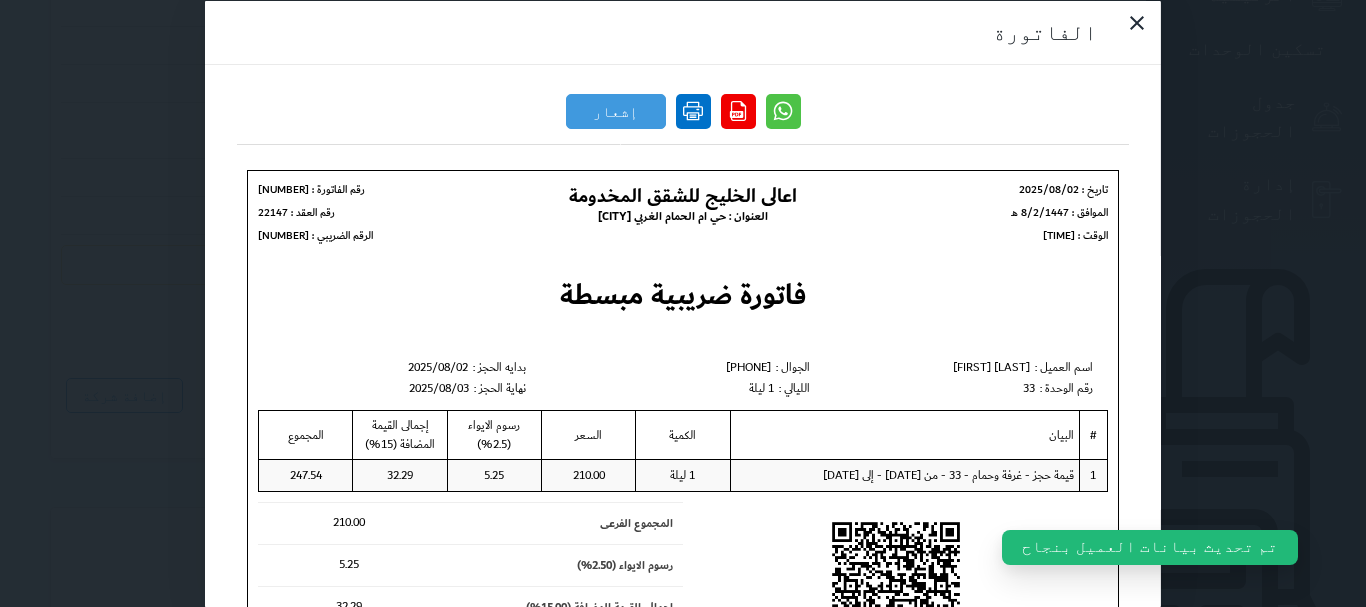 click at bounding box center [693, 110] 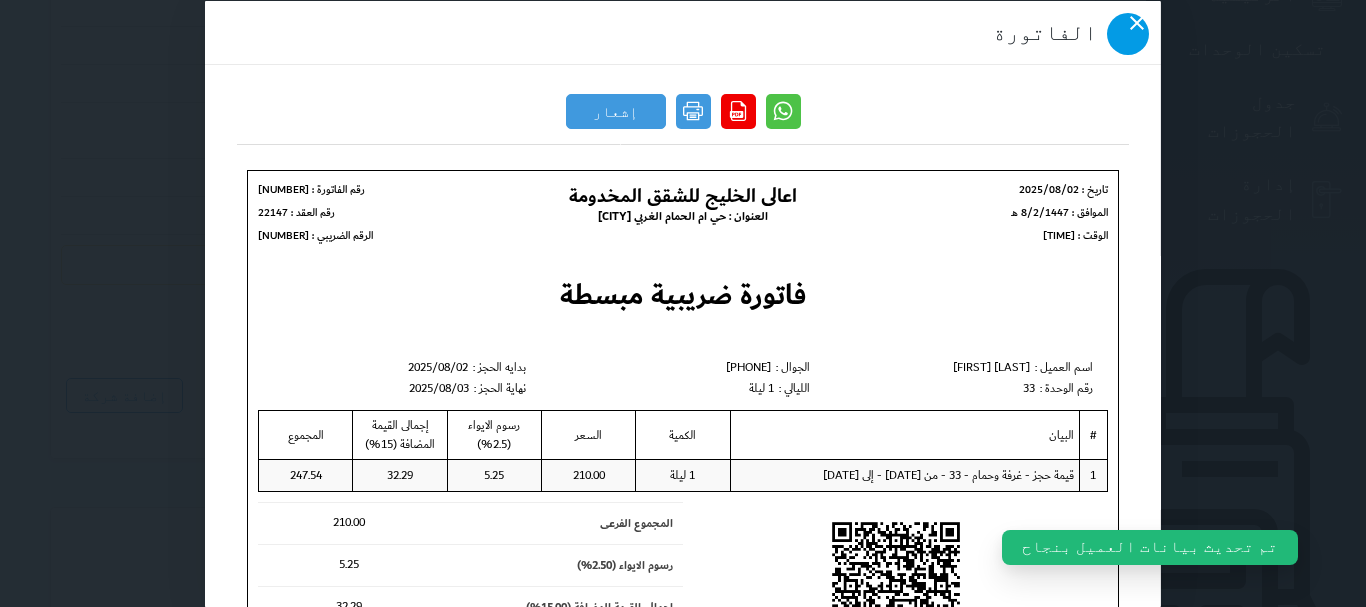 click 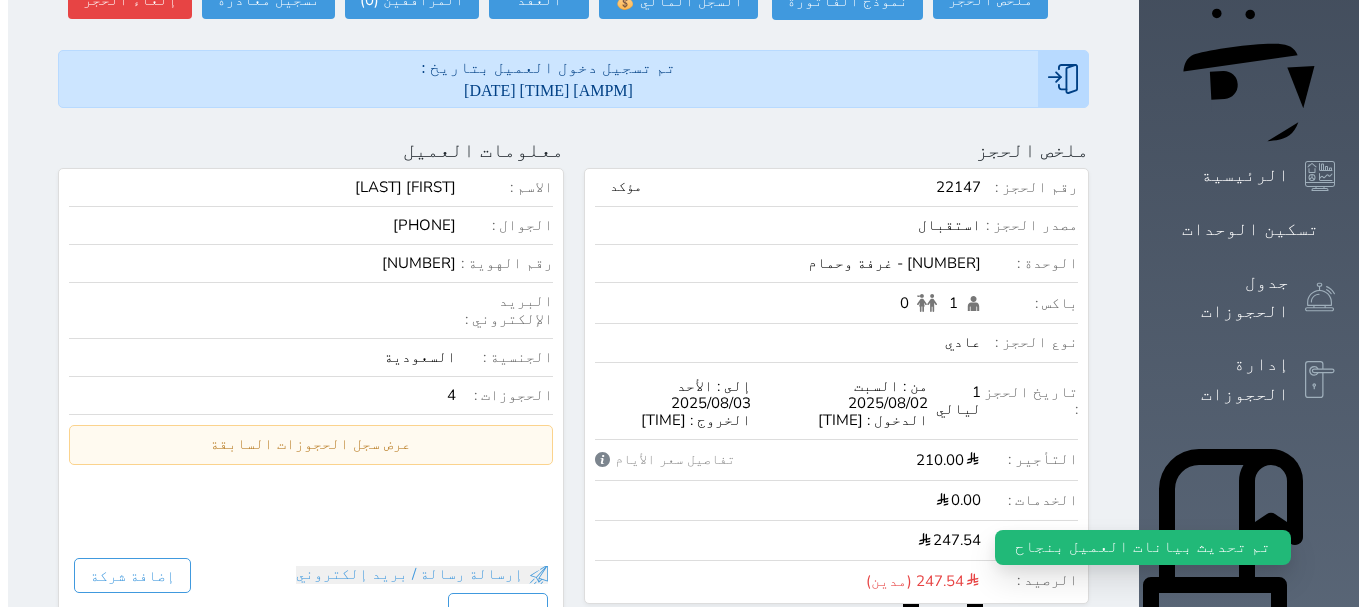 scroll, scrollTop: 0, scrollLeft: 0, axis: both 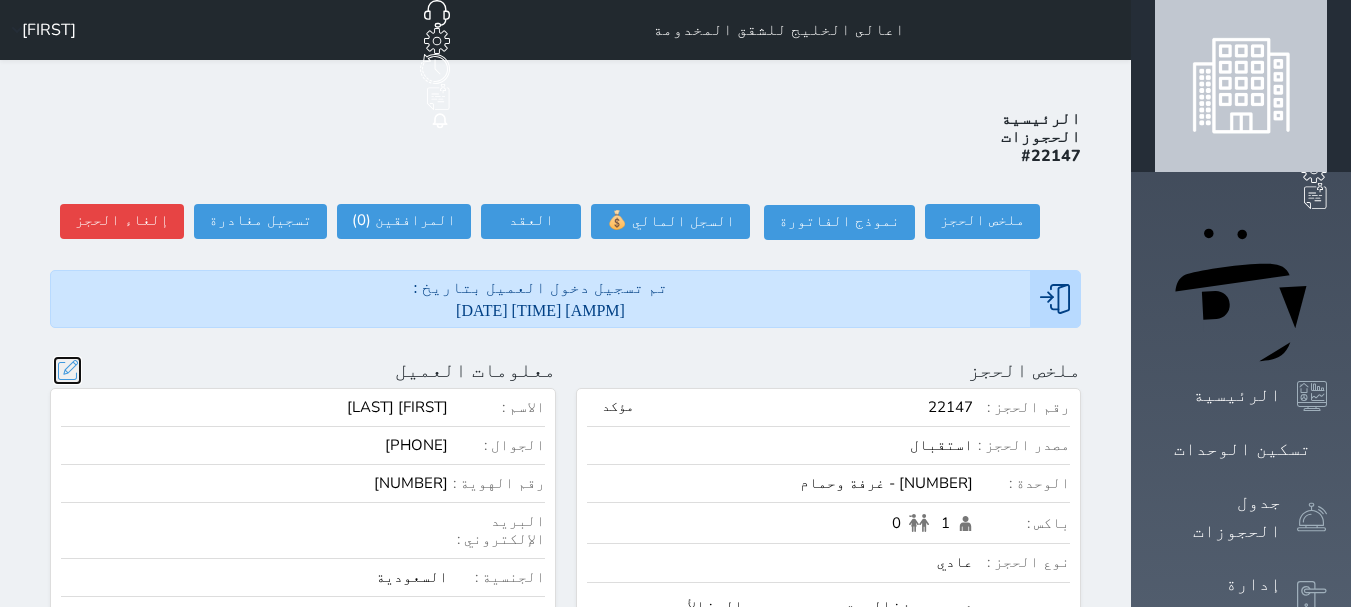 click at bounding box center [67, 370] 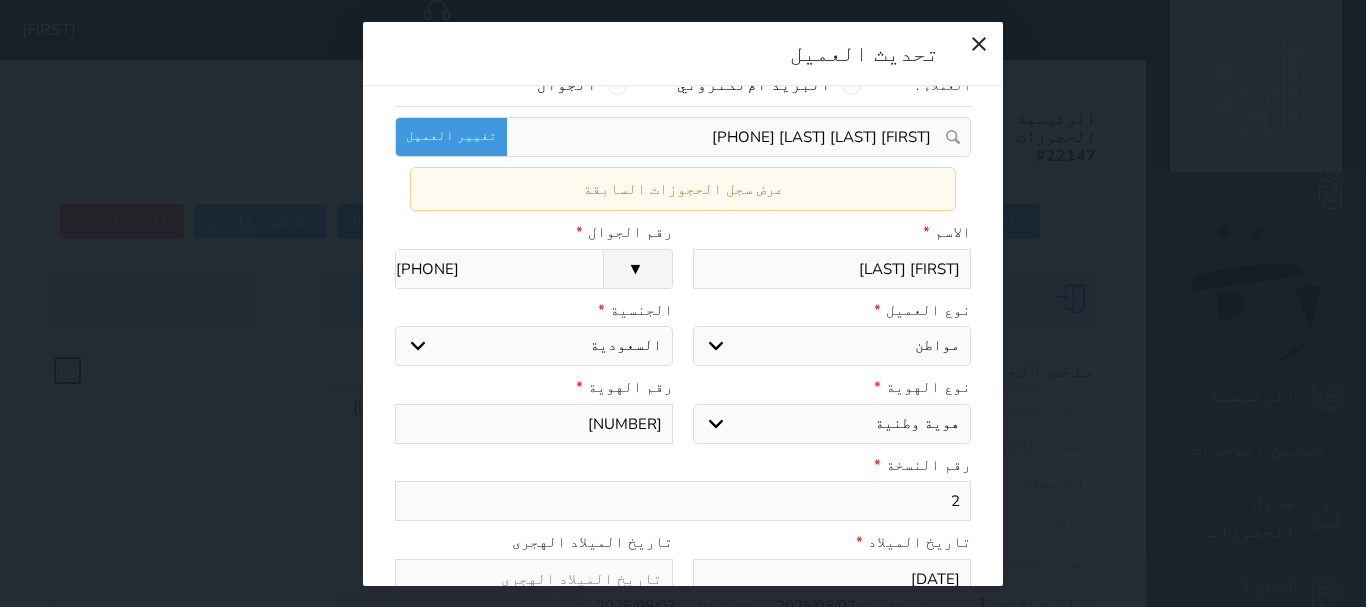 scroll, scrollTop: 54, scrollLeft: 0, axis: vertical 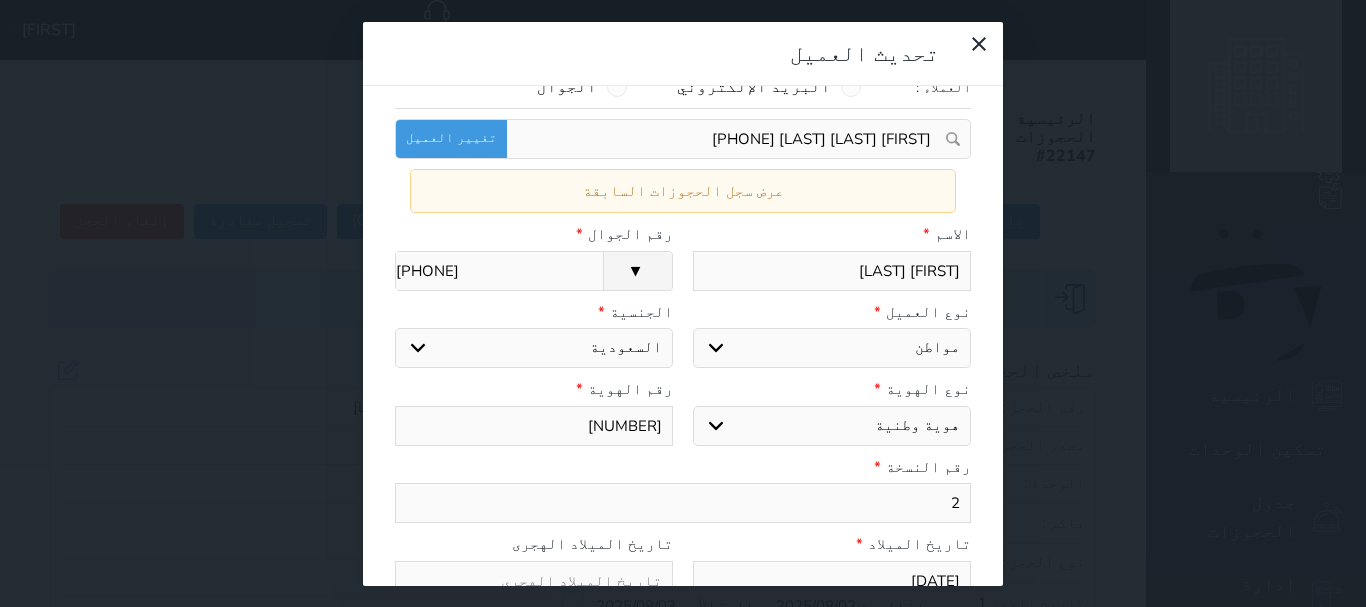 click on "[FIRST] [LAST]" at bounding box center (832, 271) 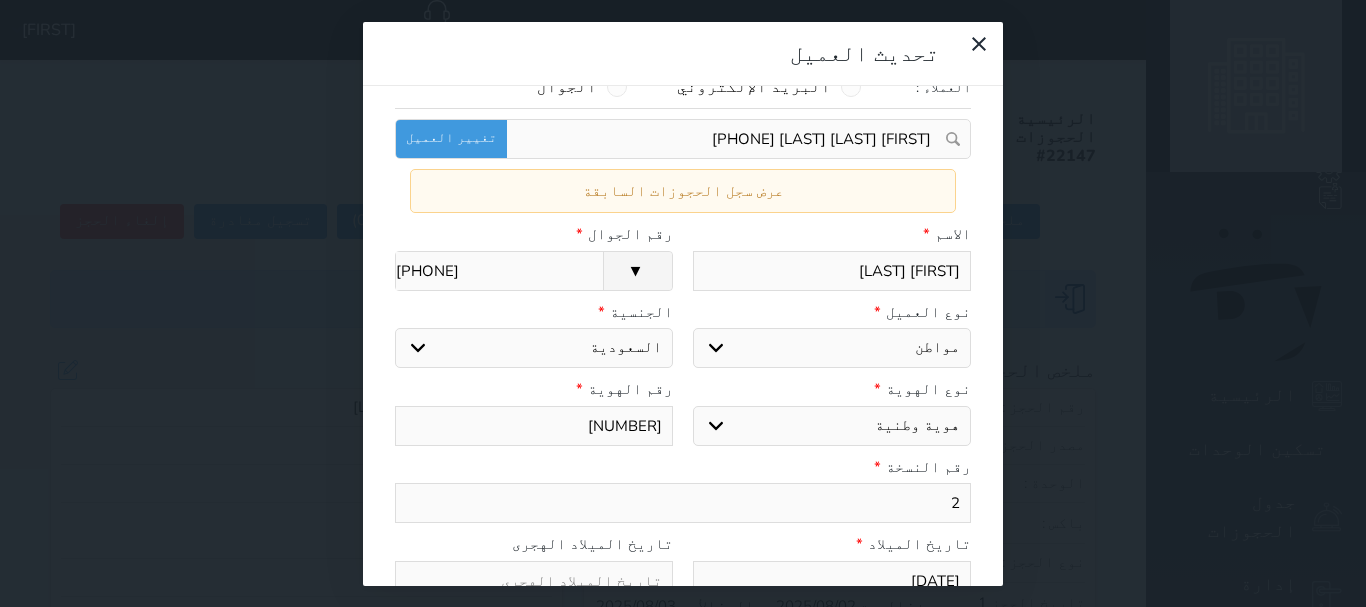 click on "▼     Afghanistan (‫افغانستان‬‎)   +93   Albania (Shqipëri)   +355   Algeria (‫الجزائر‬‎)   +213   American Samoa   +1684   Andorra   +376   Angola   +244   Anguilla   +1264   Antigua and Barbuda   +1268   Argentina   +54   Armenia (Հայաստան)   +374   Aruba   +297   Australia   +61   Austria (Österreich)   +43   Azerbaijan (Azərbaycan)   +994   Bahamas   +1242   Bahrain (‫البحرين‬‎)   +973   Bangladesh (বাংলাদেশ)   +880   Barbados   +1246   Belarus (Беларусь)   +375   Belgium (België)   +32   Belize   +501   Benin (Bénin)   +229   Bermuda   +1441   Bhutan (འབྲུག)   +975   Bolivia   +591   Bosnia and Herzegovina (Босна и Херцеговина)   +387   Botswana   +267   Brazil (Brasil)   +55   British Indian Ocean Territory   +246   British Virgin Islands   +1284   Brunei   +673   Bulgaria (България)   +359   Burkina Faso   +226   Burundi (Uburundi)   +257   Cambodia (កម្ពុជា)   +855" at bounding box center [637, 271] 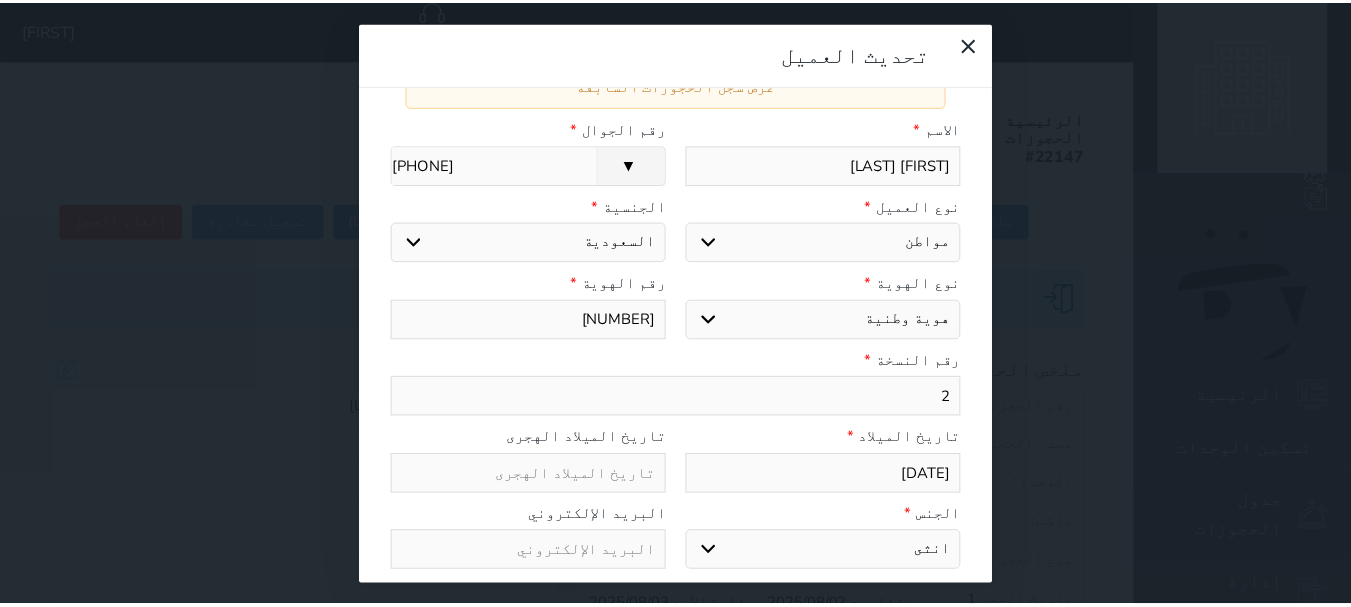 scroll, scrollTop: 254, scrollLeft: 0, axis: vertical 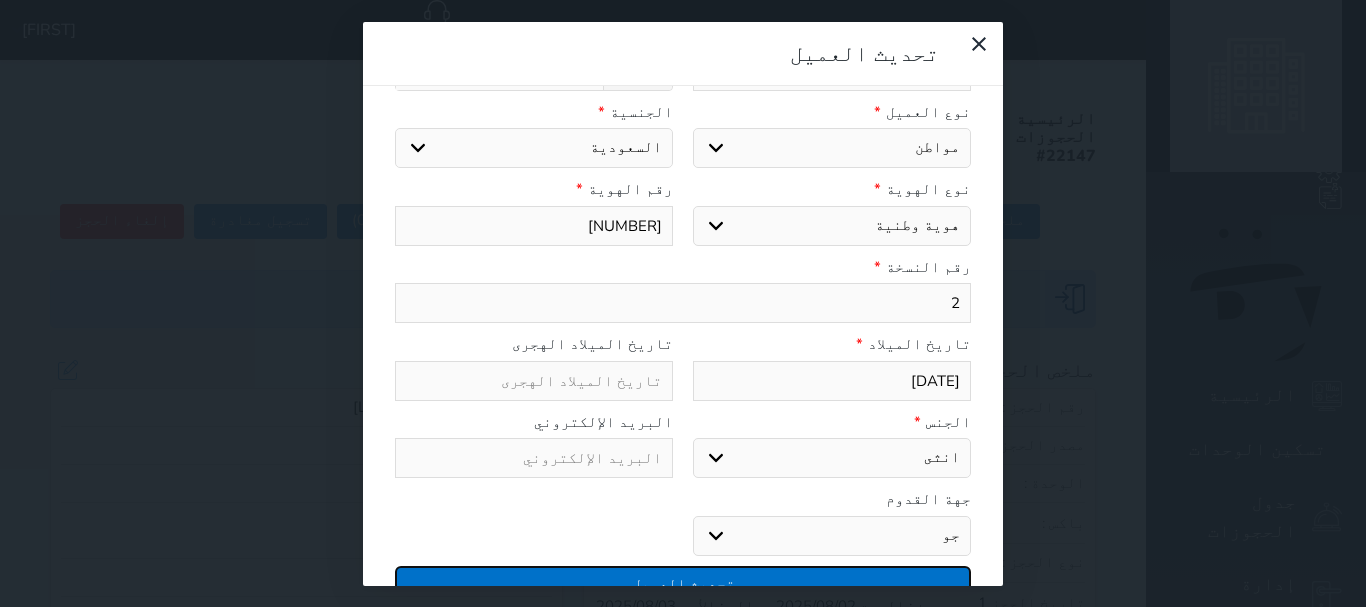 click on "تحديث العميل" at bounding box center [683, 583] 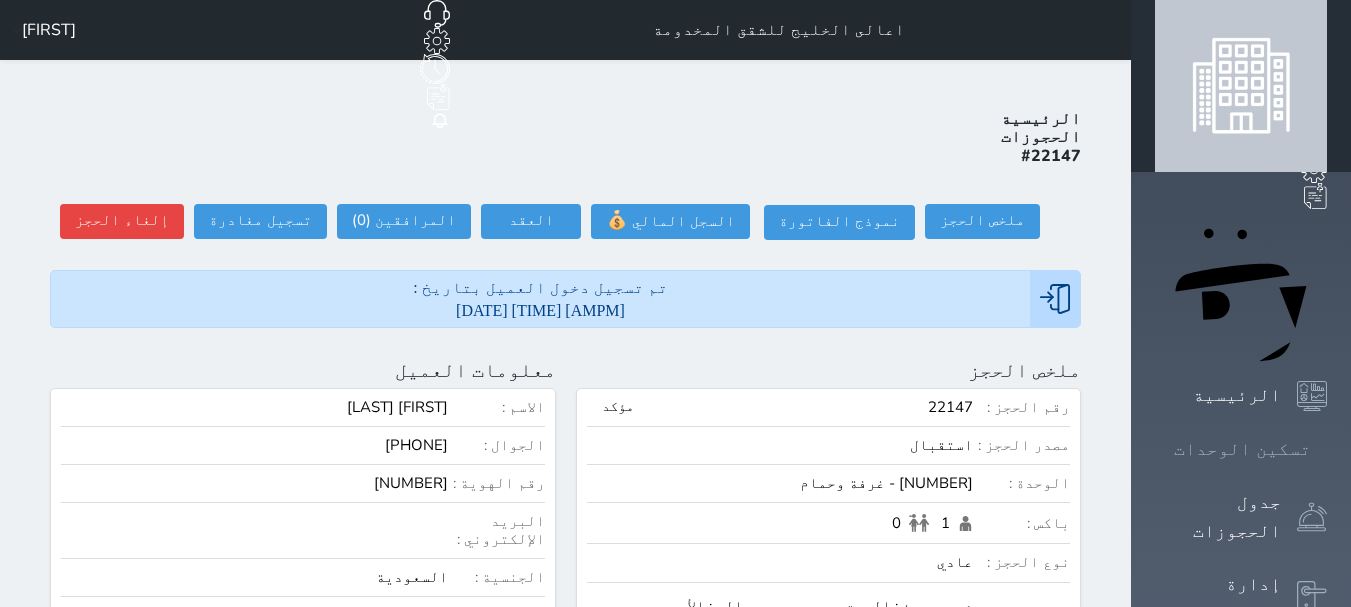 click on "تسكين الوحدات" at bounding box center (1241, 449) 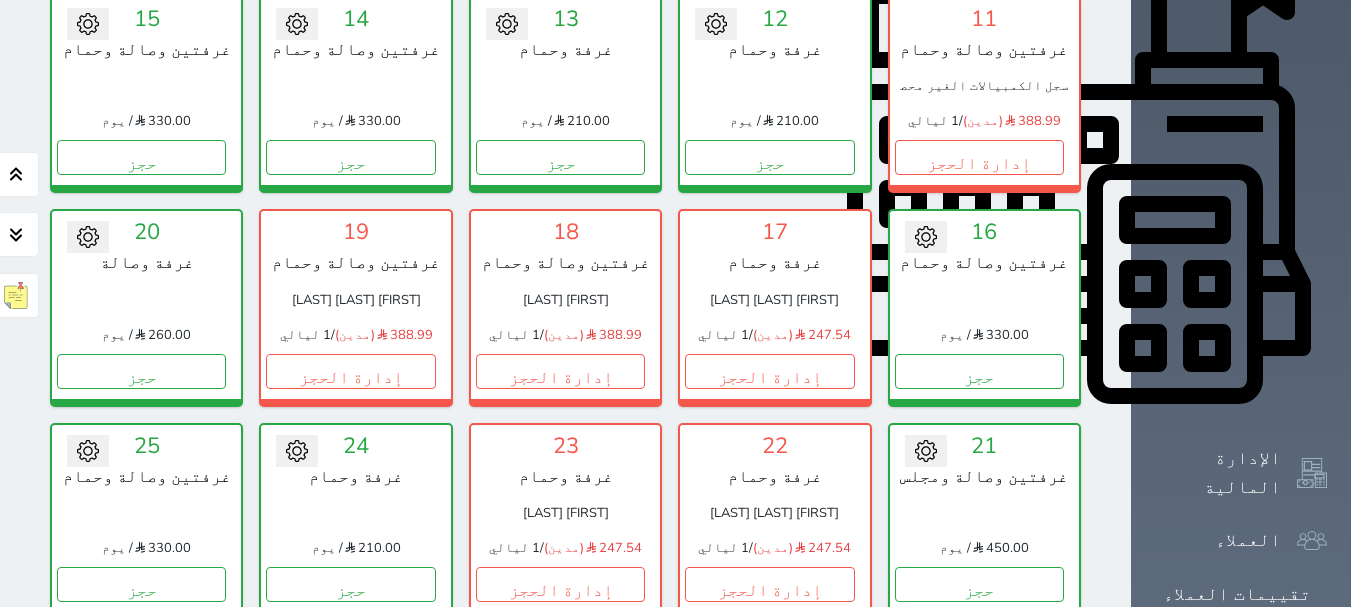 scroll, scrollTop: 778, scrollLeft: 0, axis: vertical 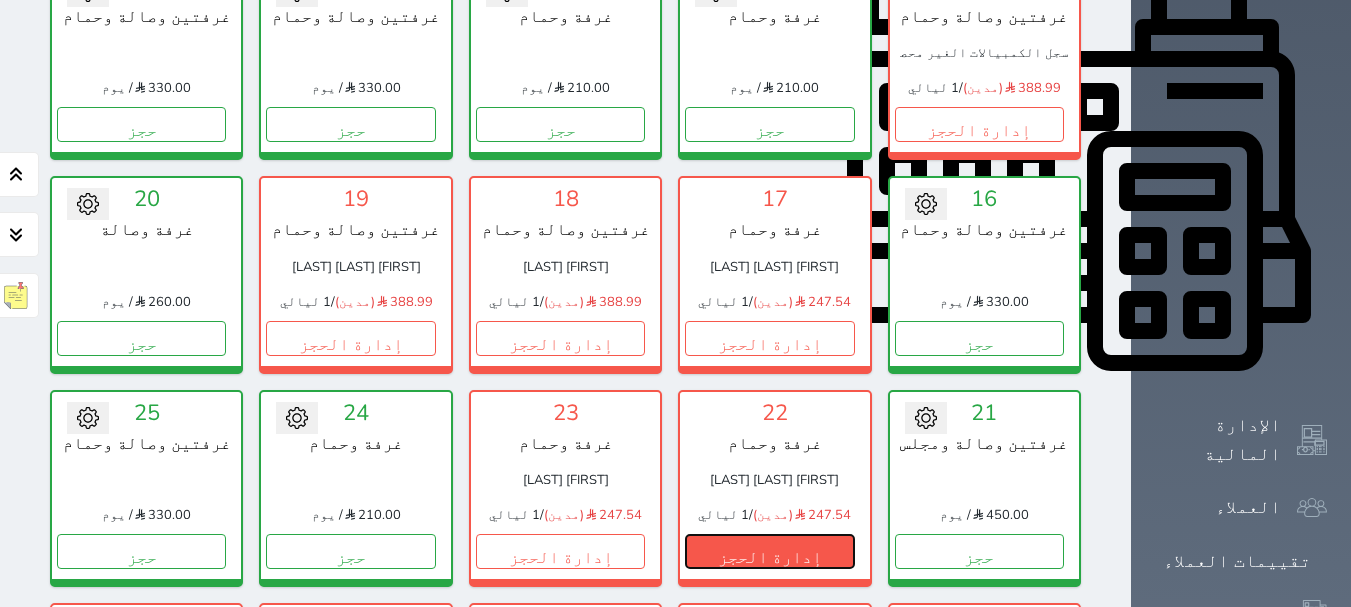 click on "إدارة الحجز" at bounding box center [769, 551] 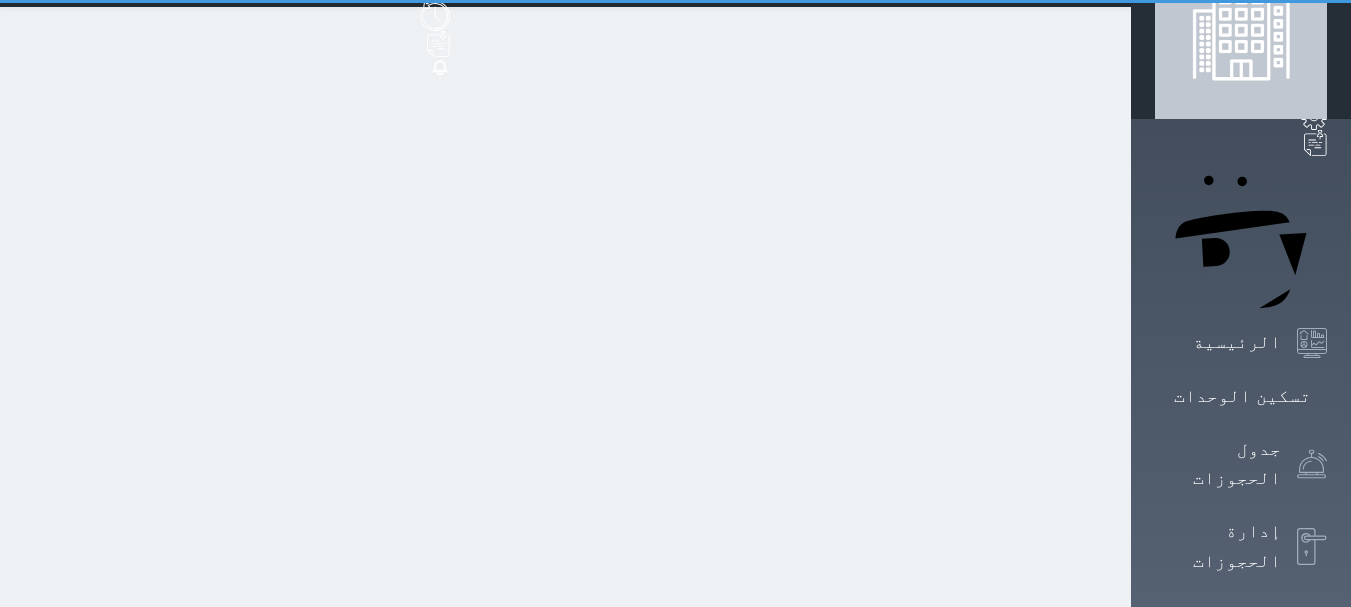 scroll, scrollTop: 0, scrollLeft: 0, axis: both 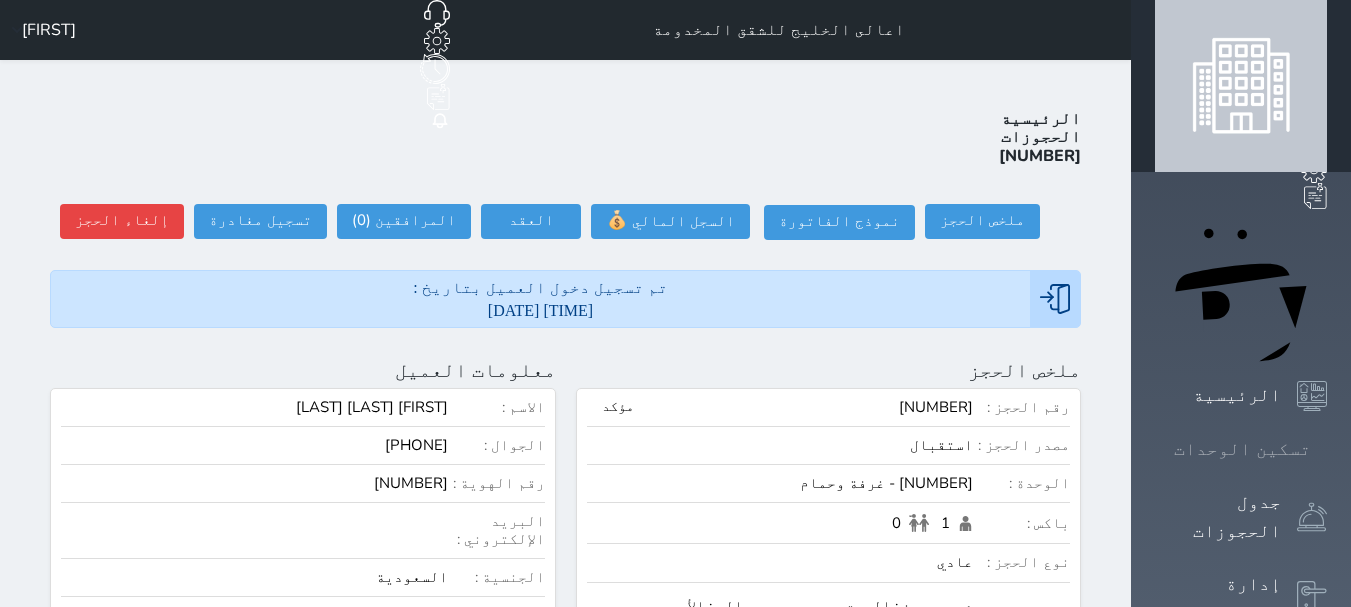 click at bounding box center [1327, 449] 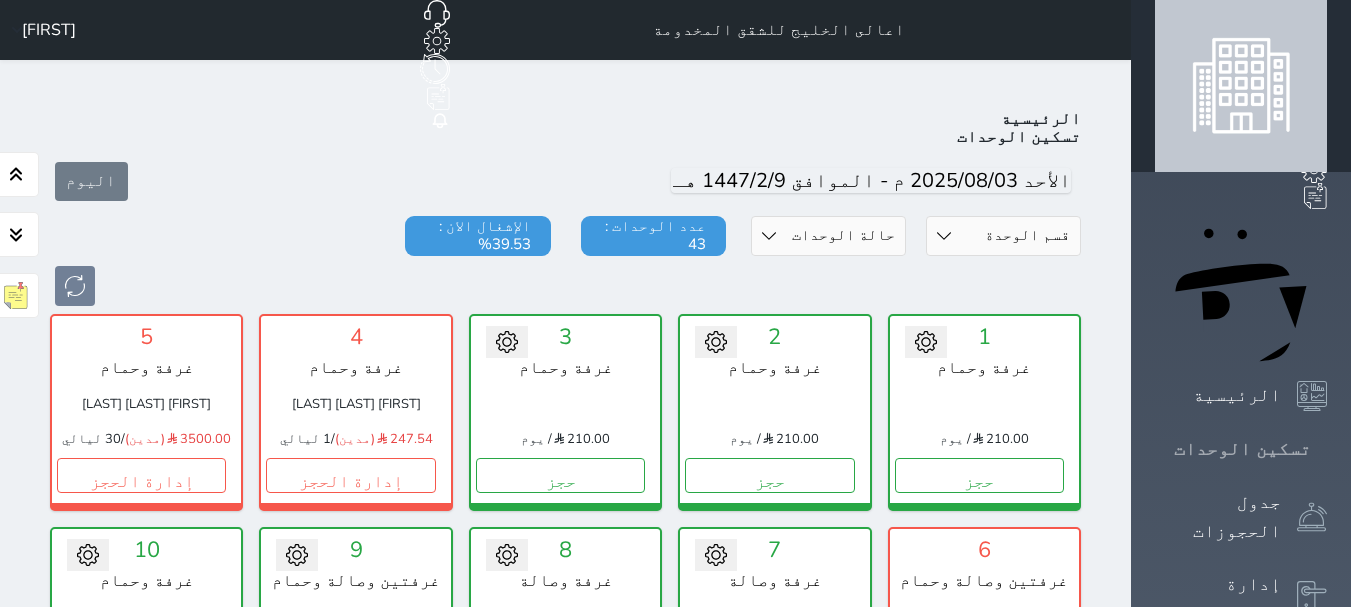 scroll, scrollTop: 78, scrollLeft: 0, axis: vertical 